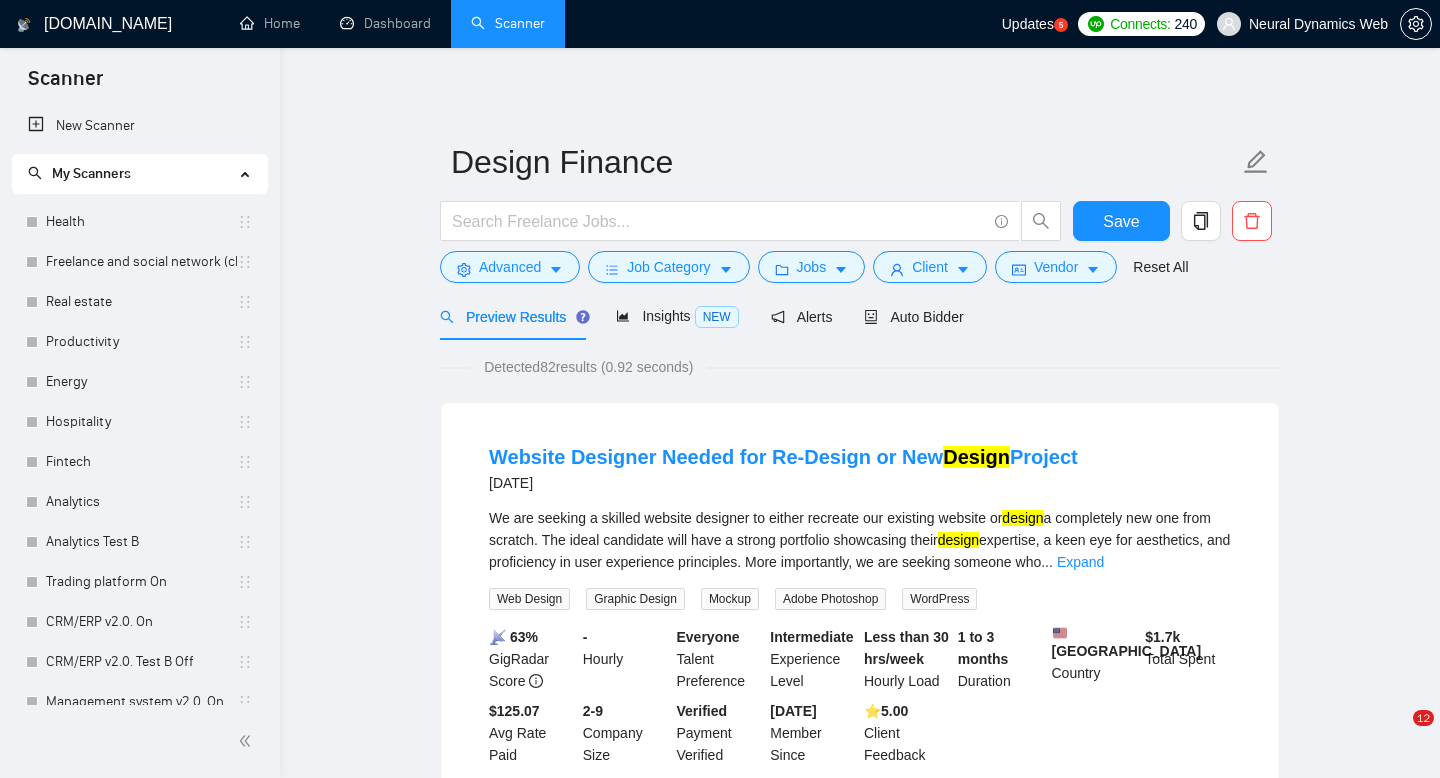 scroll, scrollTop: 0, scrollLeft: 0, axis: both 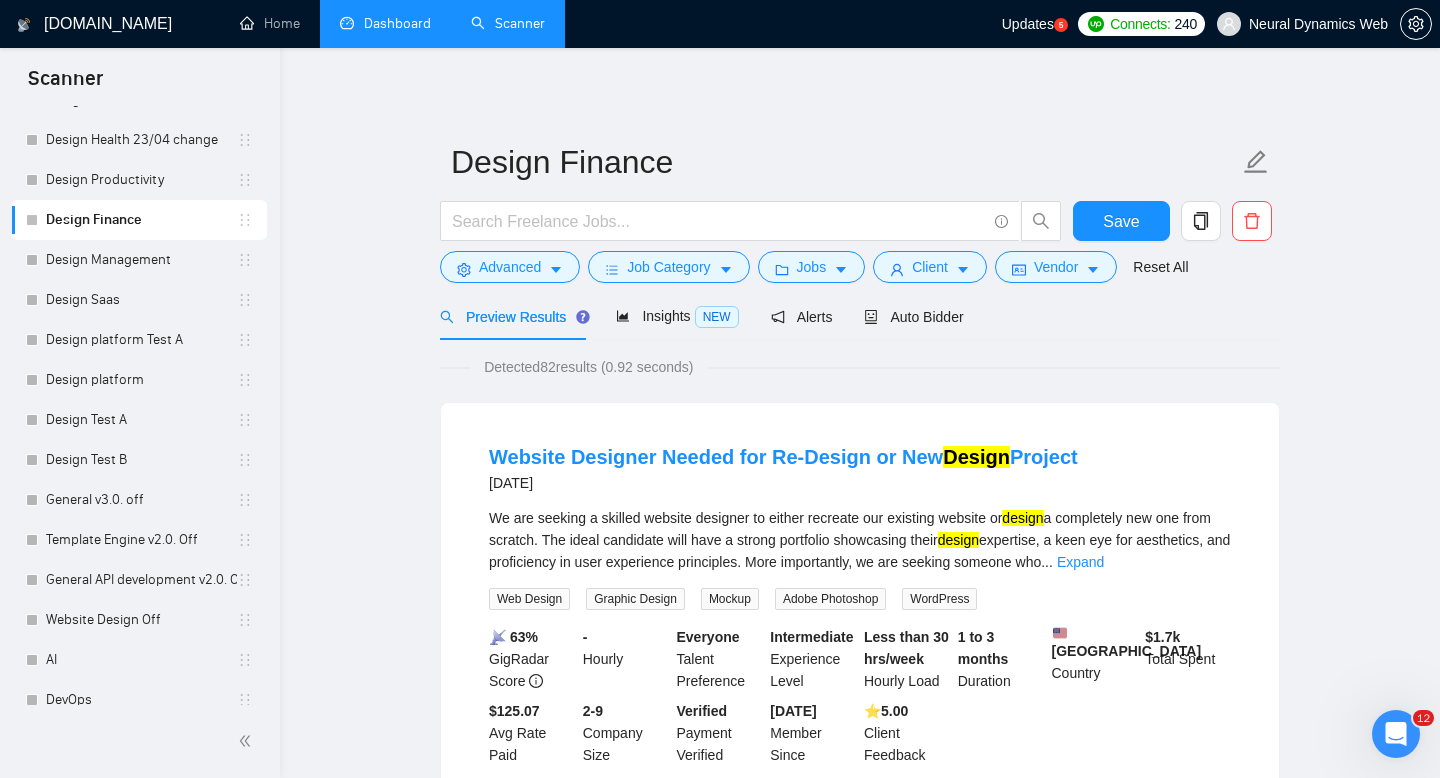 click on "Dashboard" at bounding box center (385, 23) 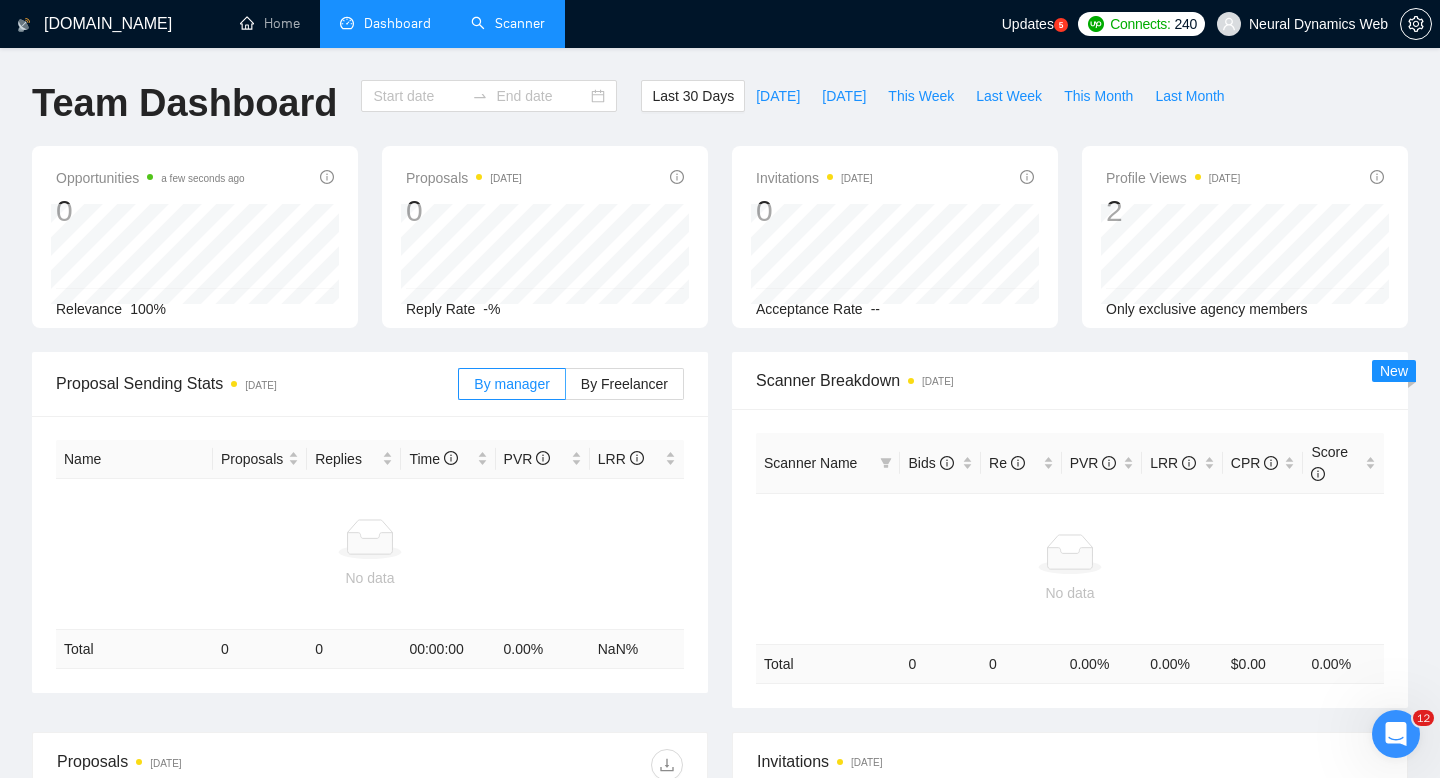 type on "[DATE]" 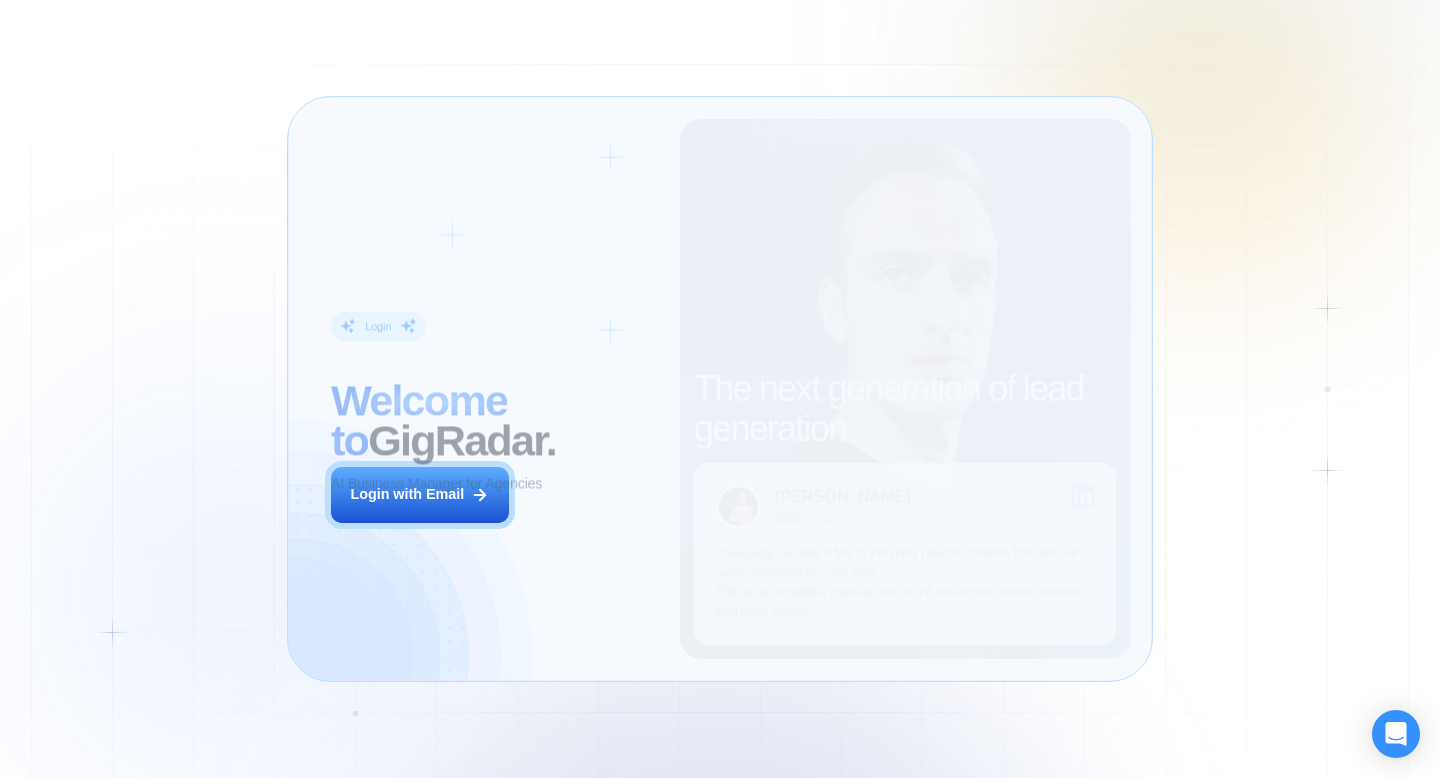 scroll, scrollTop: 0, scrollLeft: 0, axis: both 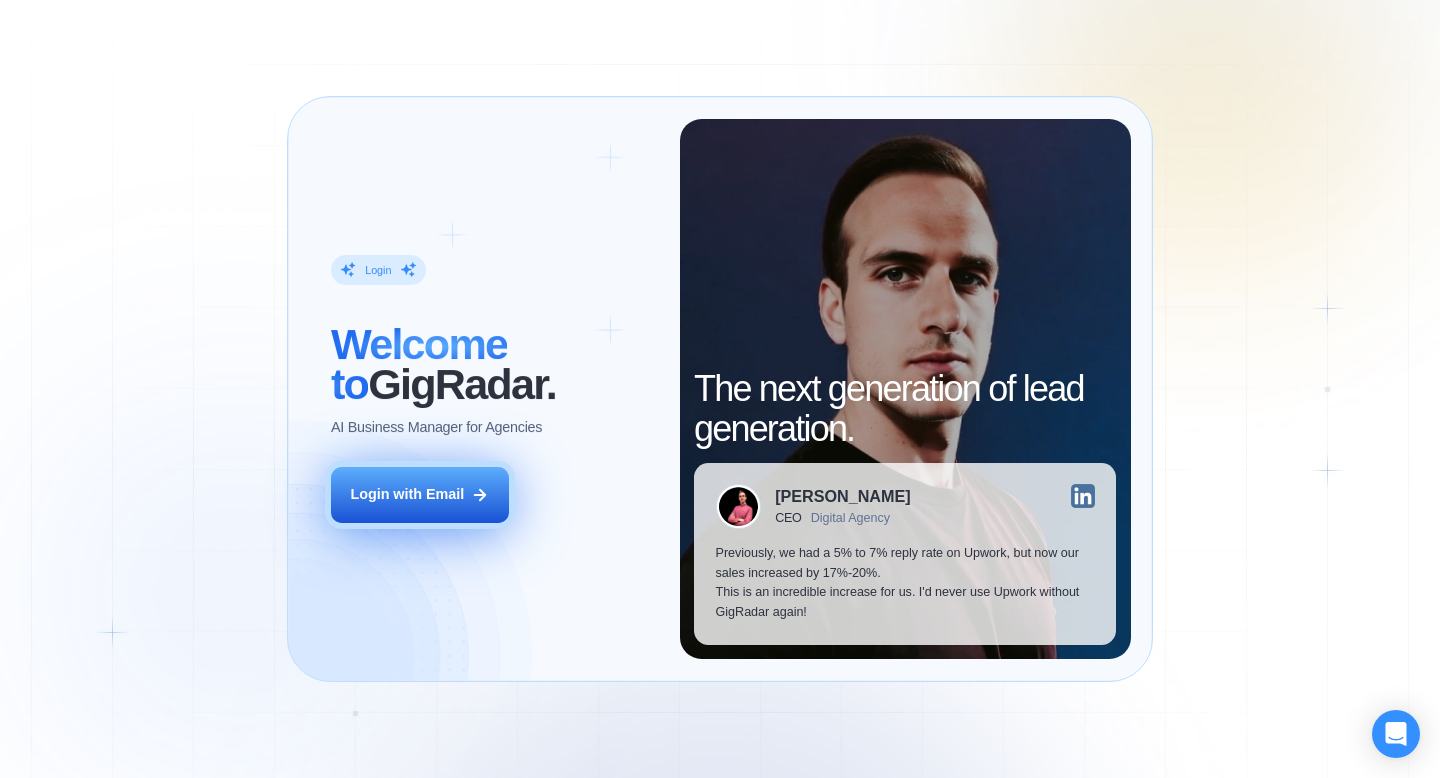 drag, startPoint x: 449, startPoint y: 460, endPoint x: 440, endPoint y: 495, distance: 36.138622 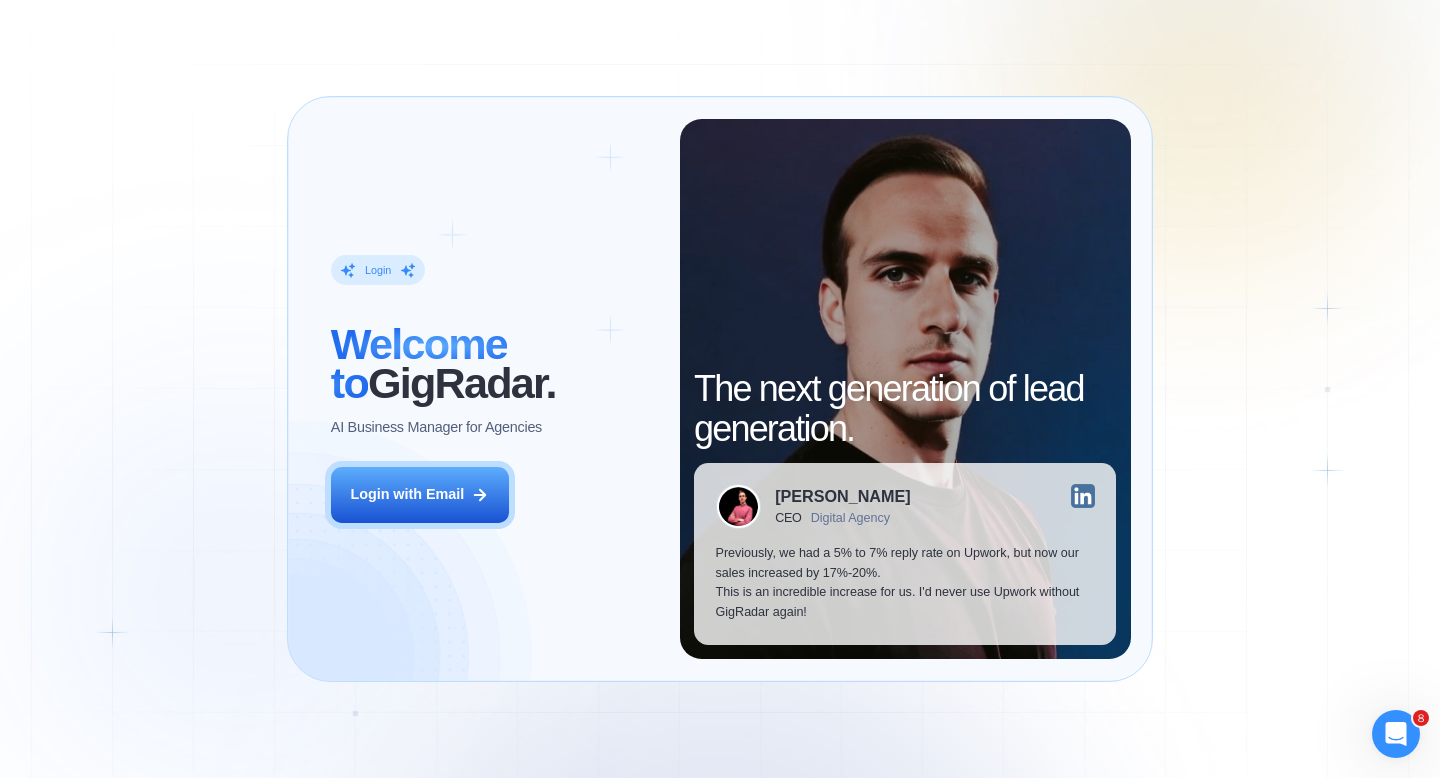 scroll, scrollTop: 0, scrollLeft: 0, axis: both 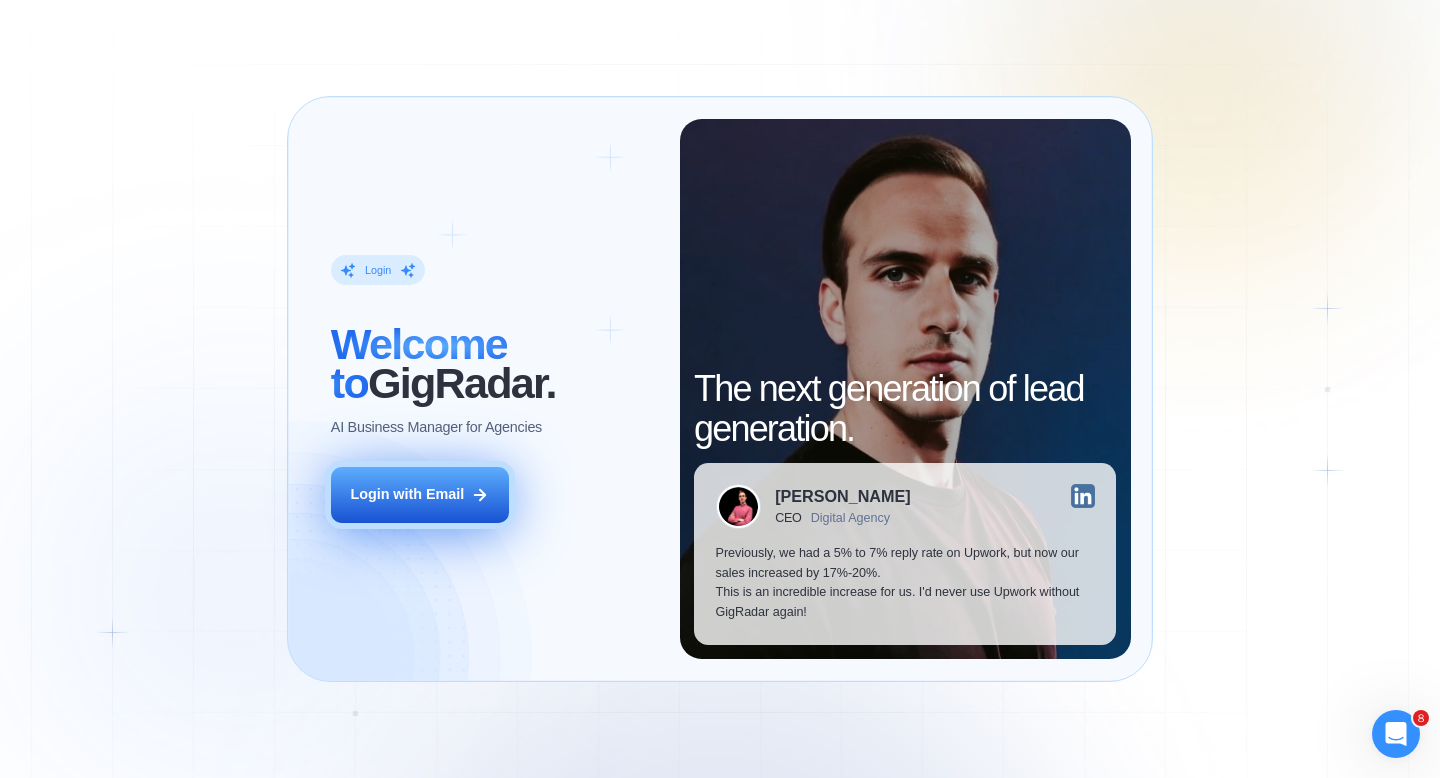 click on "Login with Email" at bounding box center [407, 495] 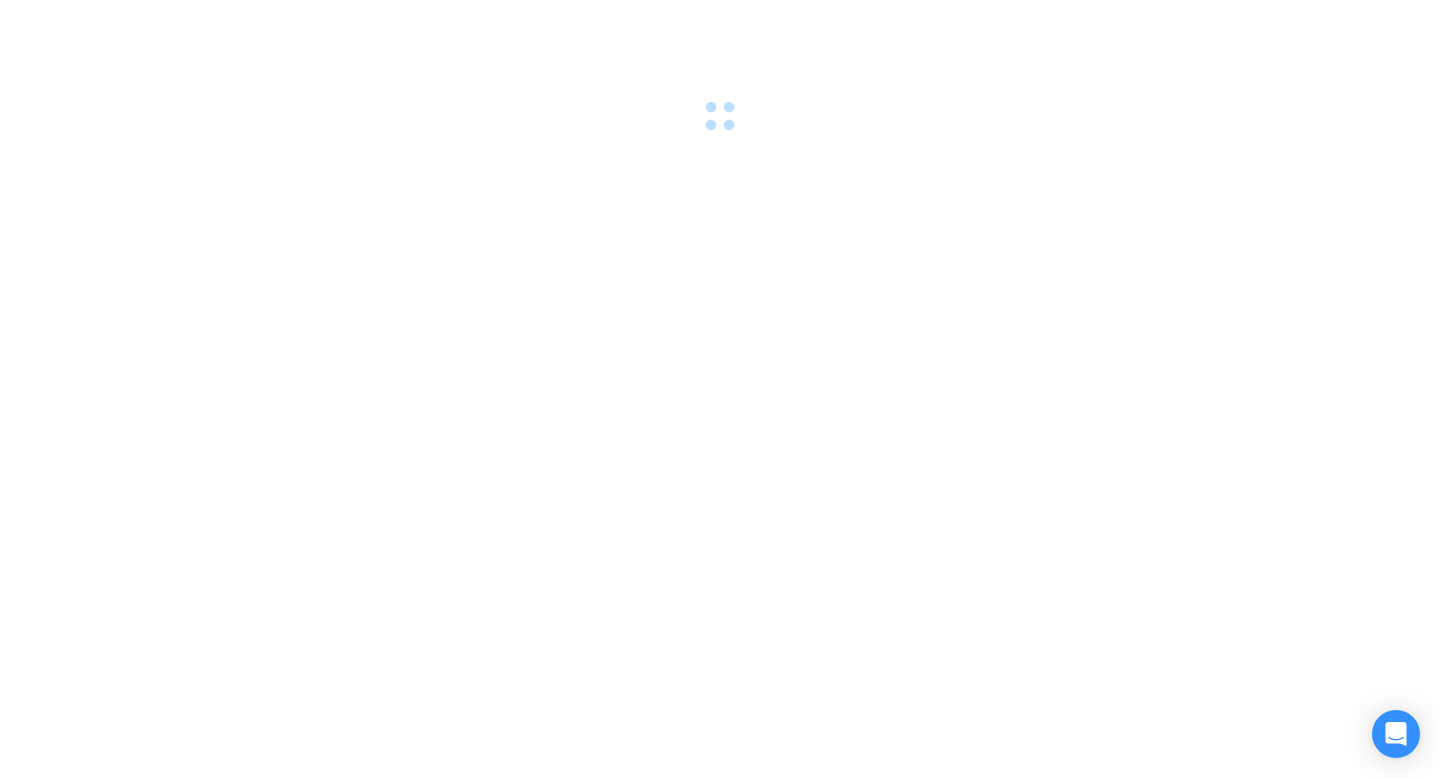 scroll, scrollTop: 0, scrollLeft: 0, axis: both 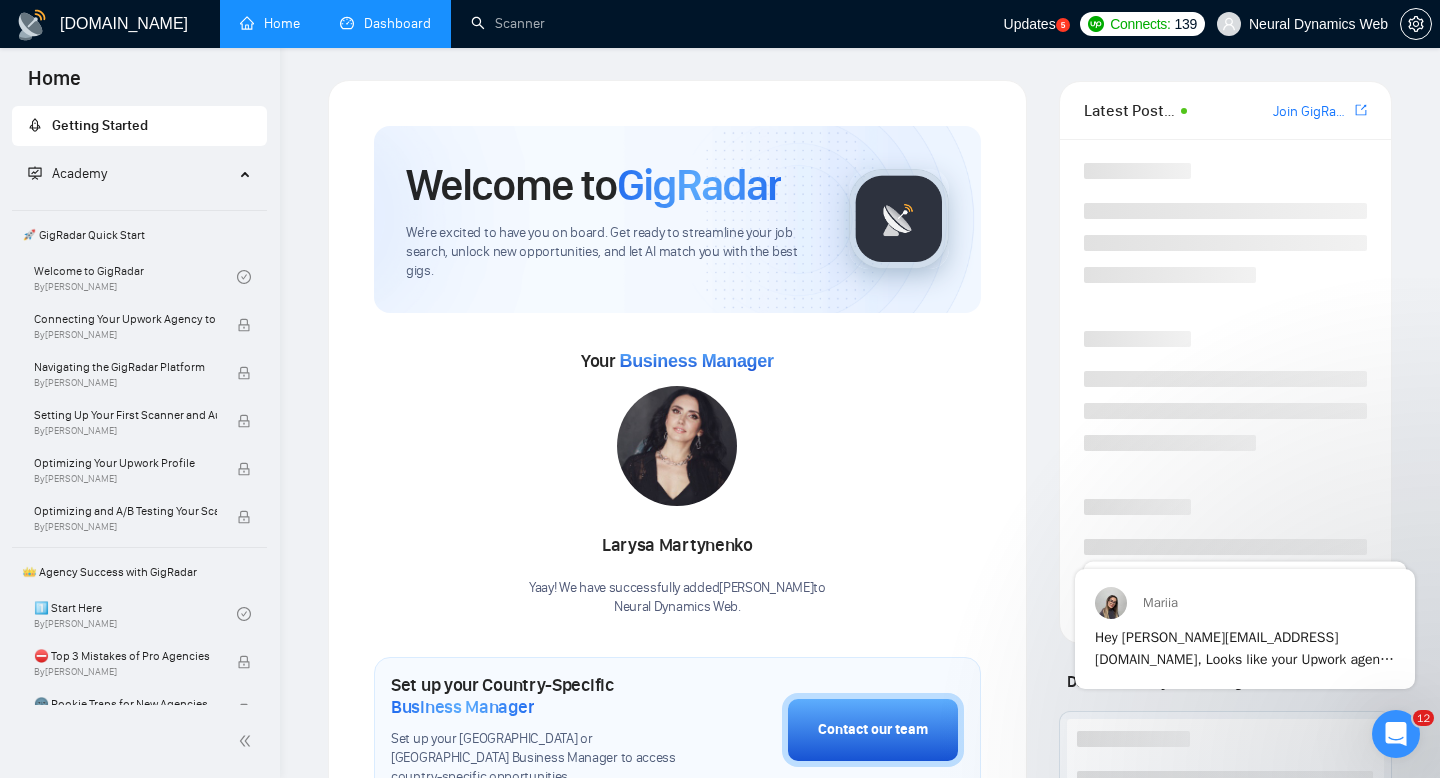 click on "Dashboard" at bounding box center [385, 23] 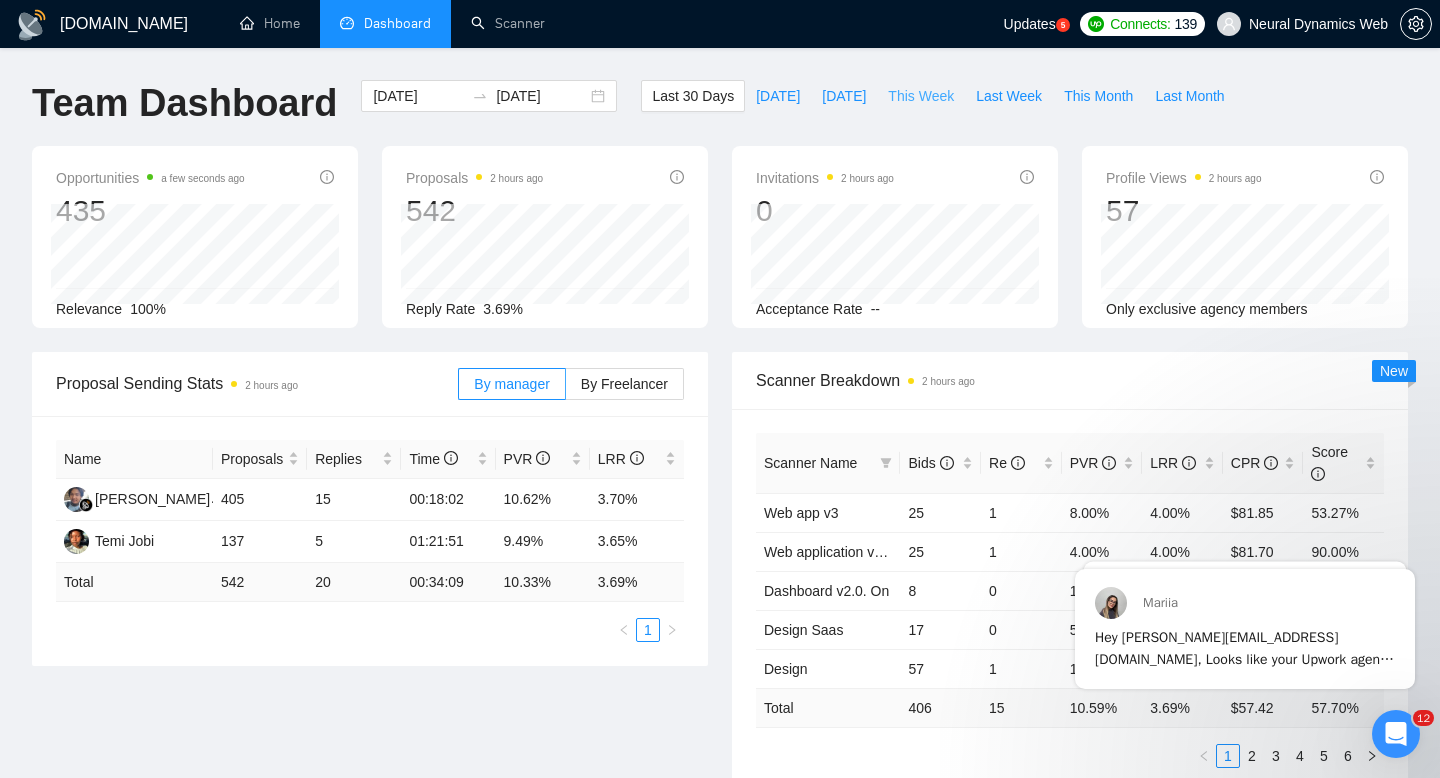click on "This Week" at bounding box center (921, 96) 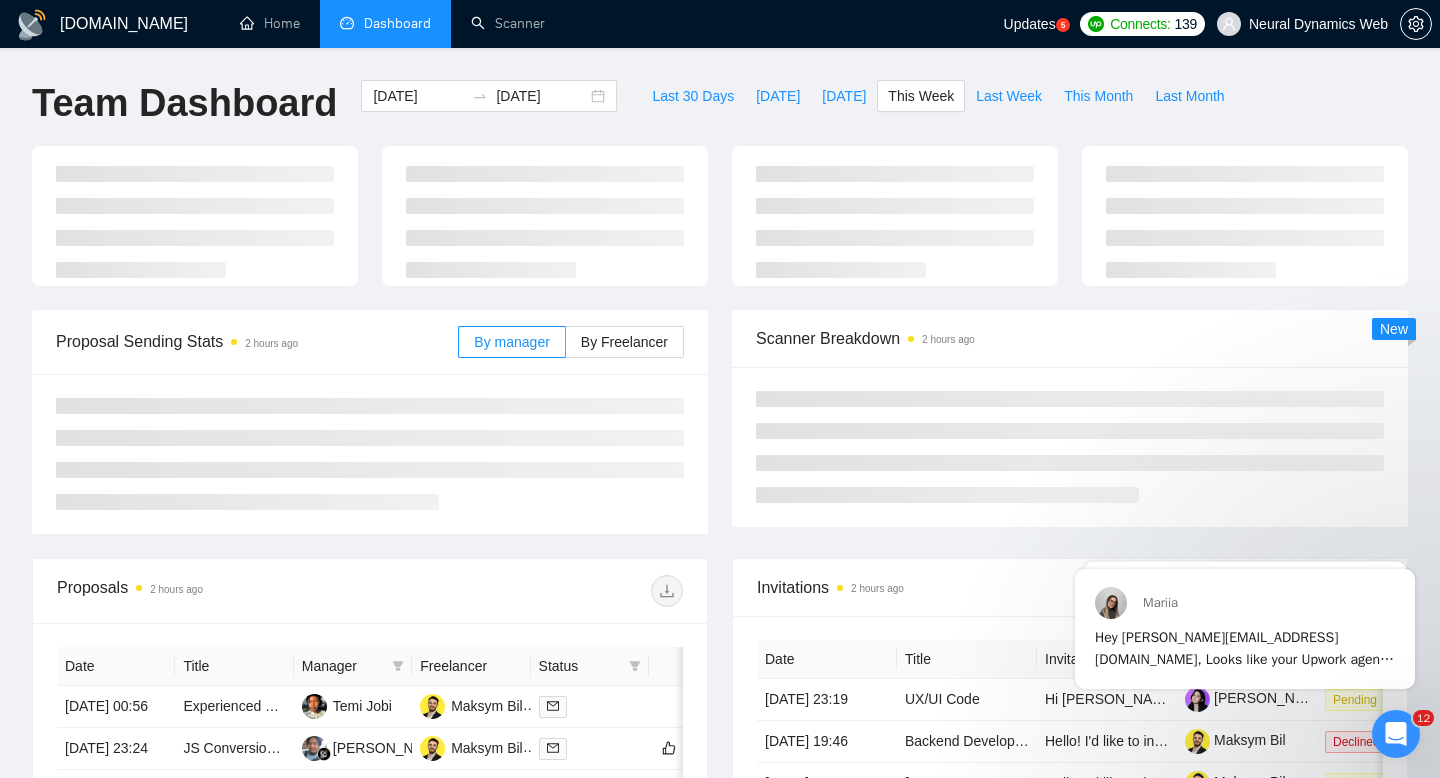 type on "[DATE]" 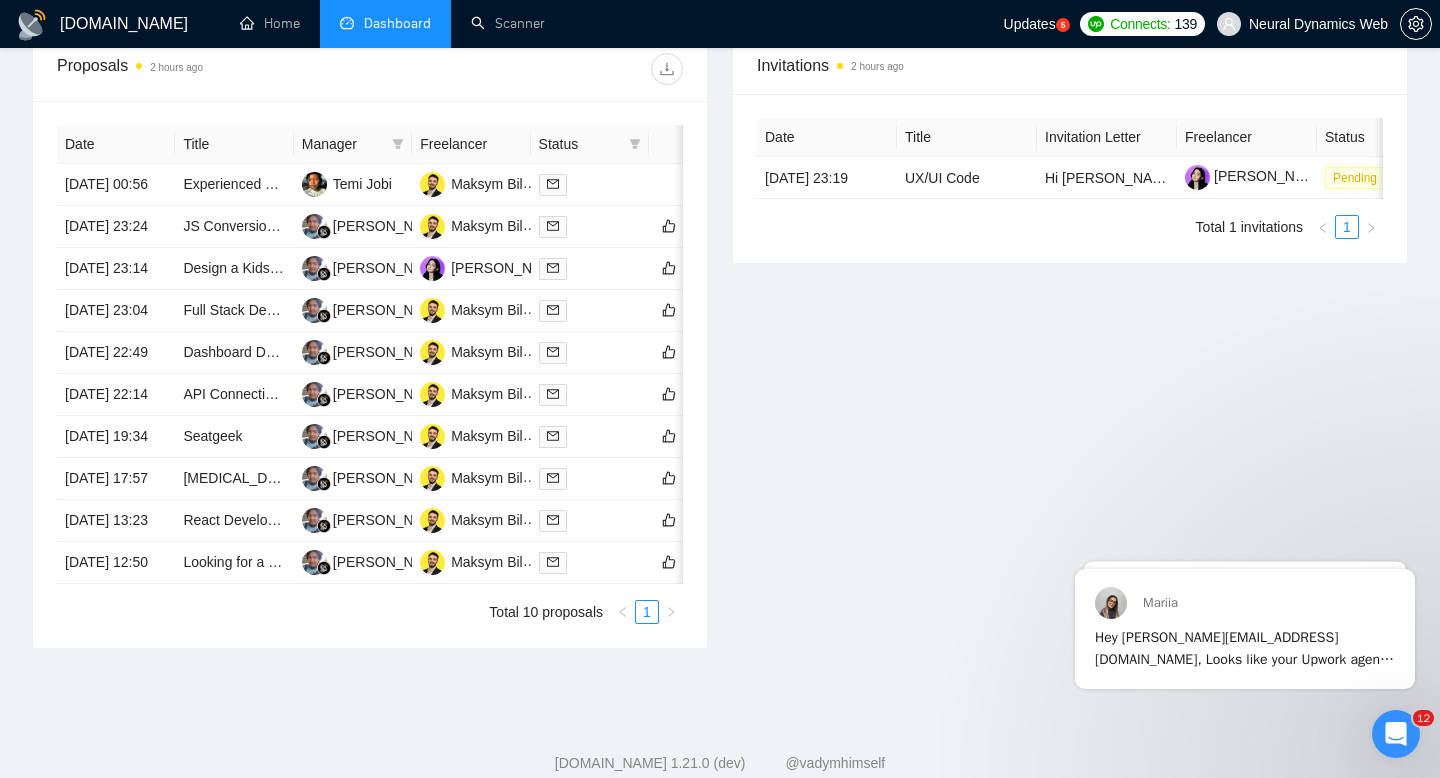 scroll, scrollTop: 0, scrollLeft: 0, axis: both 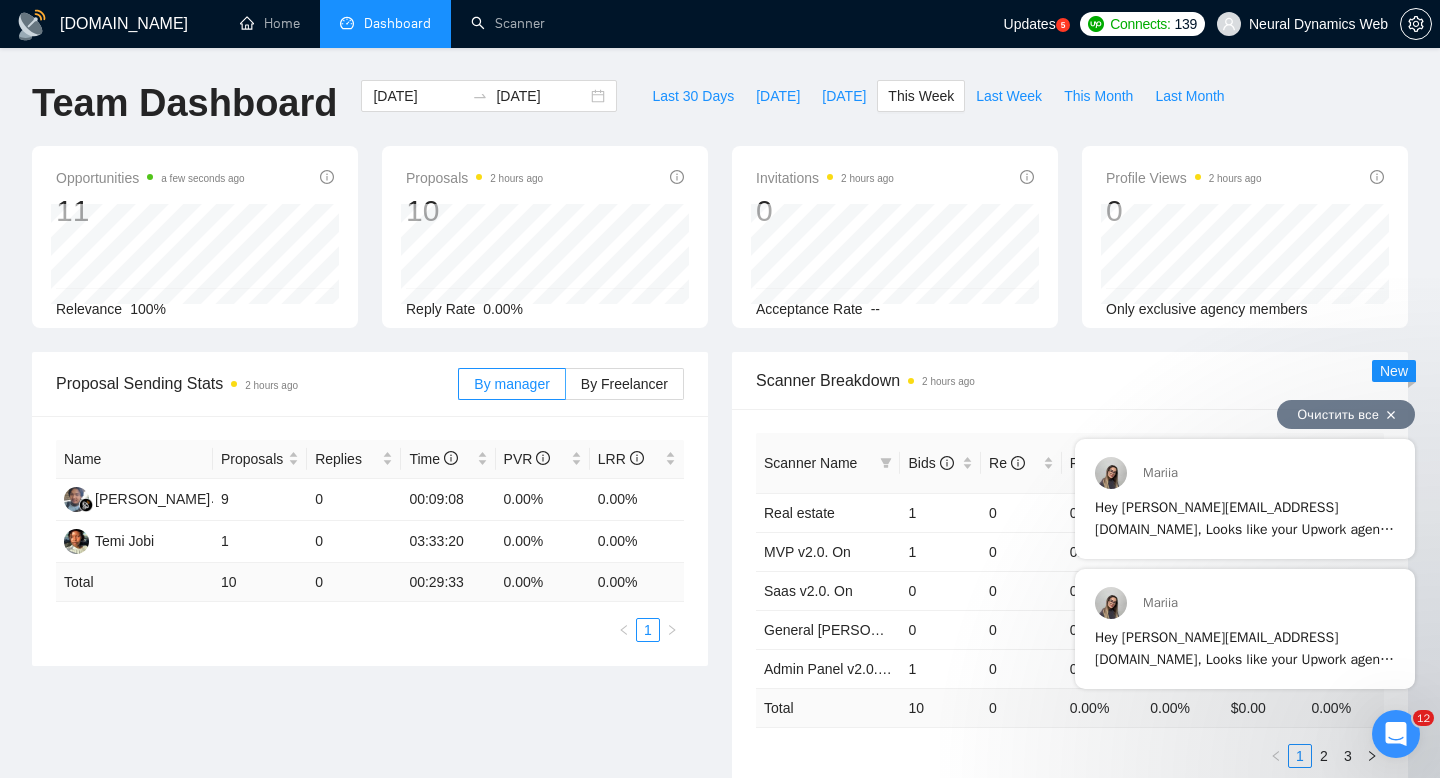 click on "Очистить все" at bounding box center [1346, 414] 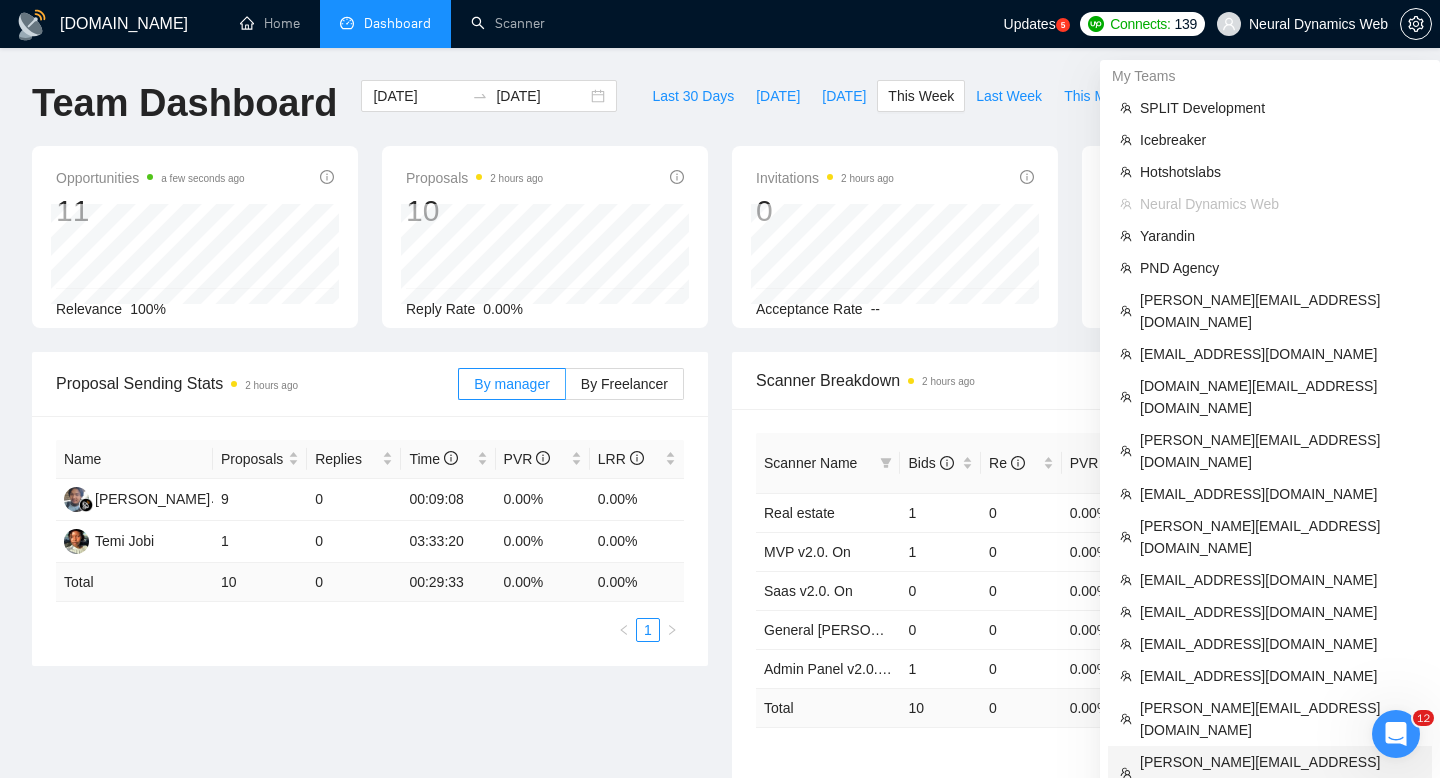 click on "[PERSON_NAME][EMAIL_ADDRESS][DOMAIN_NAME]" at bounding box center (1280, 773) 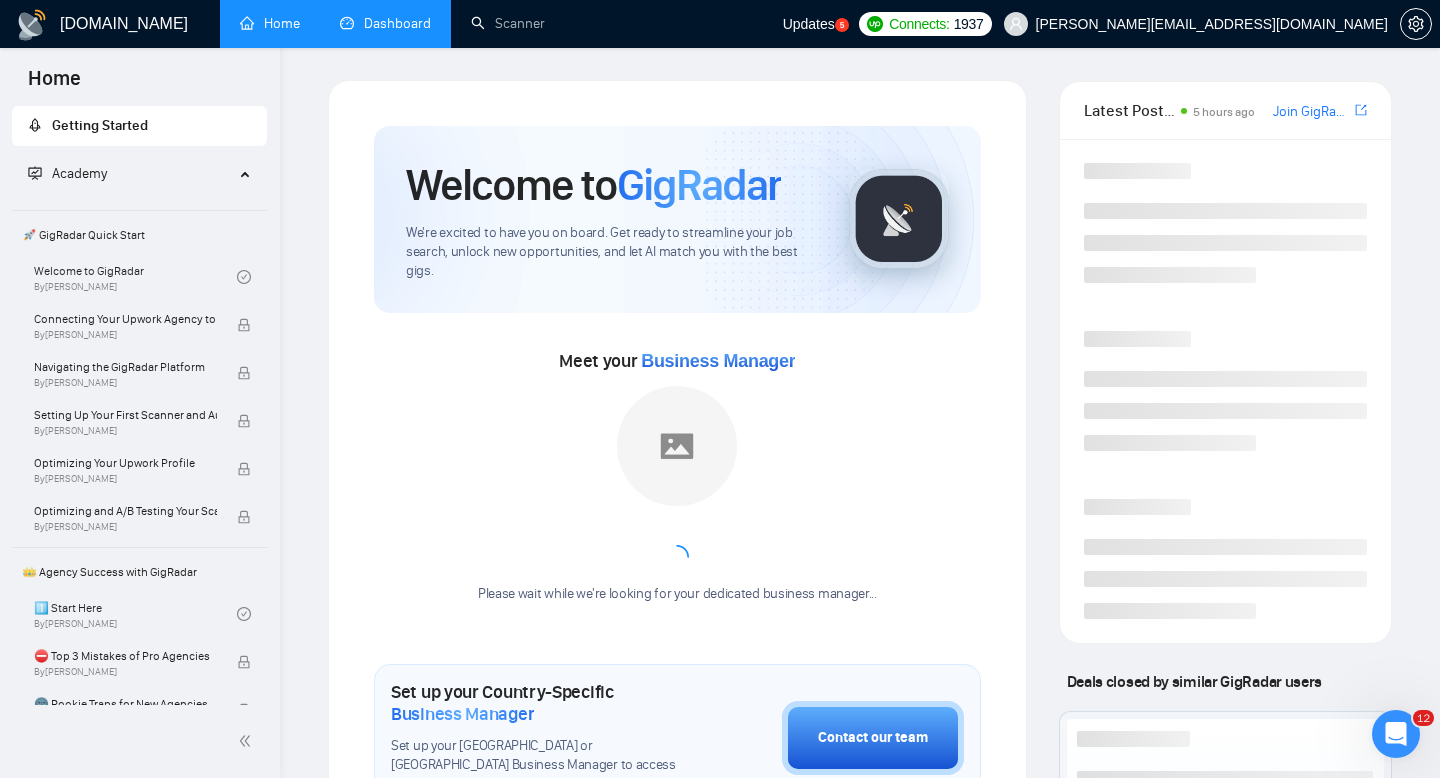 click on "Dashboard" at bounding box center [385, 23] 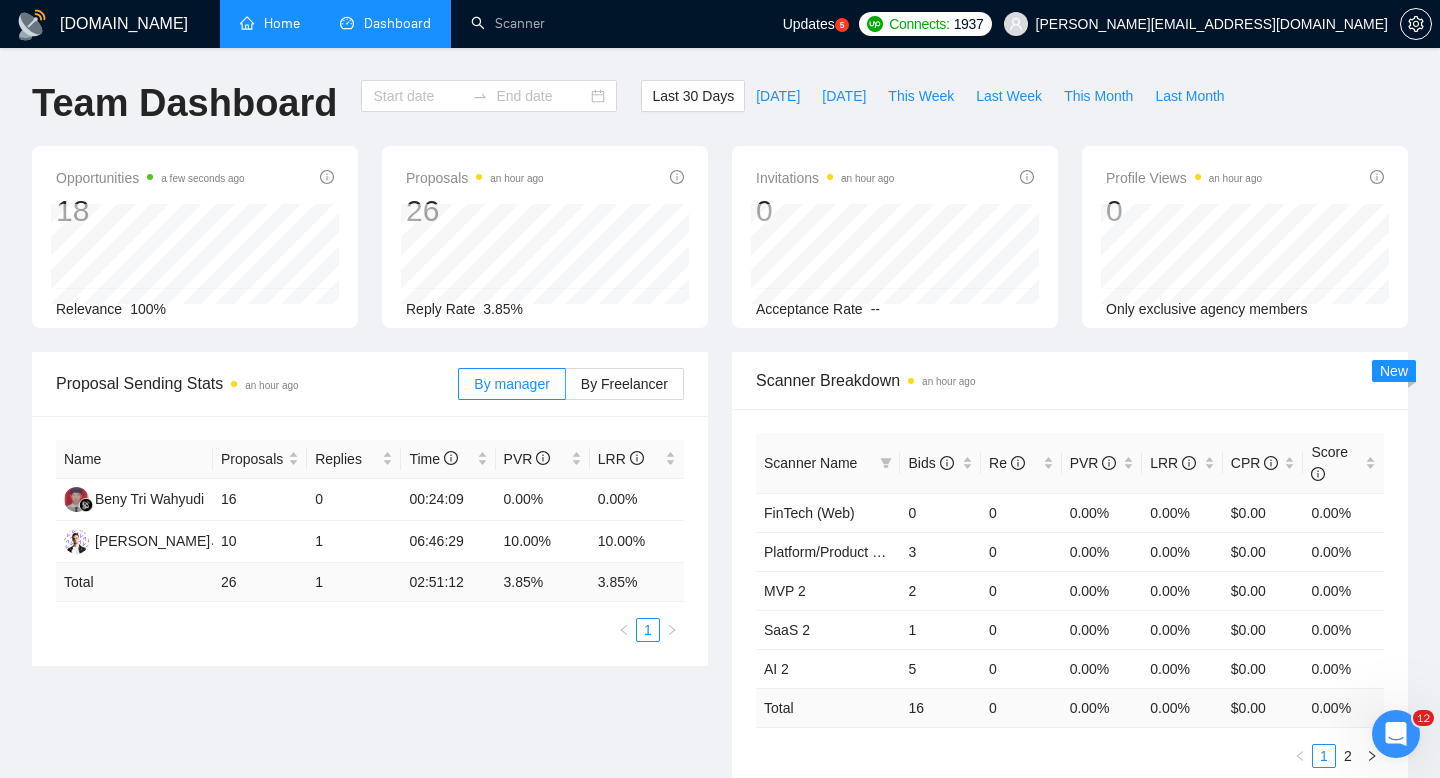 type on "2025-06-08" 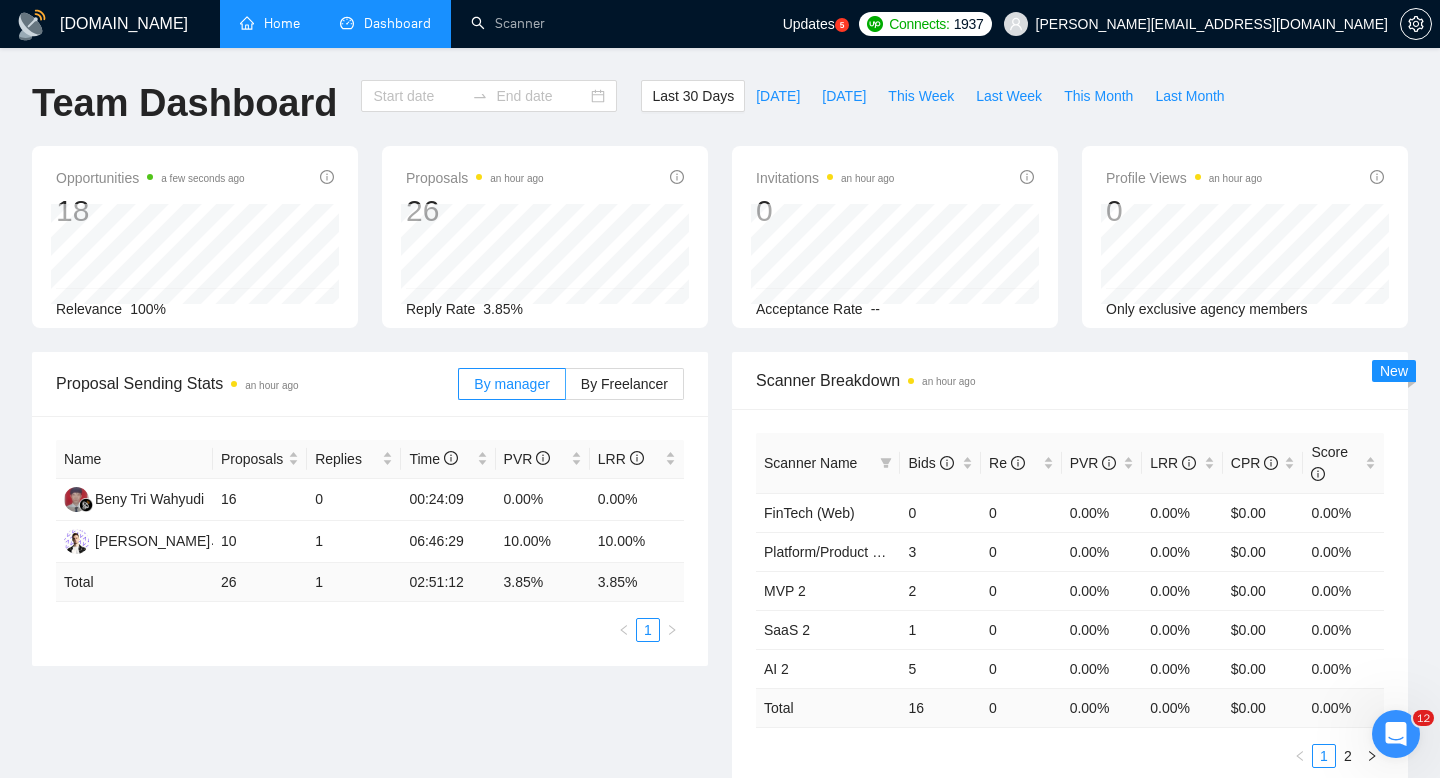 type on "2025-07-08" 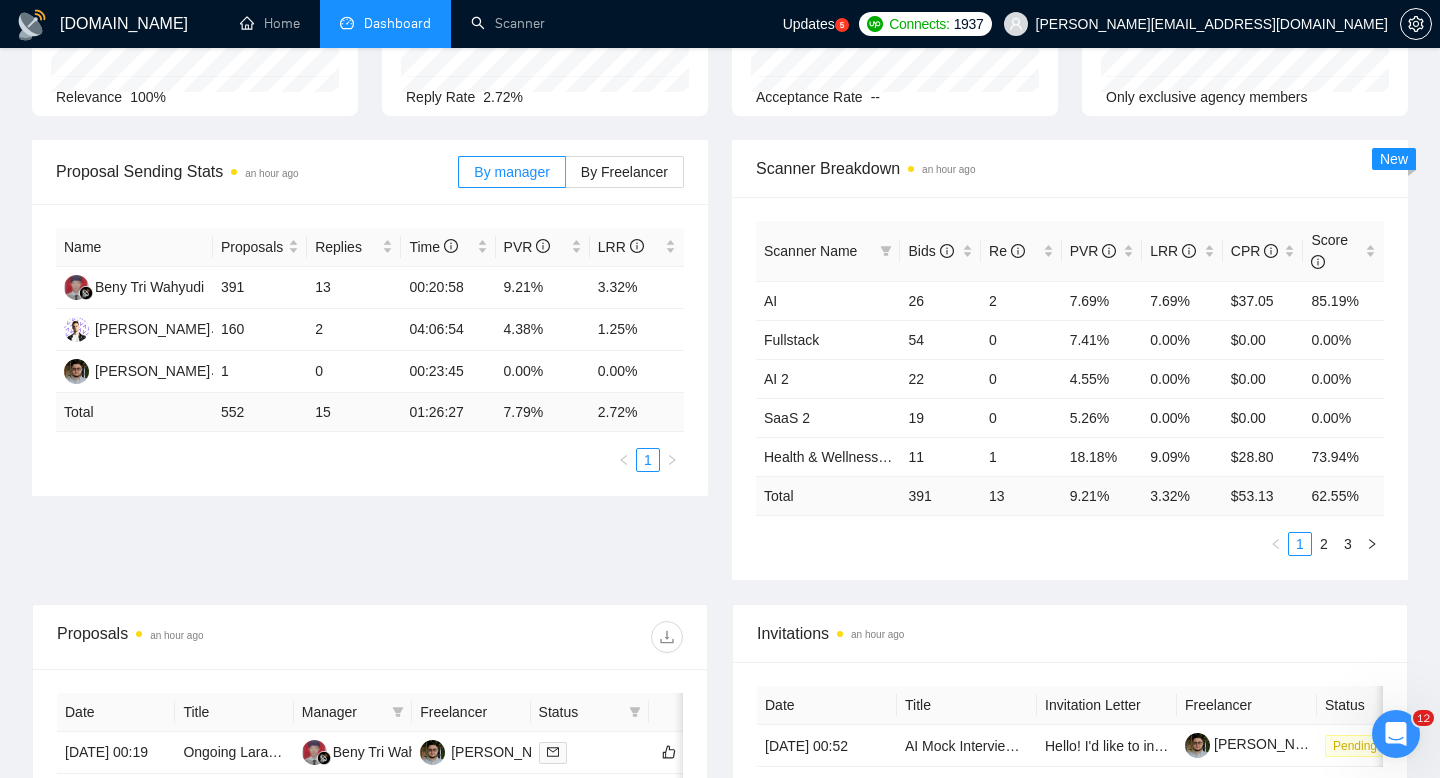 scroll, scrollTop: 0, scrollLeft: 0, axis: both 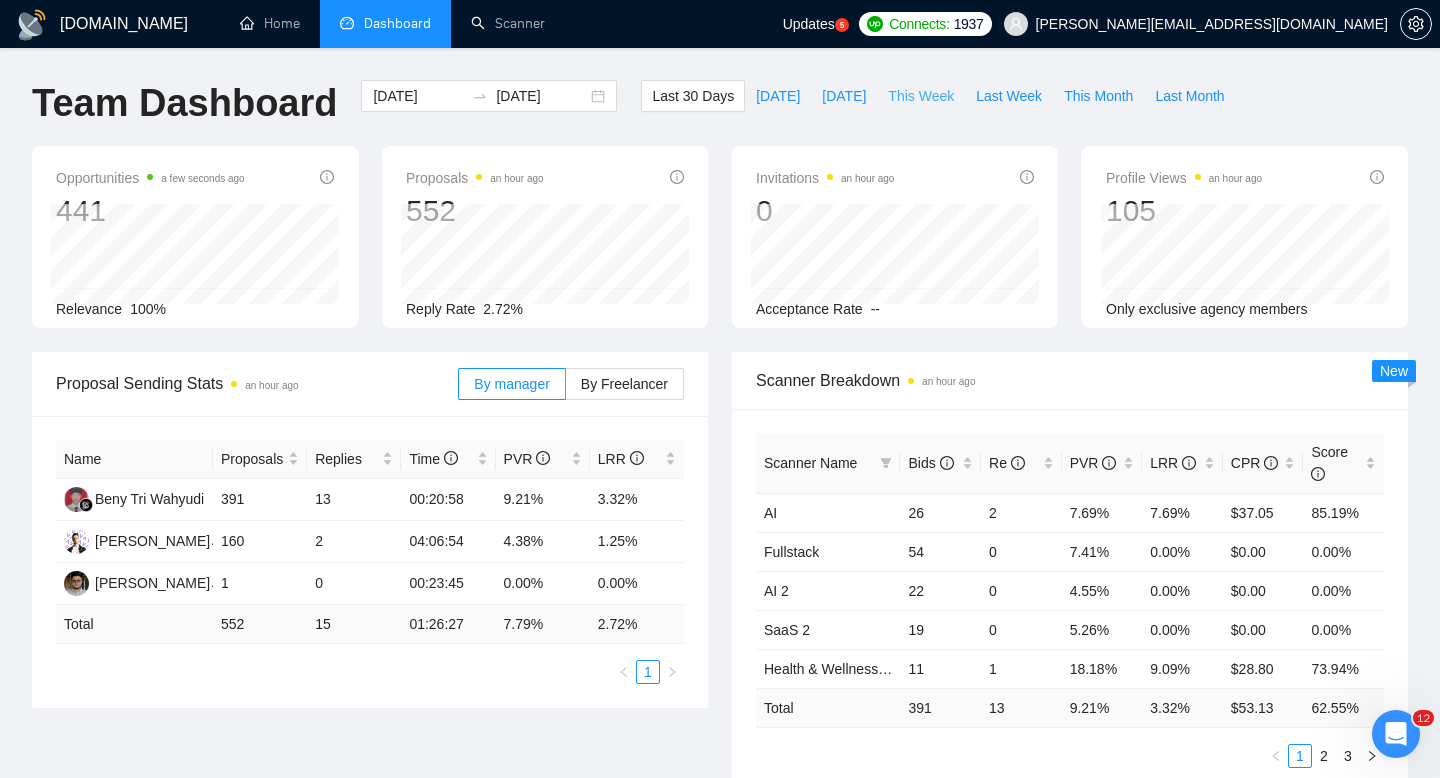 click on "This Week" at bounding box center [921, 96] 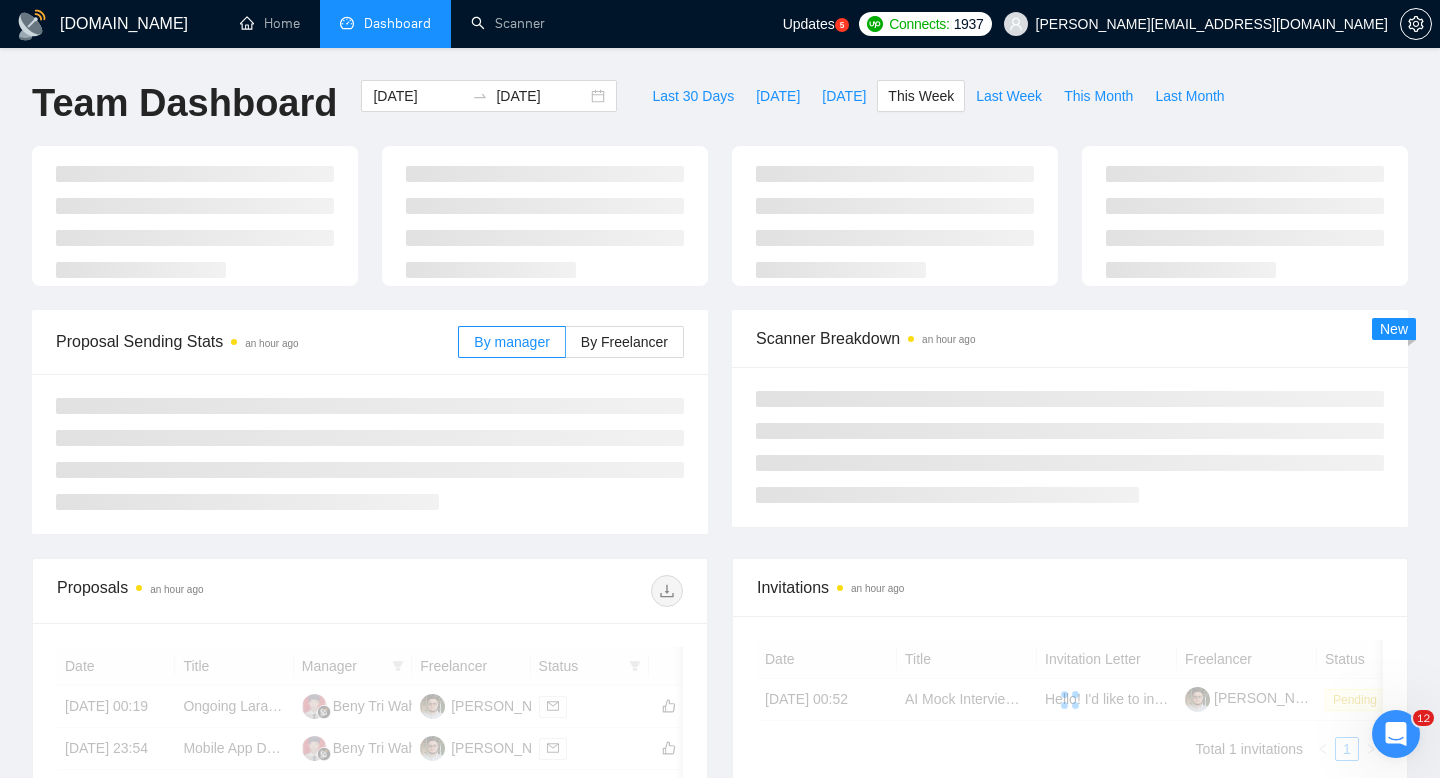 type on "2025-07-07" 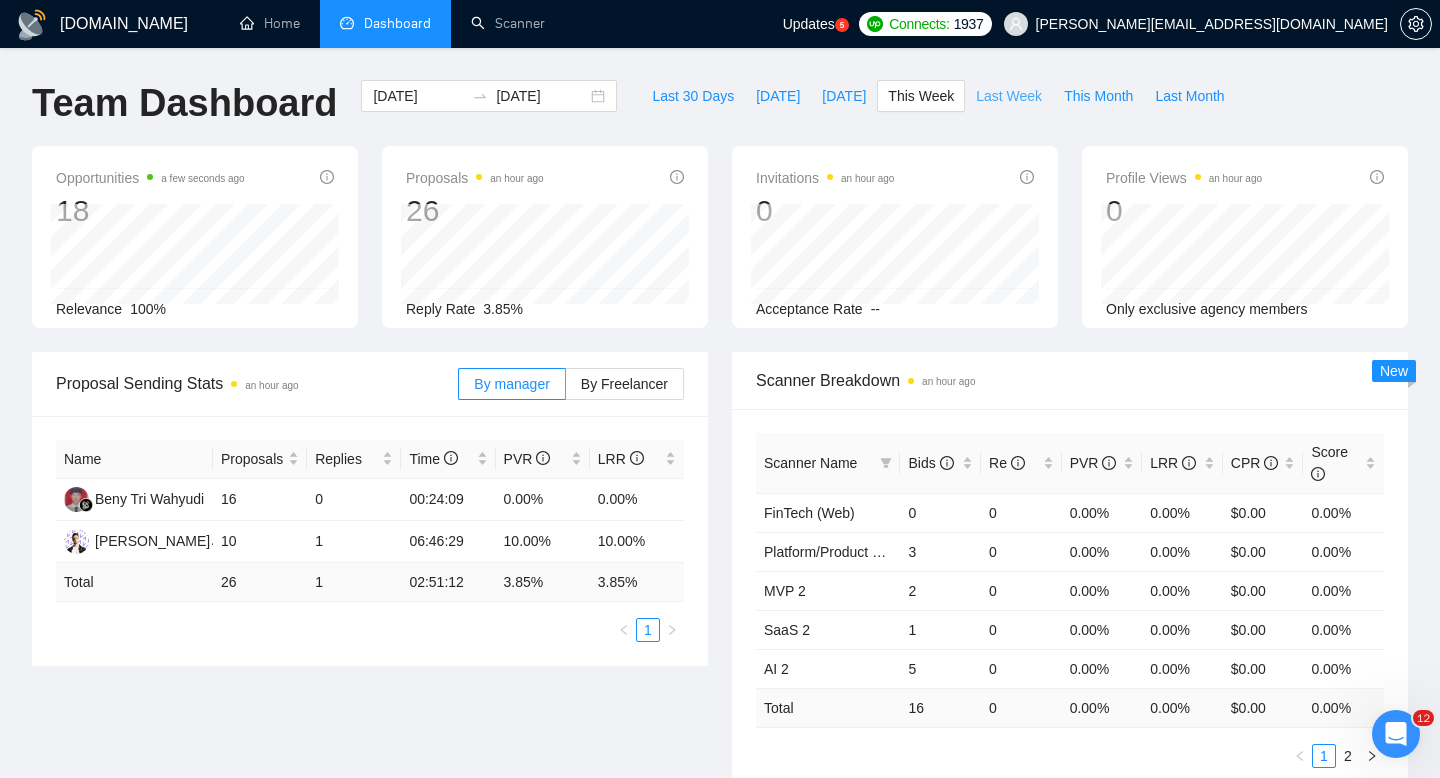 click on "Last Week" at bounding box center (1009, 96) 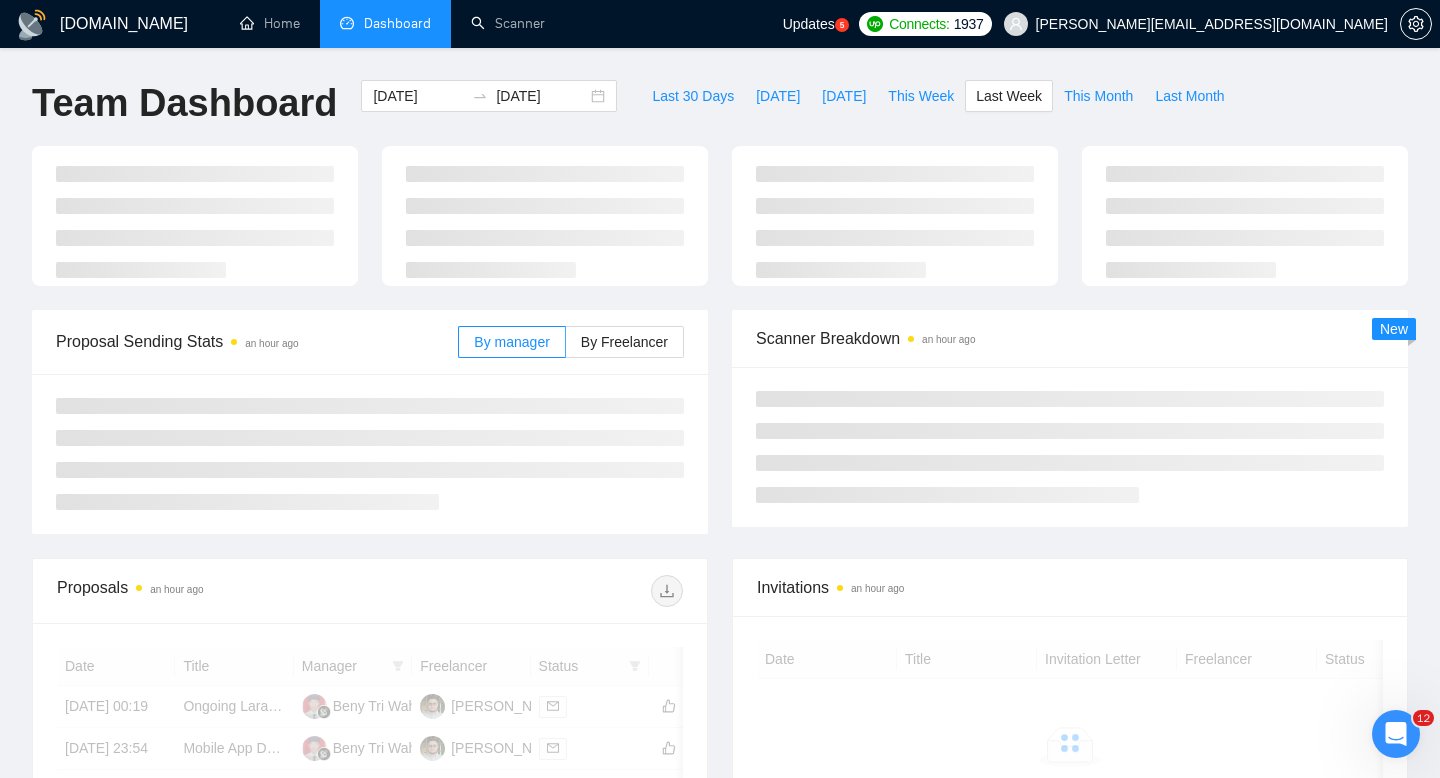 type on "2025-06-30" 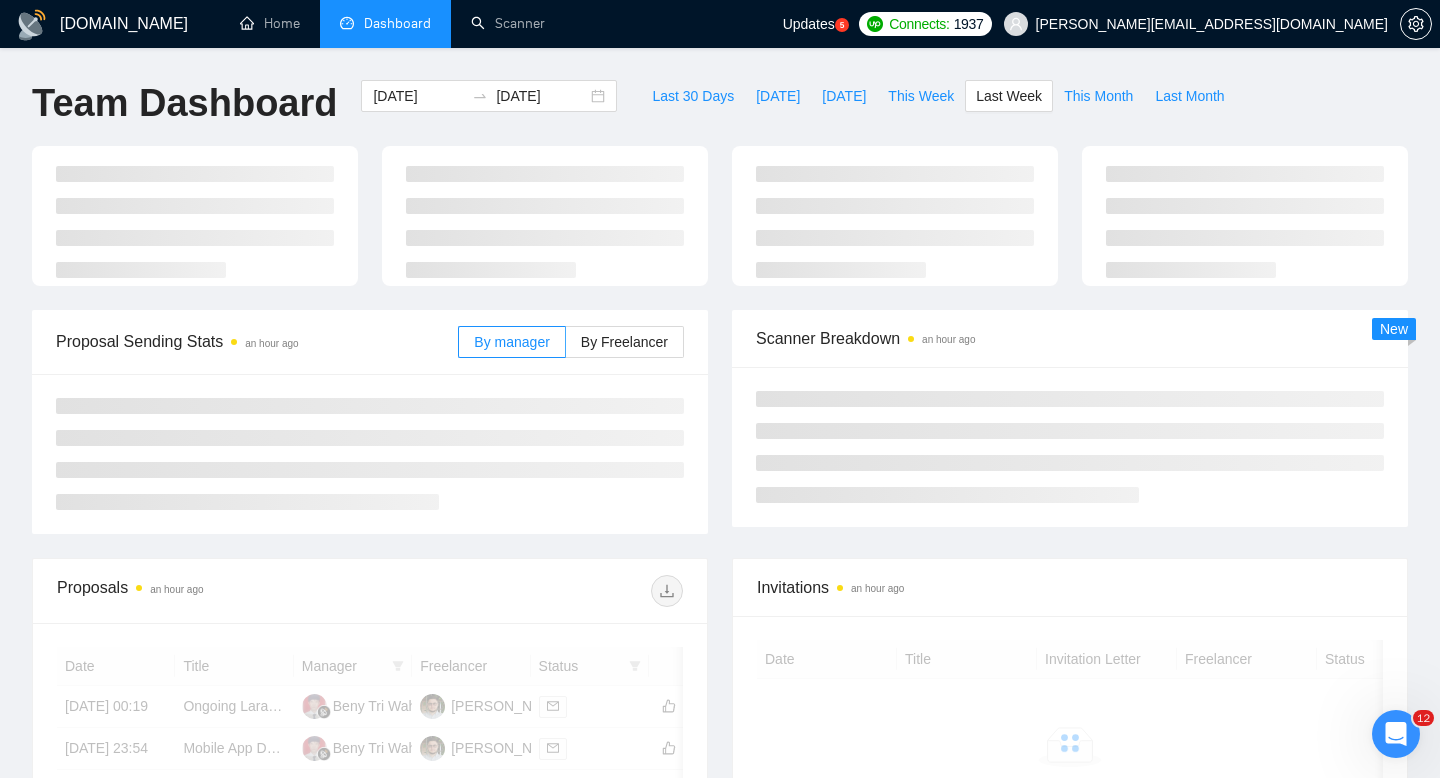type on "2025-07-06" 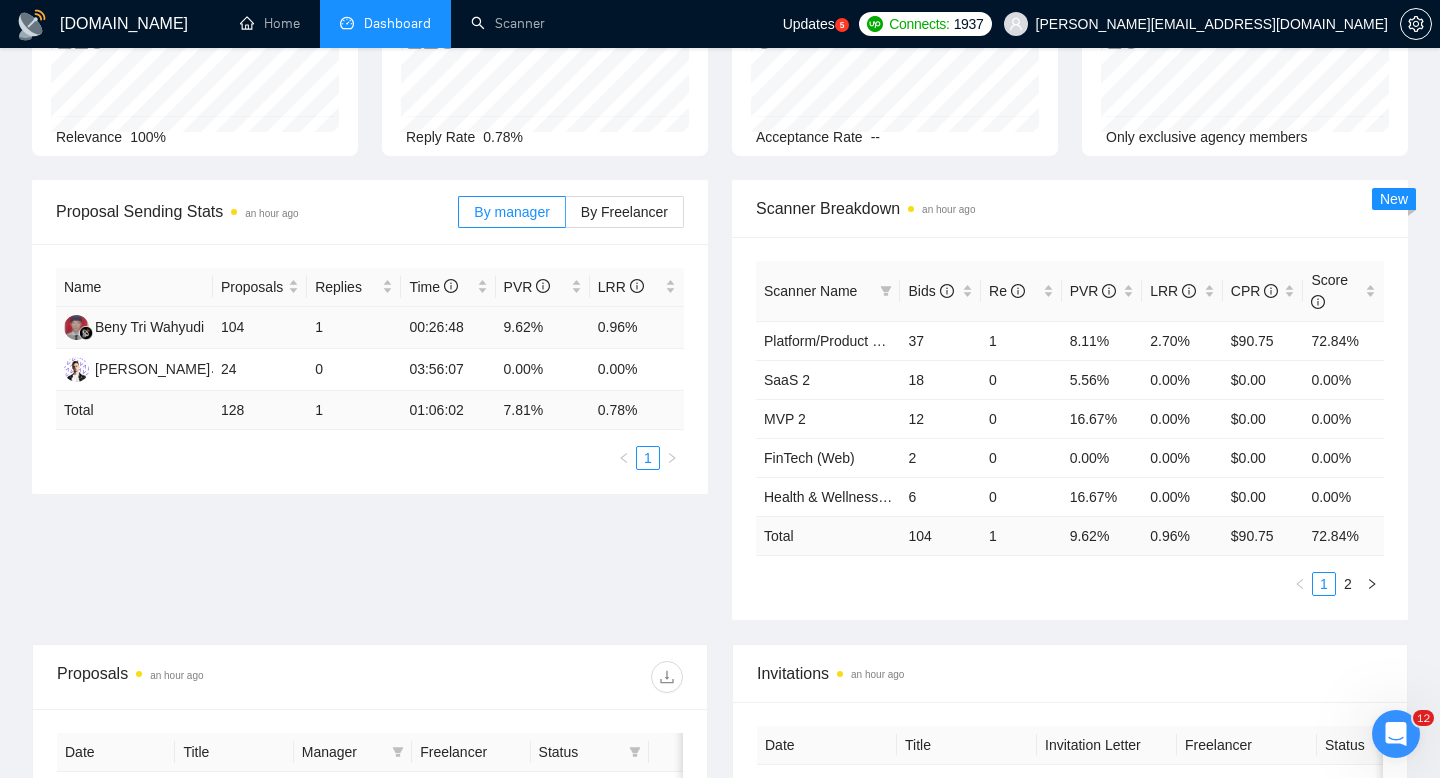 scroll, scrollTop: 91, scrollLeft: 0, axis: vertical 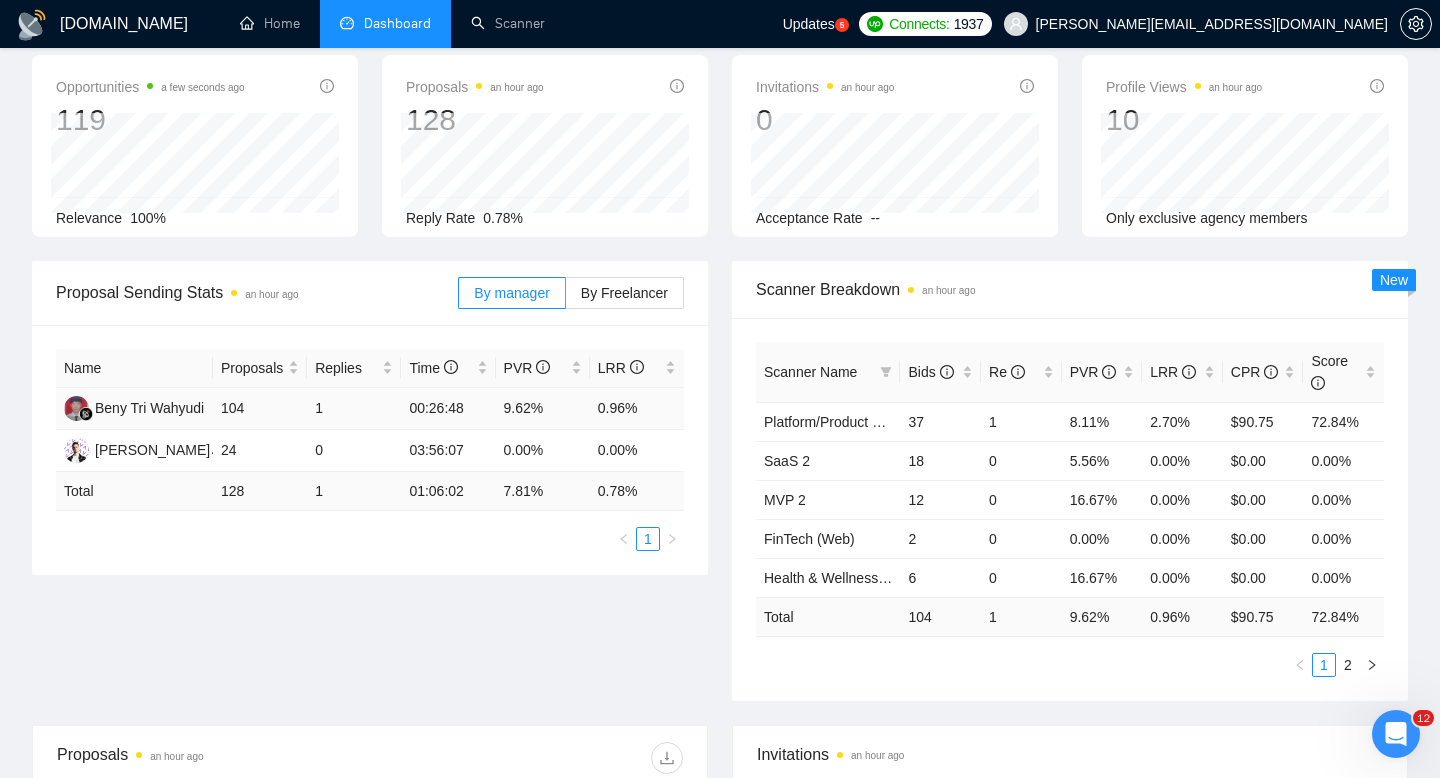 click on "9.62%" at bounding box center (543, 409) 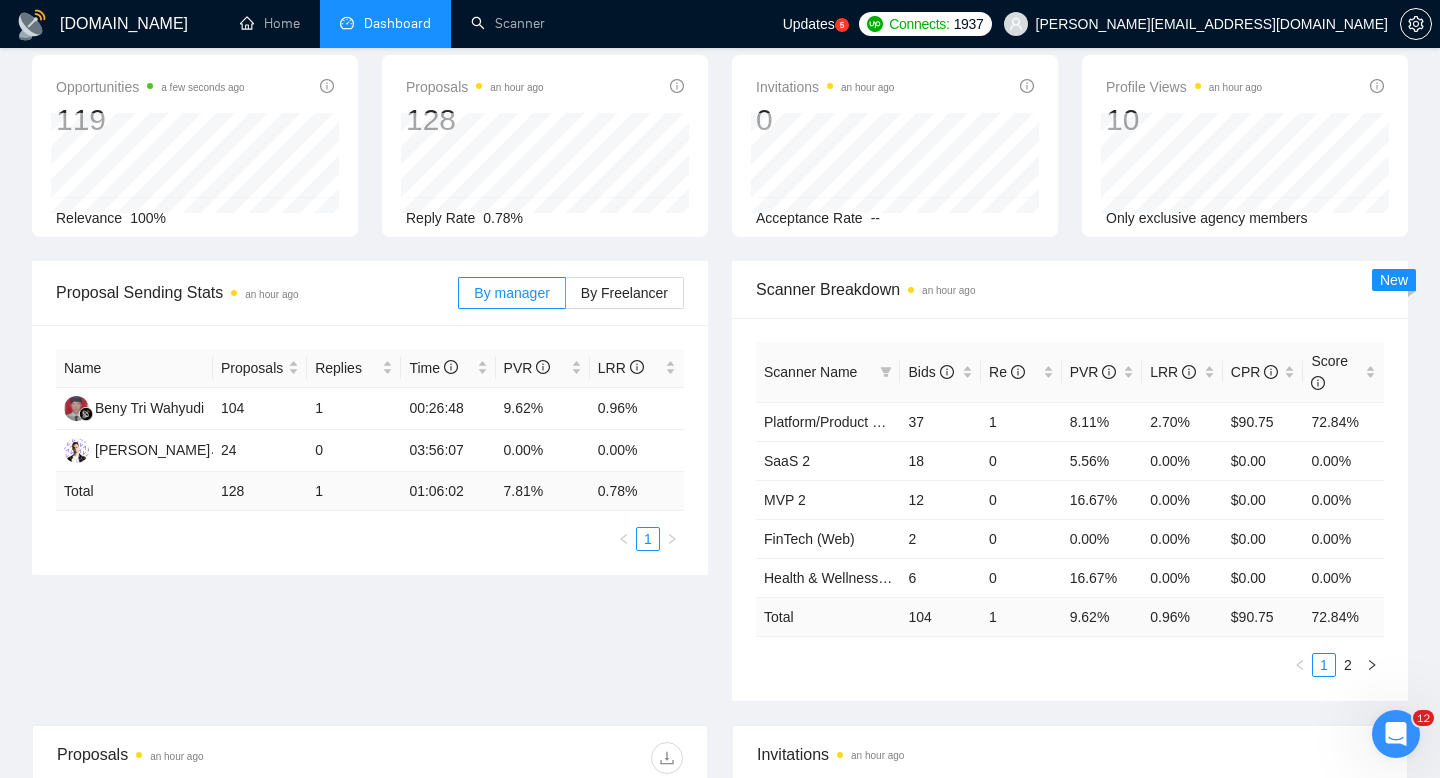 scroll, scrollTop: 0, scrollLeft: 0, axis: both 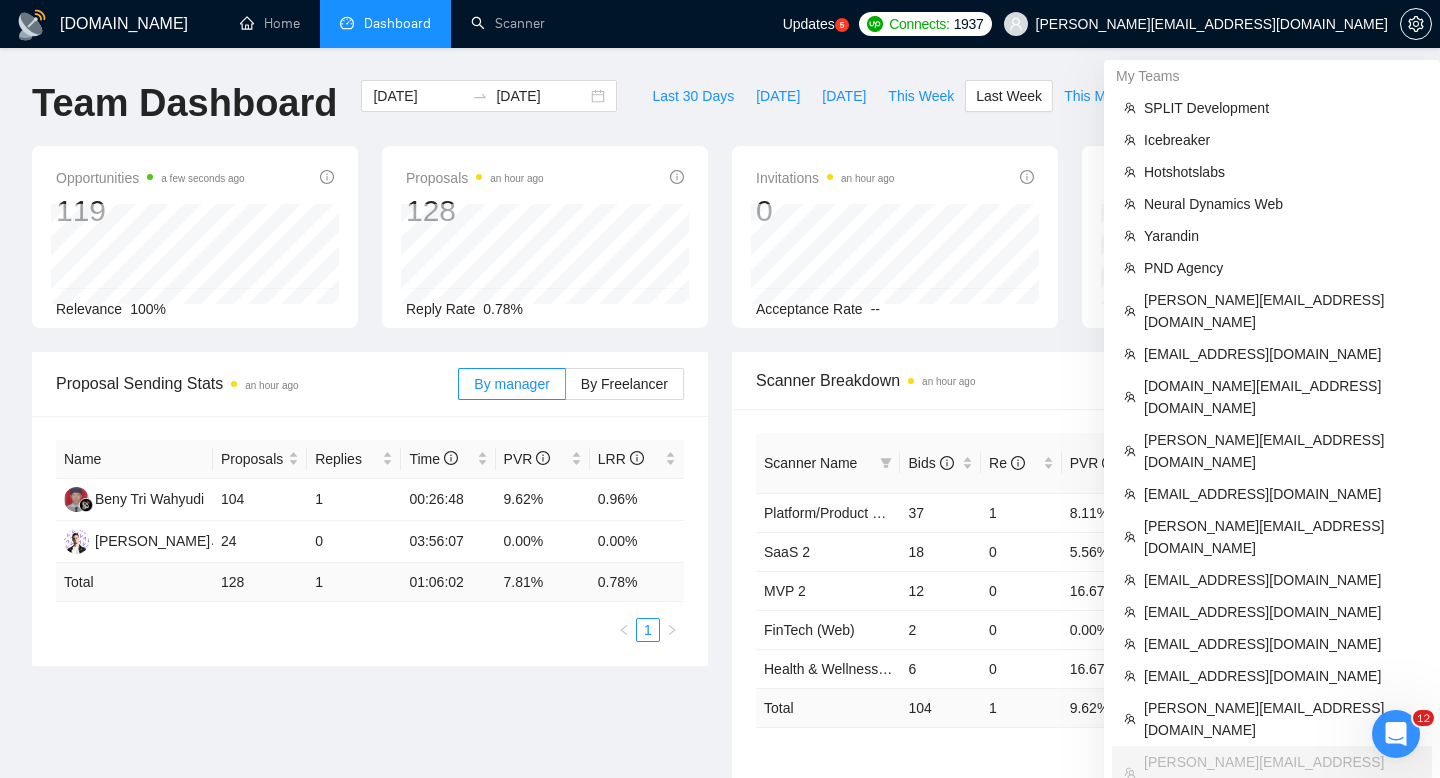 click on "vladyslav.tamashchuk@valsydev.com" at bounding box center (1212, 24) 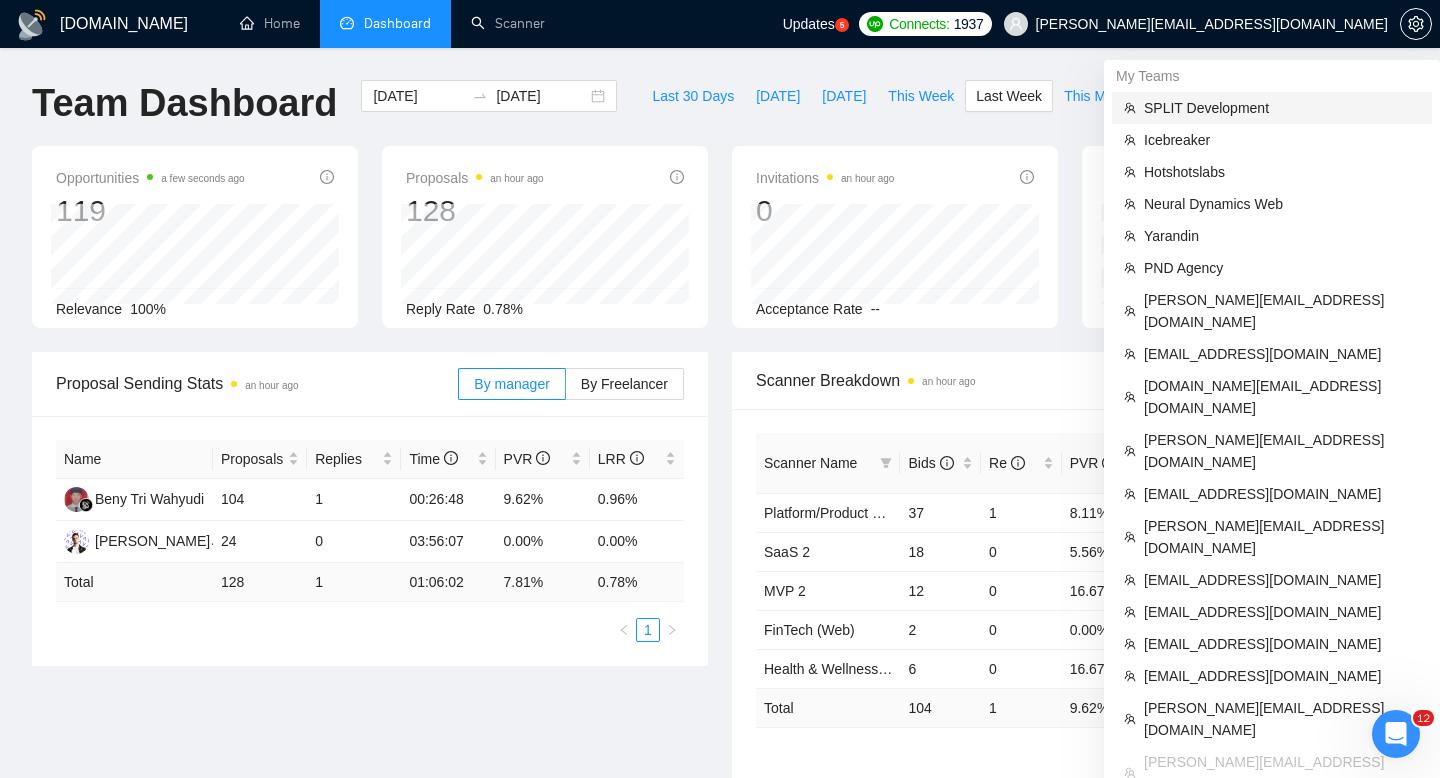 click on "SPLIT Development" at bounding box center [1282, 108] 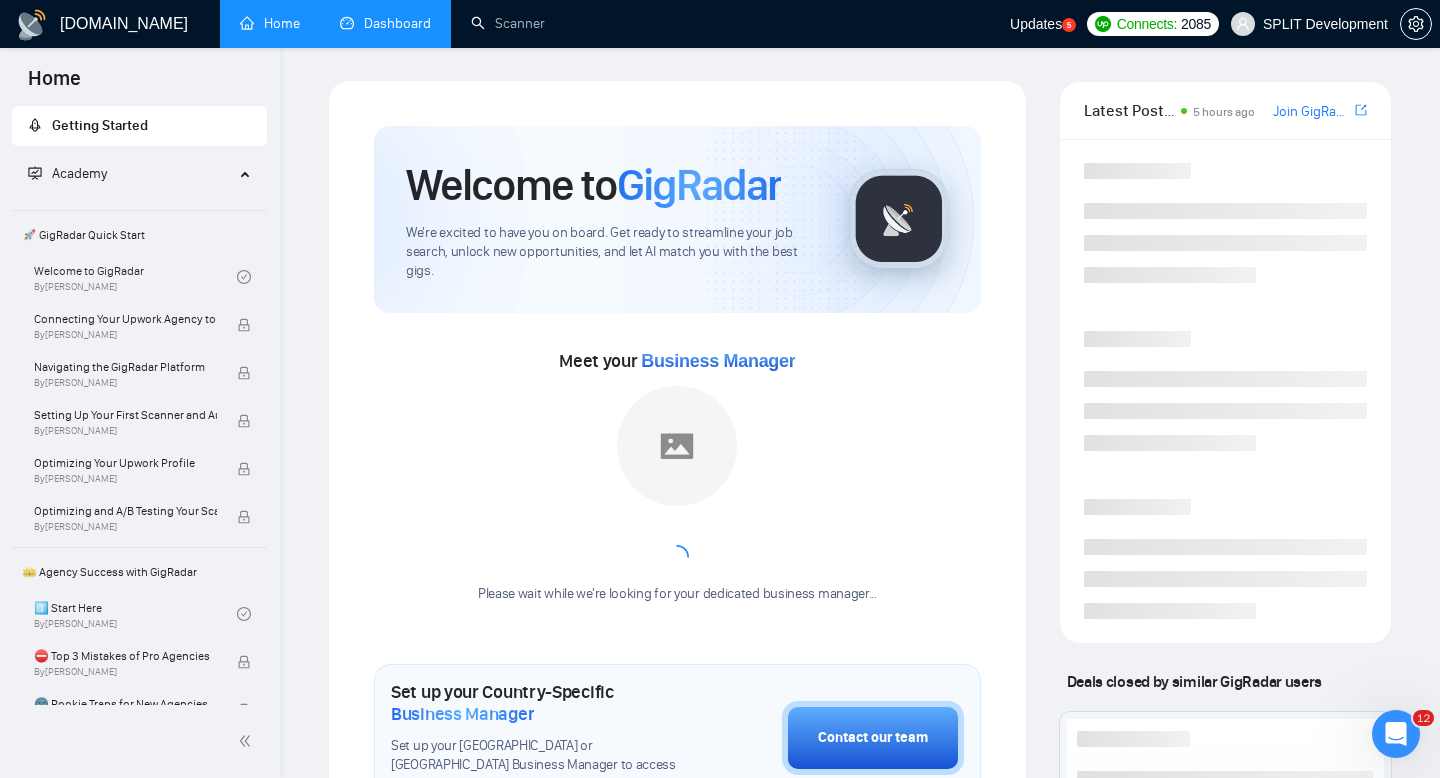 click on "Dashboard" at bounding box center [385, 23] 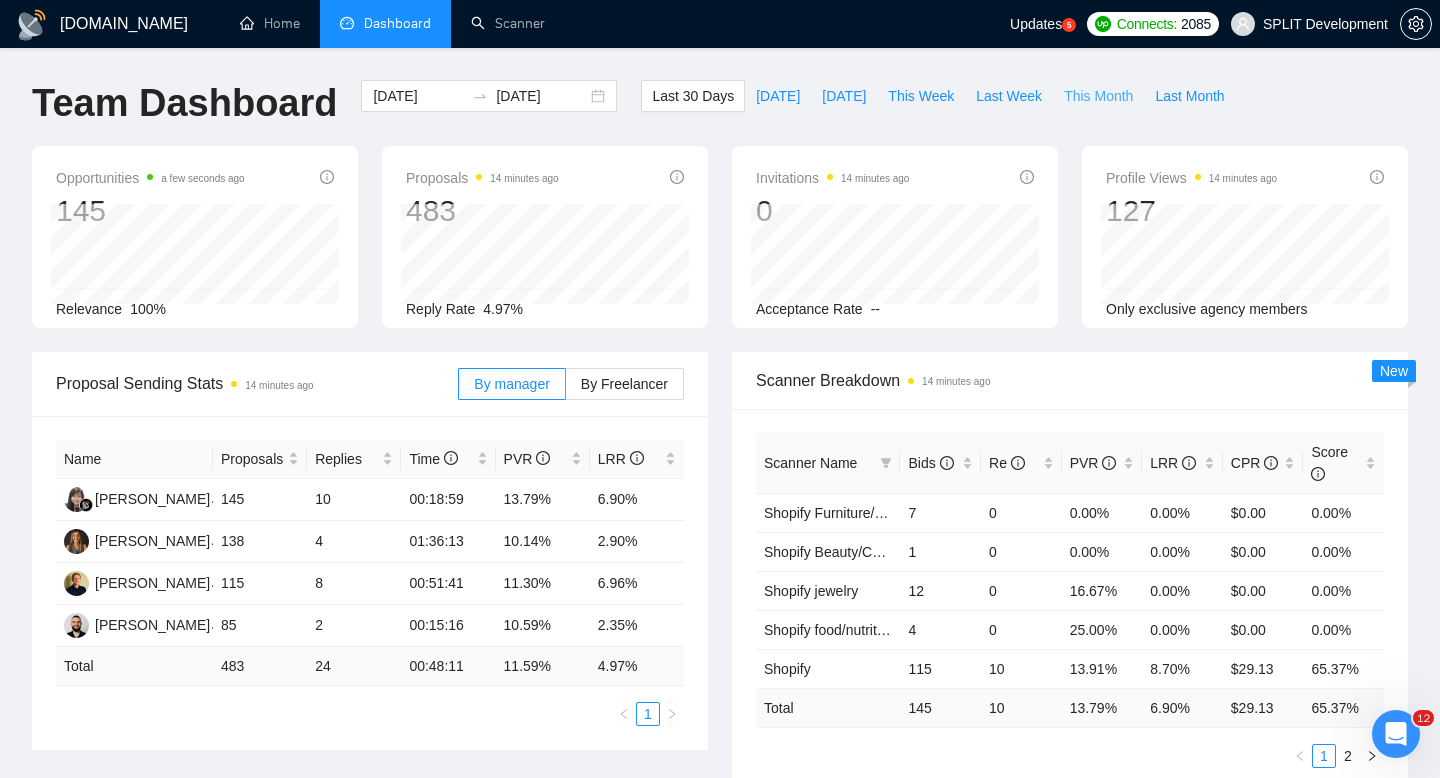 click on "This Month" at bounding box center [1098, 96] 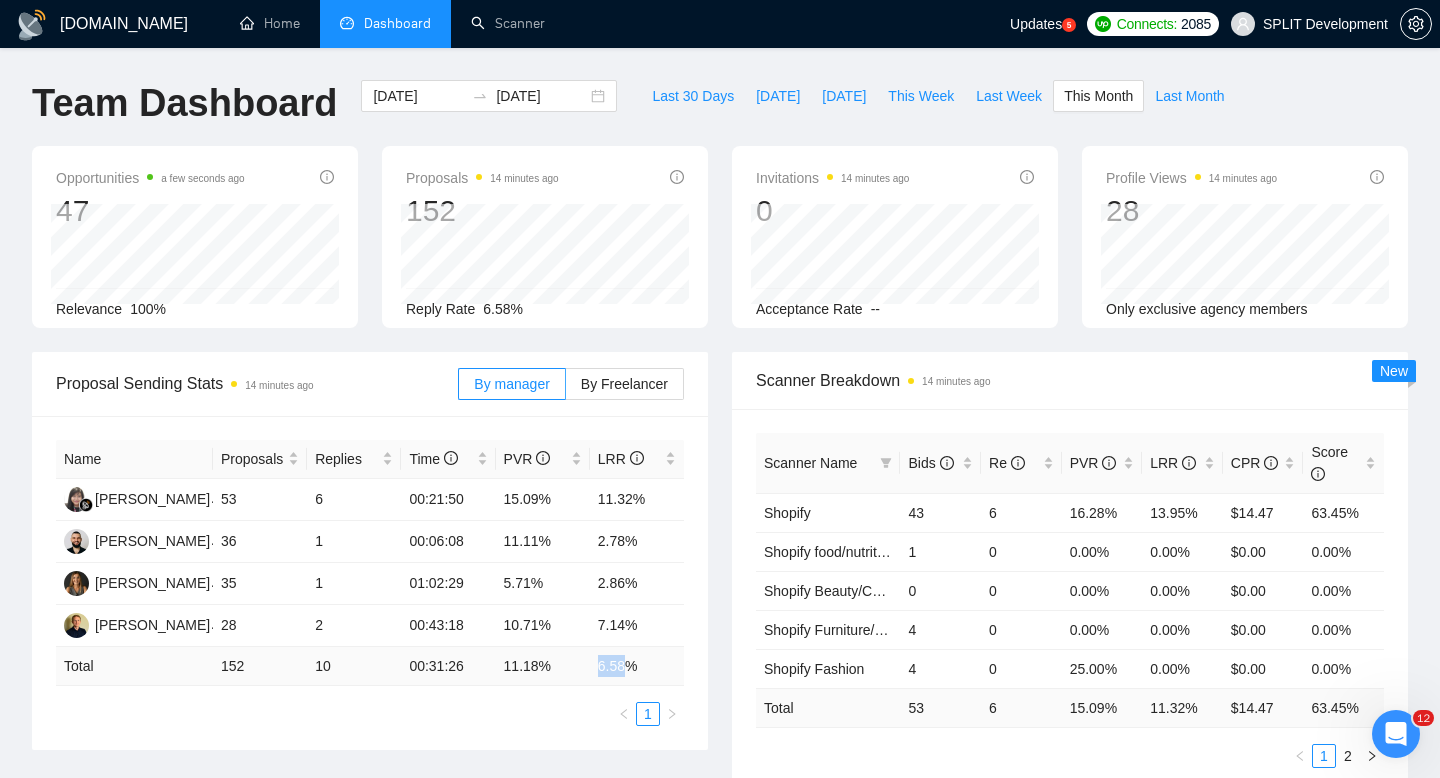drag, startPoint x: 597, startPoint y: 664, endPoint x: 637, endPoint y: 664, distance: 40 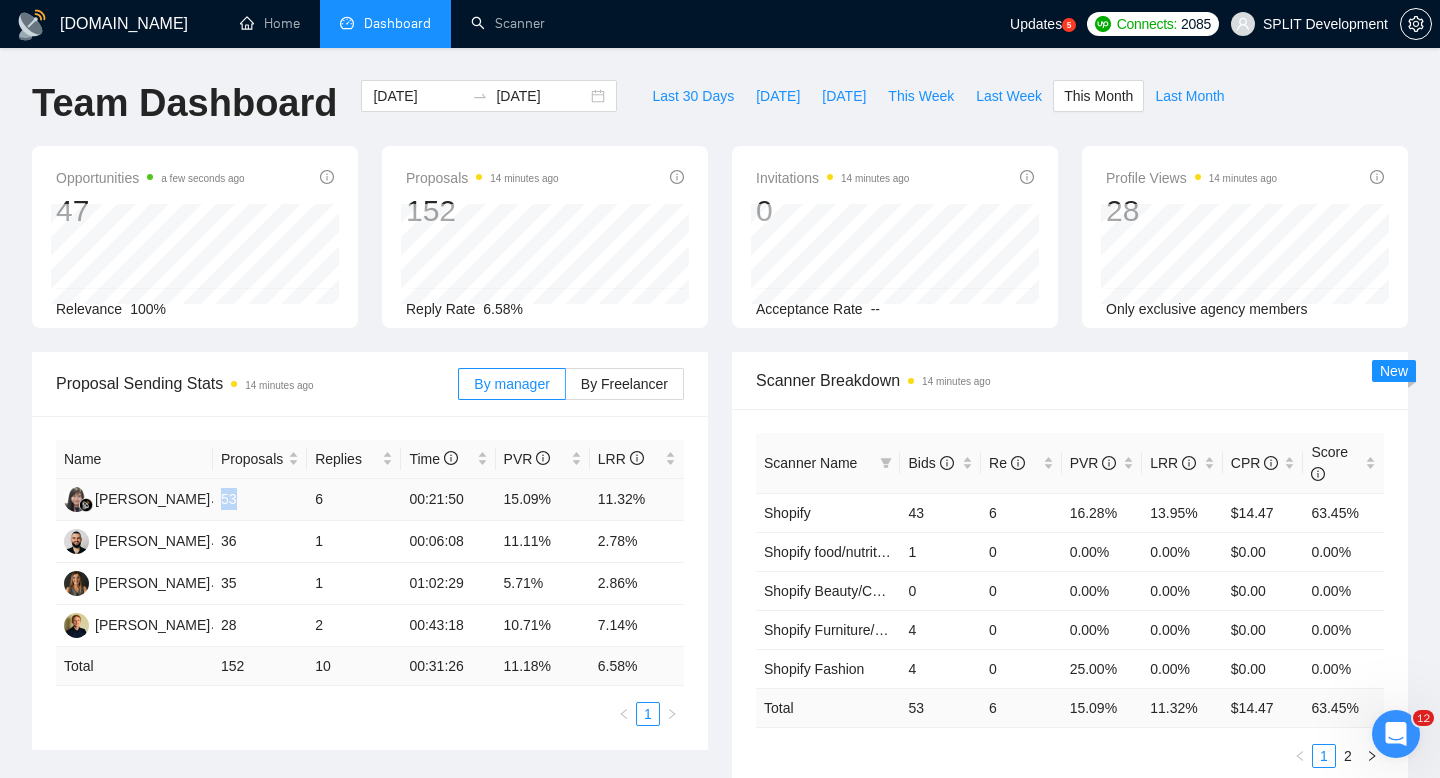 drag, startPoint x: 218, startPoint y: 501, endPoint x: 289, endPoint y: 501, distance: 71 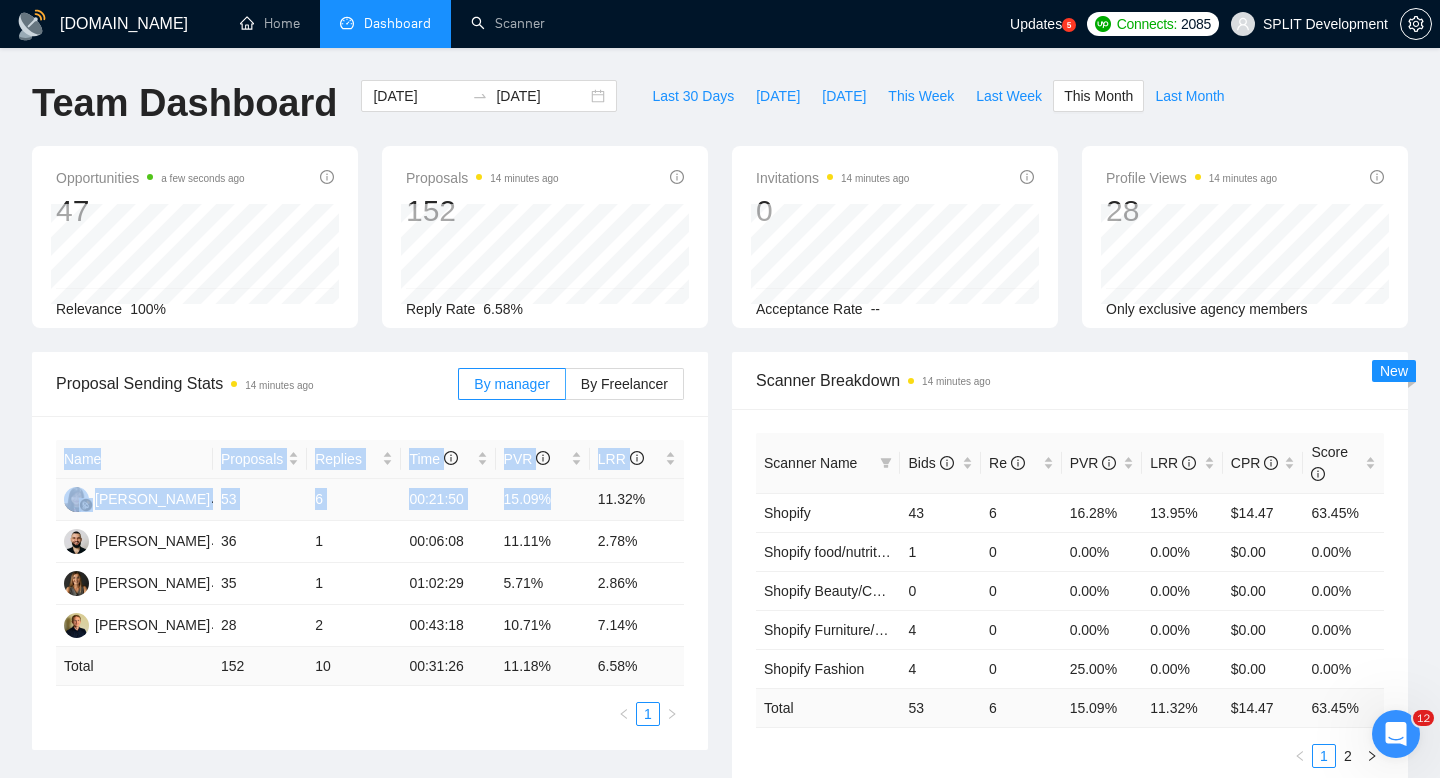 drag, startPoint x: 600, startPoint y: 505, endPoint x: 690, endPoint y: 501, distance: 90.088844 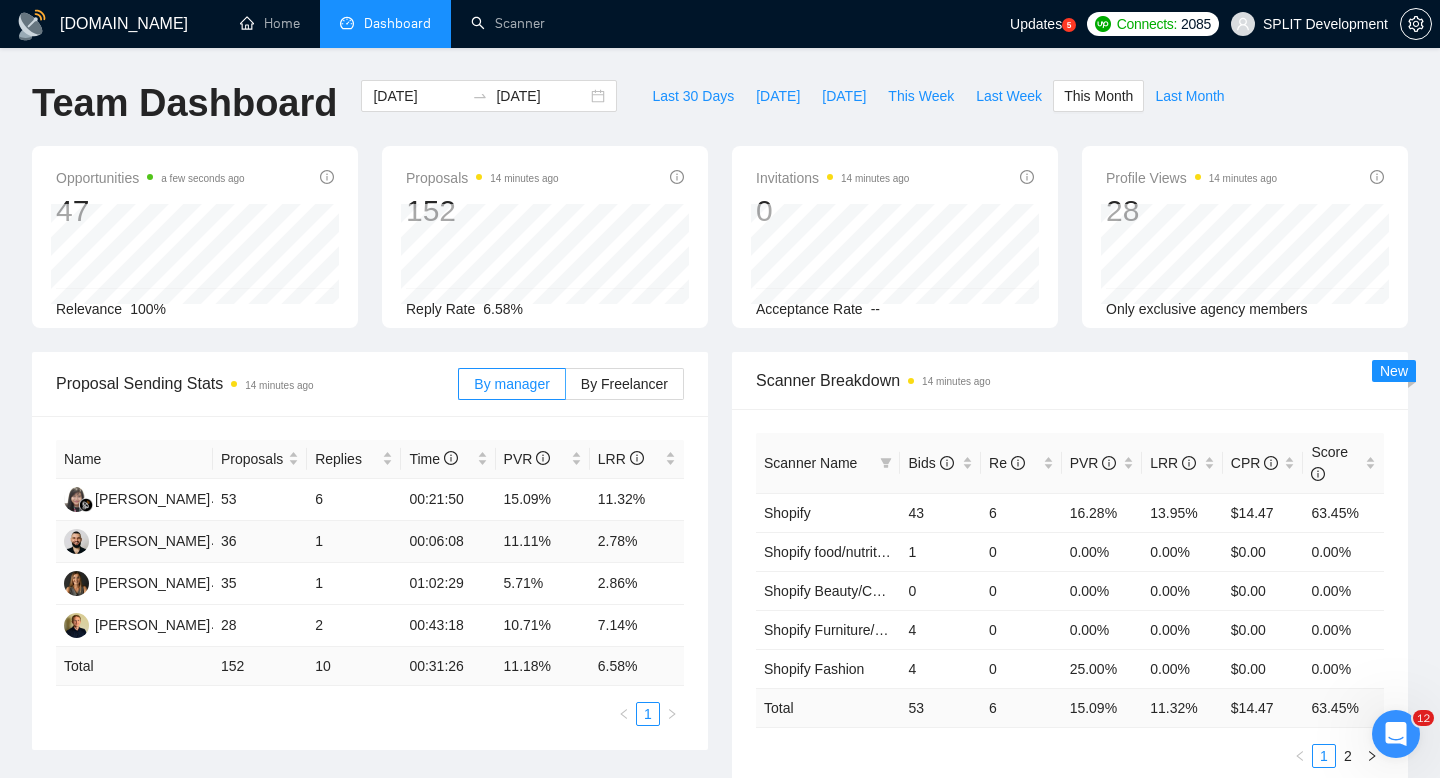 click on "2.78%" at bounding box center [637, 542] 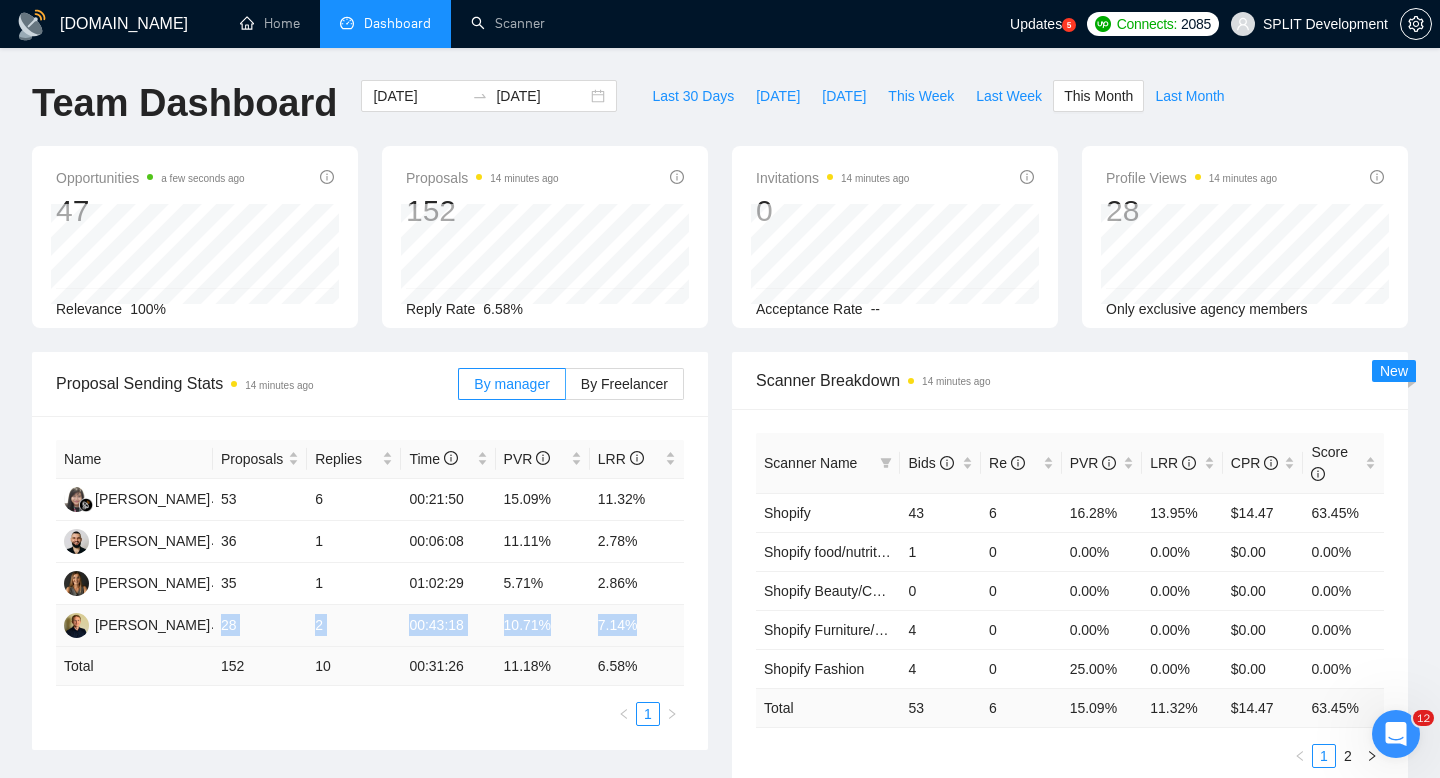 drag, startPoint x: 213, startPoint y: 628, endPoint x: 651, endPoint y: 627, distance: 438.00113 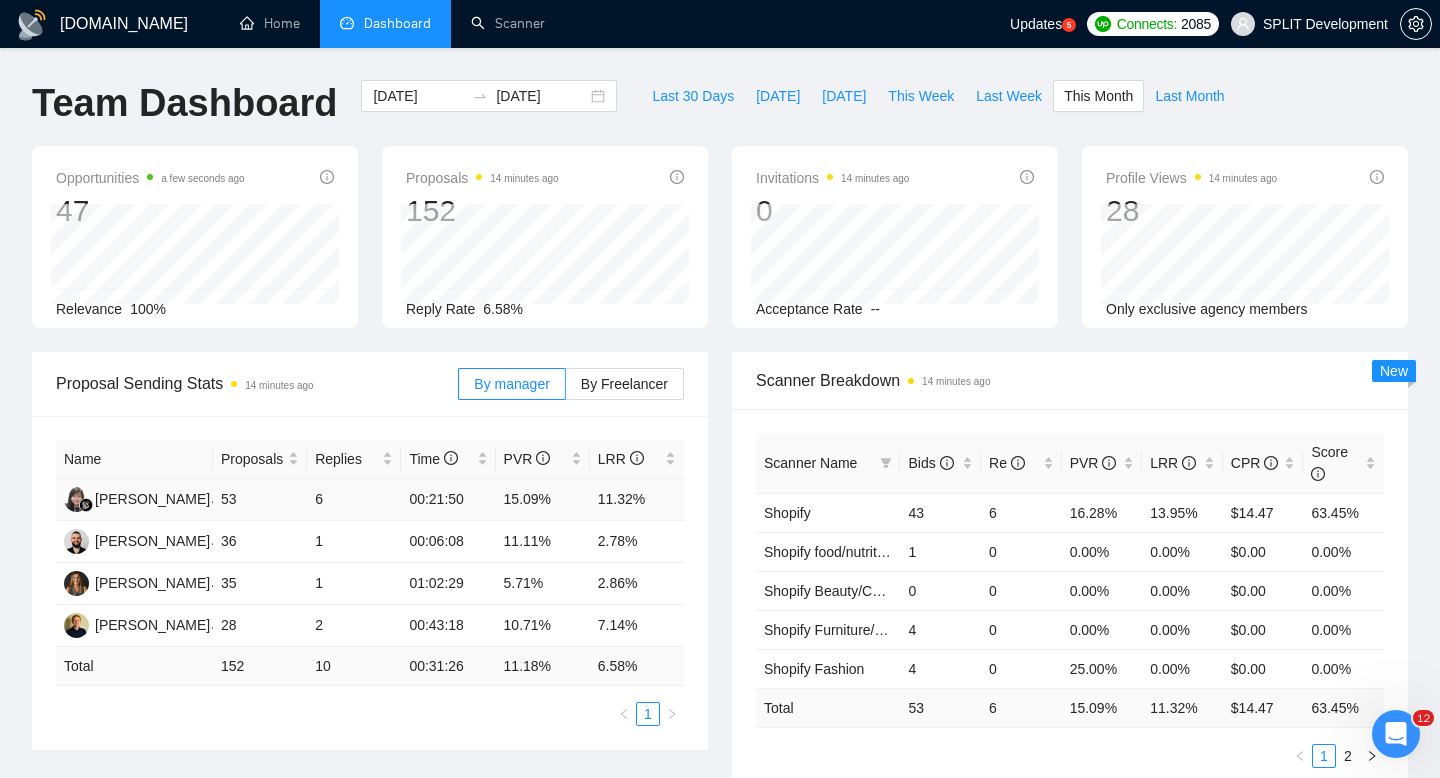 click on "00:21:50" at bounding box center [448, 500] 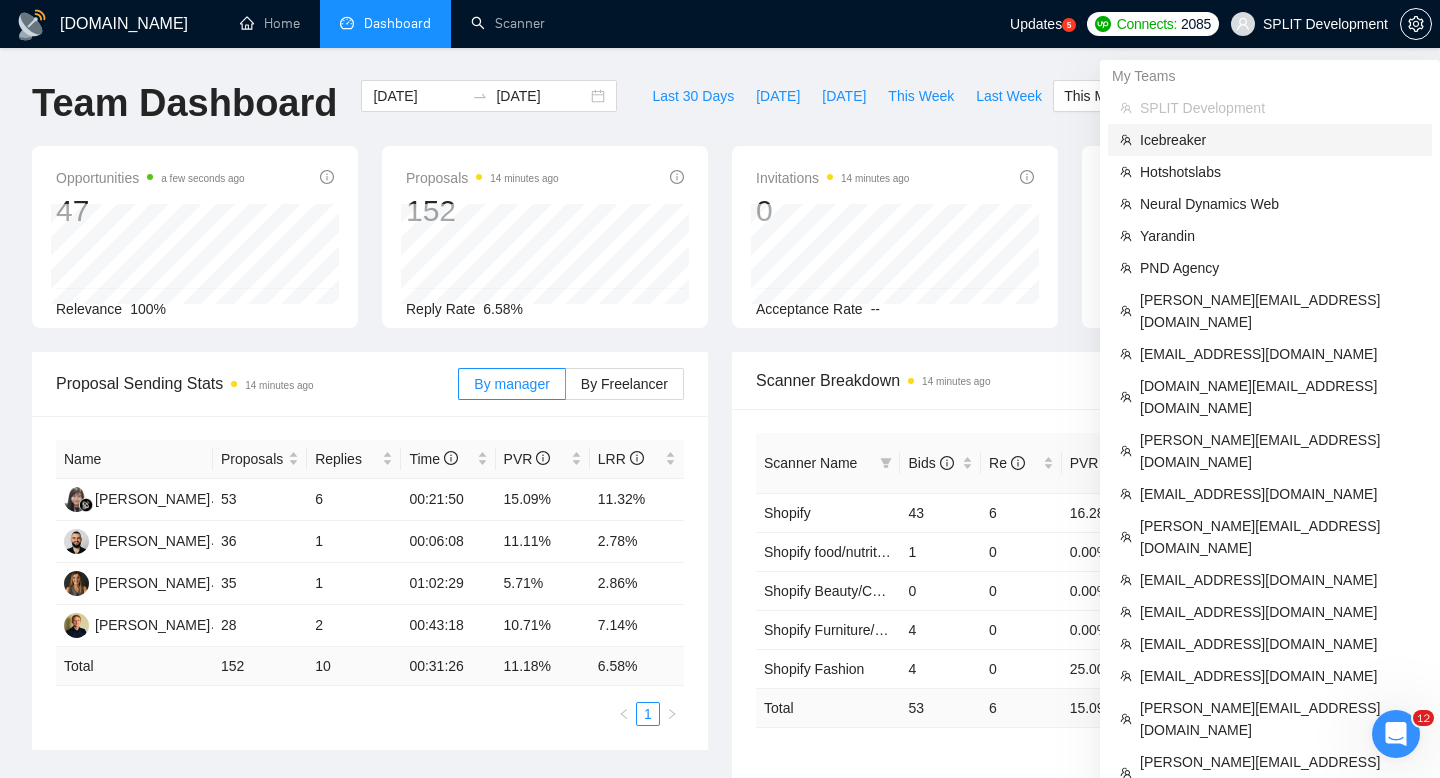 click on "Icebreaker" at bounding box center (1280, 140) 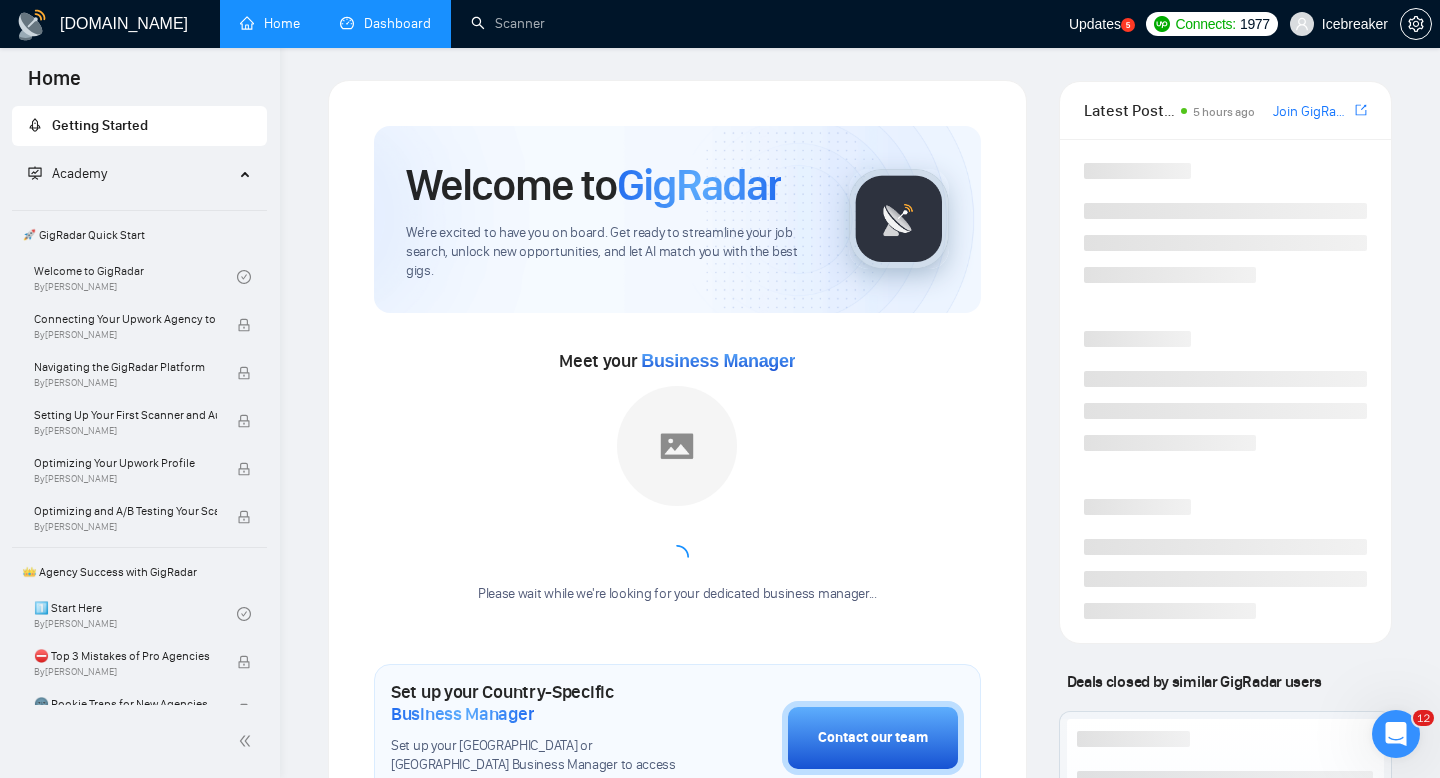 click on "Dashboard" at bounding box center (385, 23) 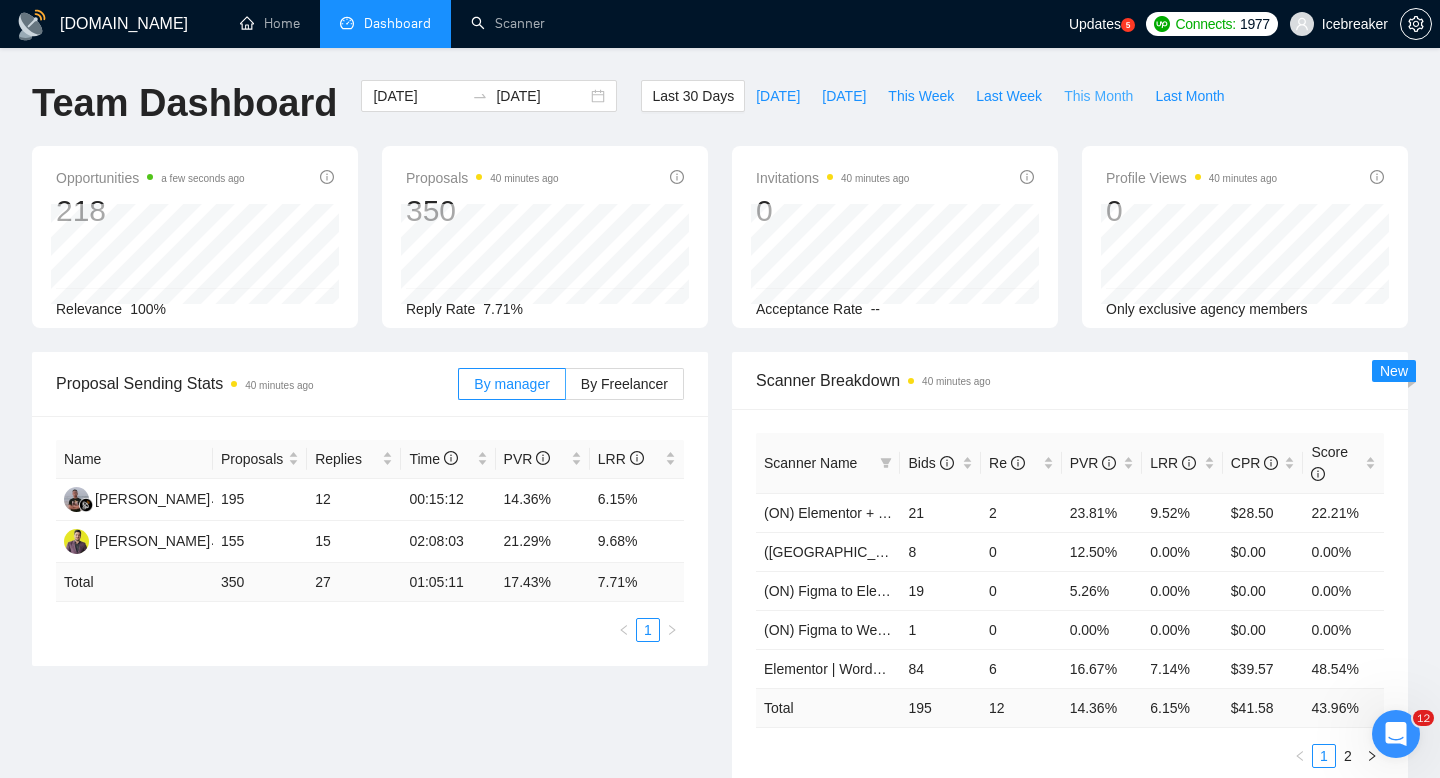 click on "This Month" at bounding box center (1098, 96) 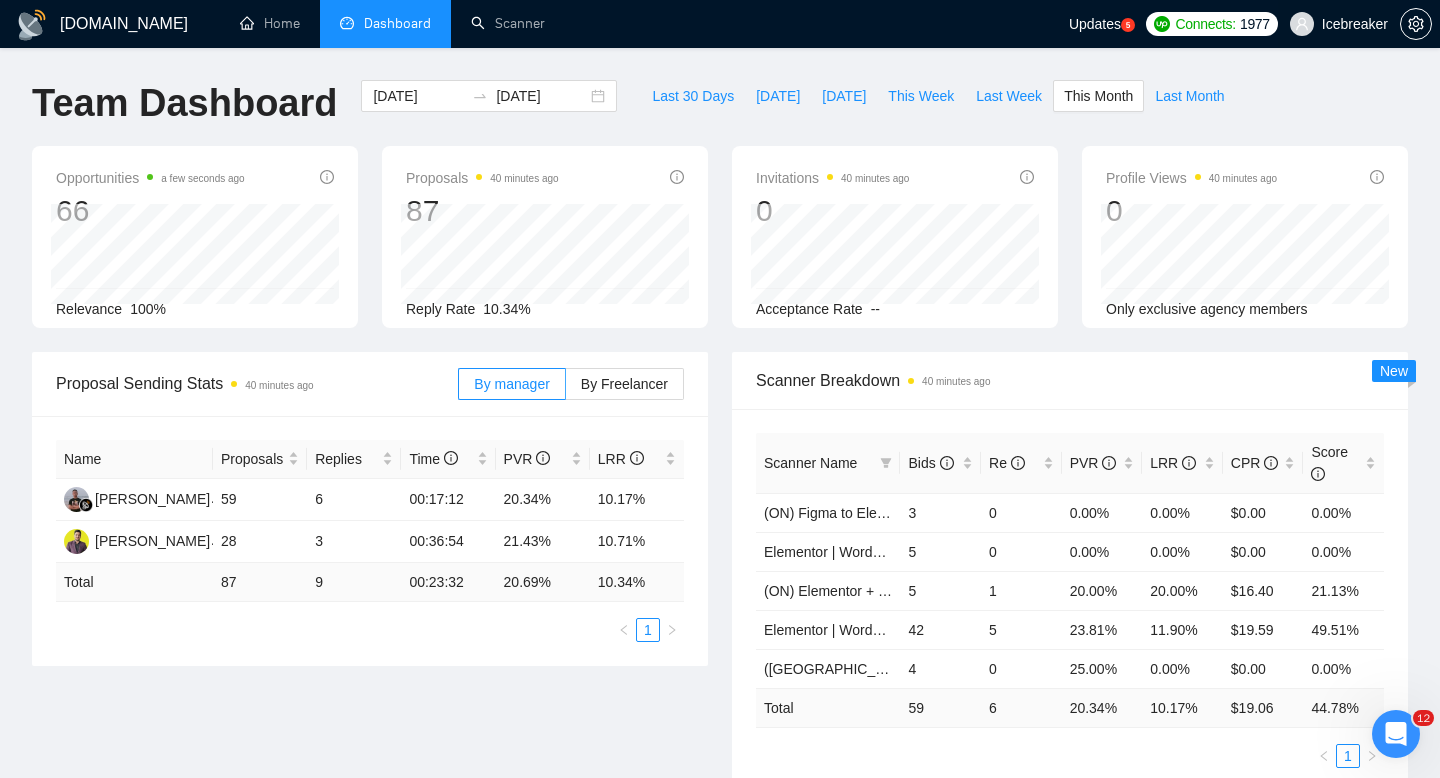 click on "Icebreaker" at bounding box center [1355, 24] 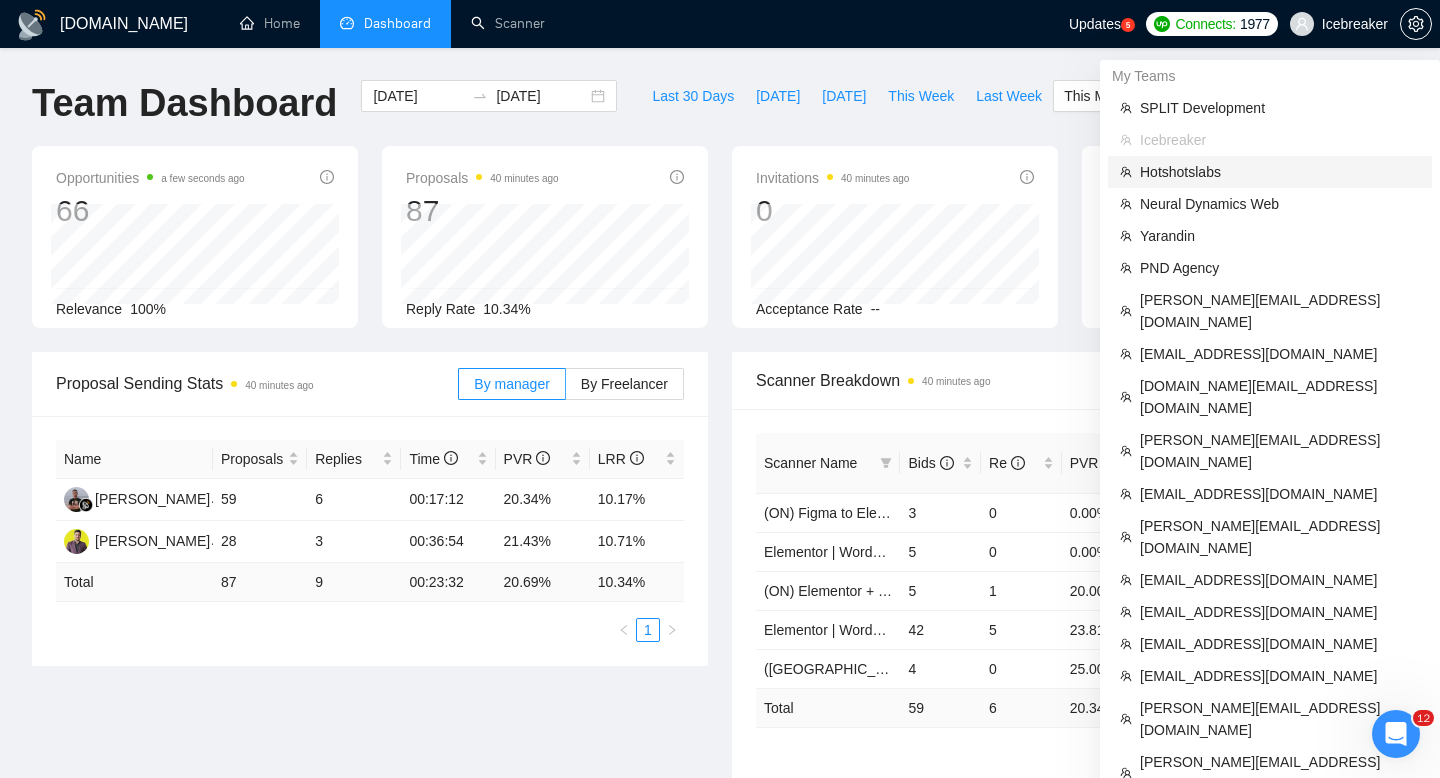 click on "Hotshotslabs" at bounding box center [1280, 172] 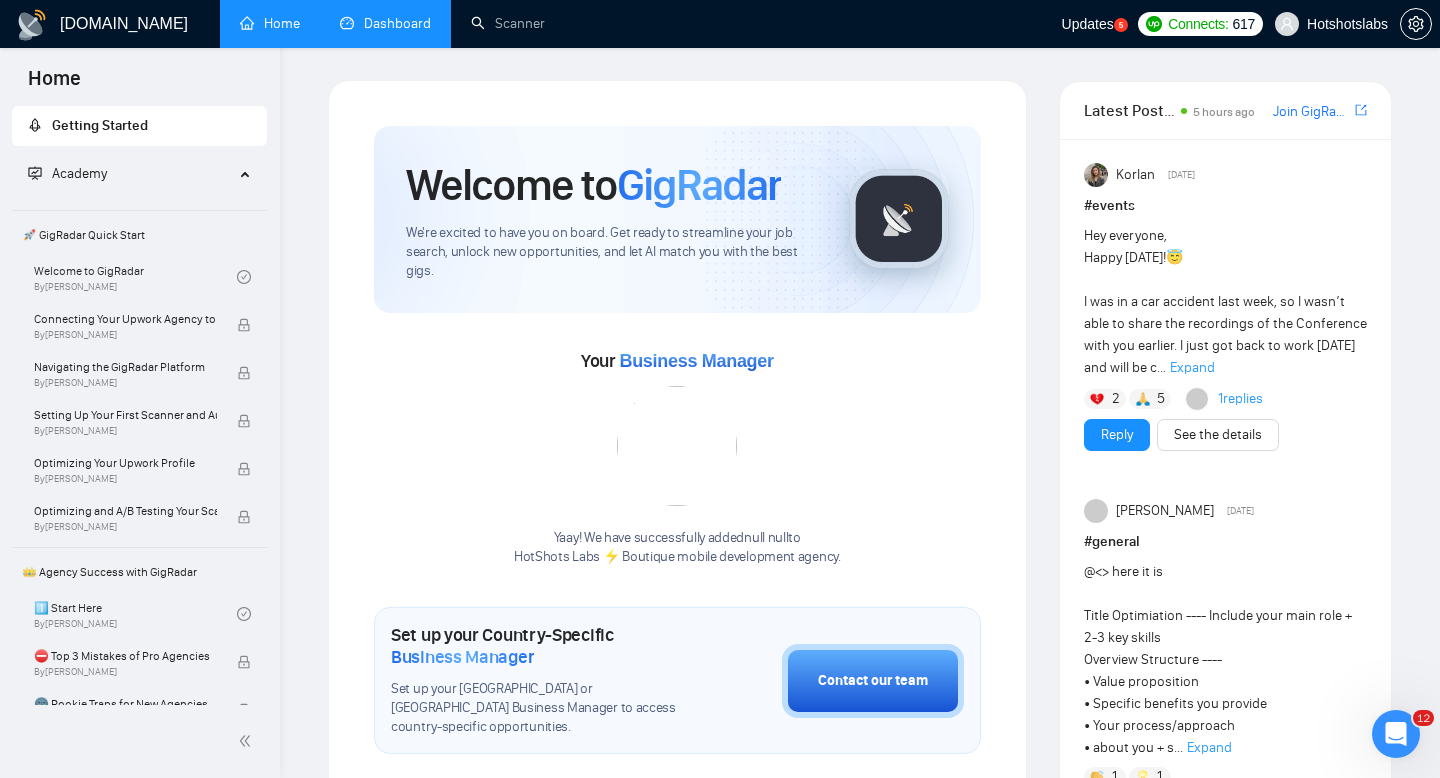click on "Dashboard" at bounding box center (385, 23) 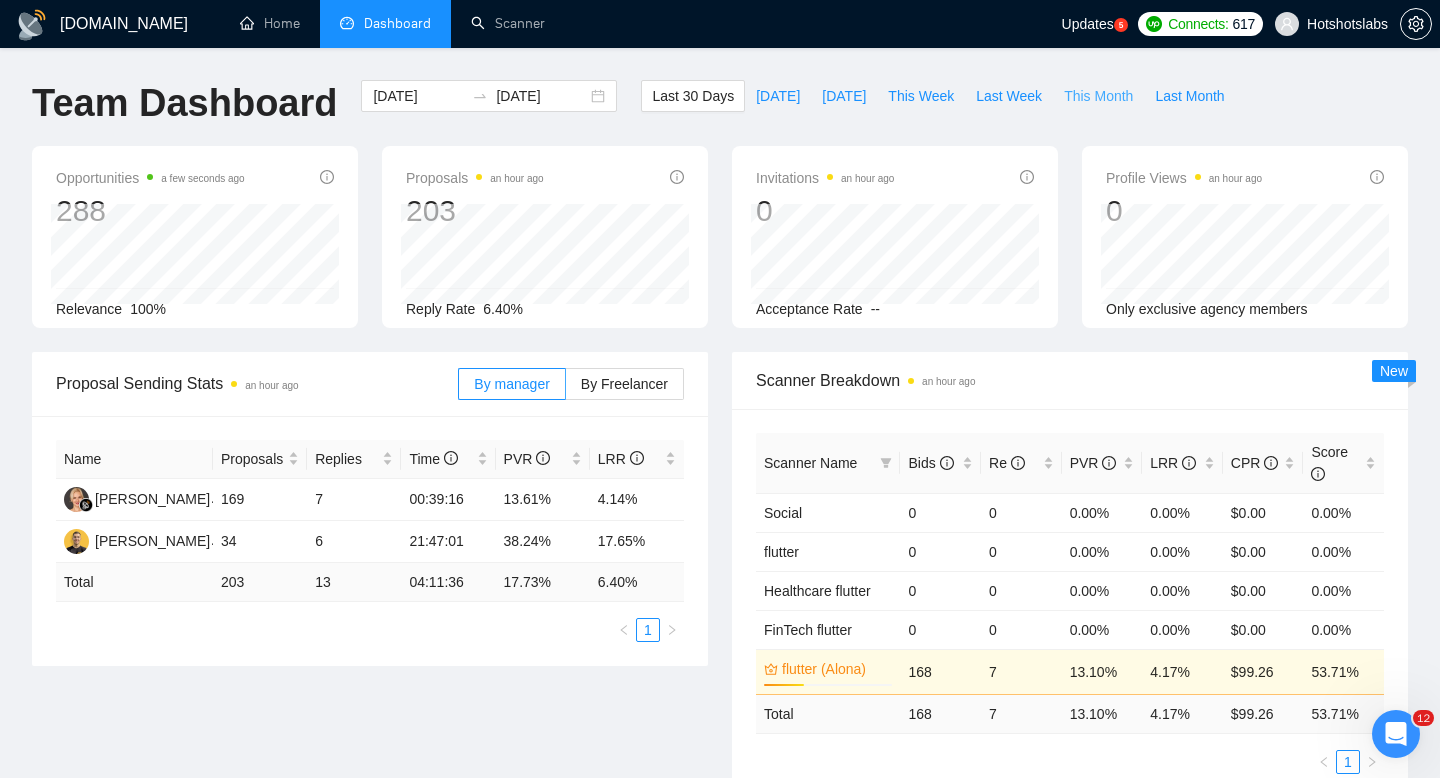 click on "This Month" at bounding box center [1098, 96] 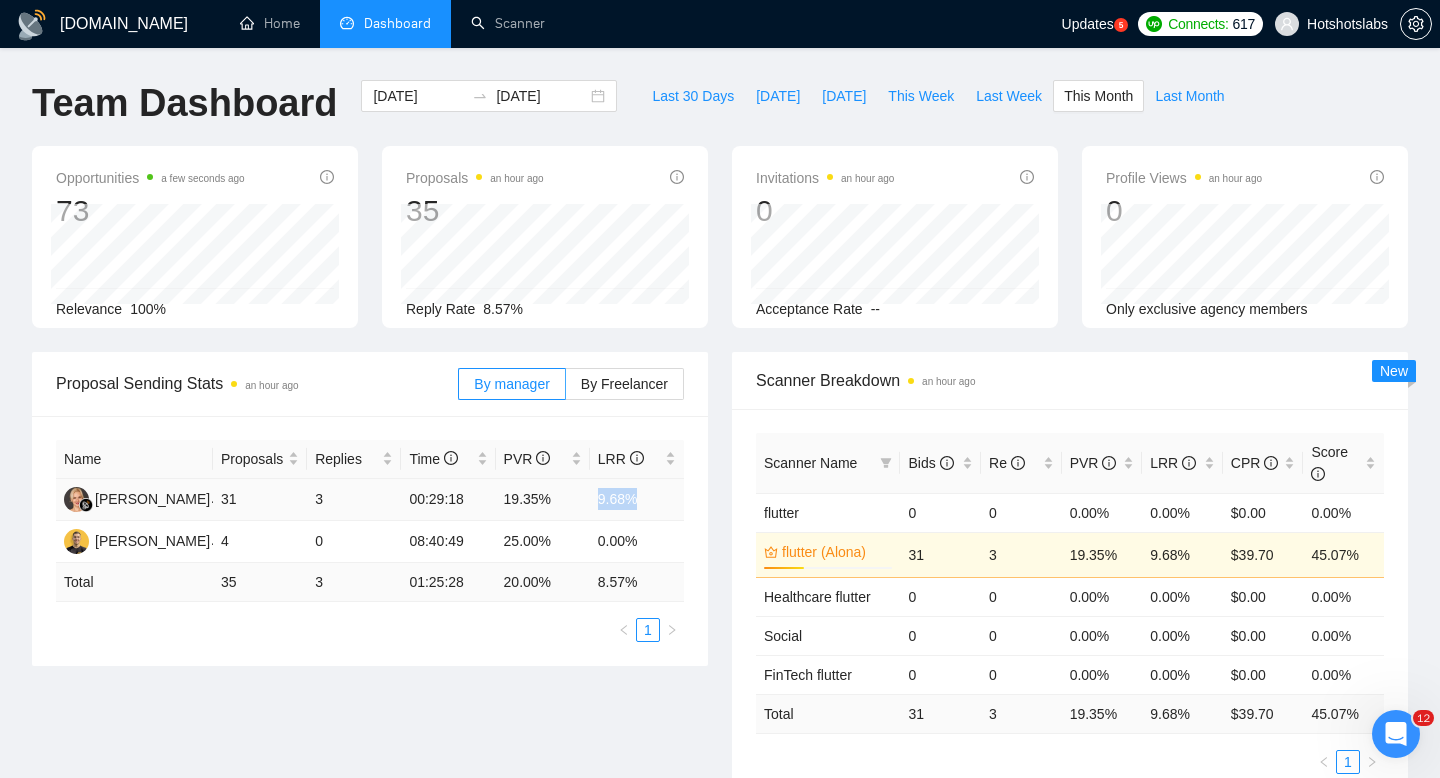 drag, startPoint x: 575, startPoint y: 502, endPoint x: 669, endPoint y: 502, distance: 94 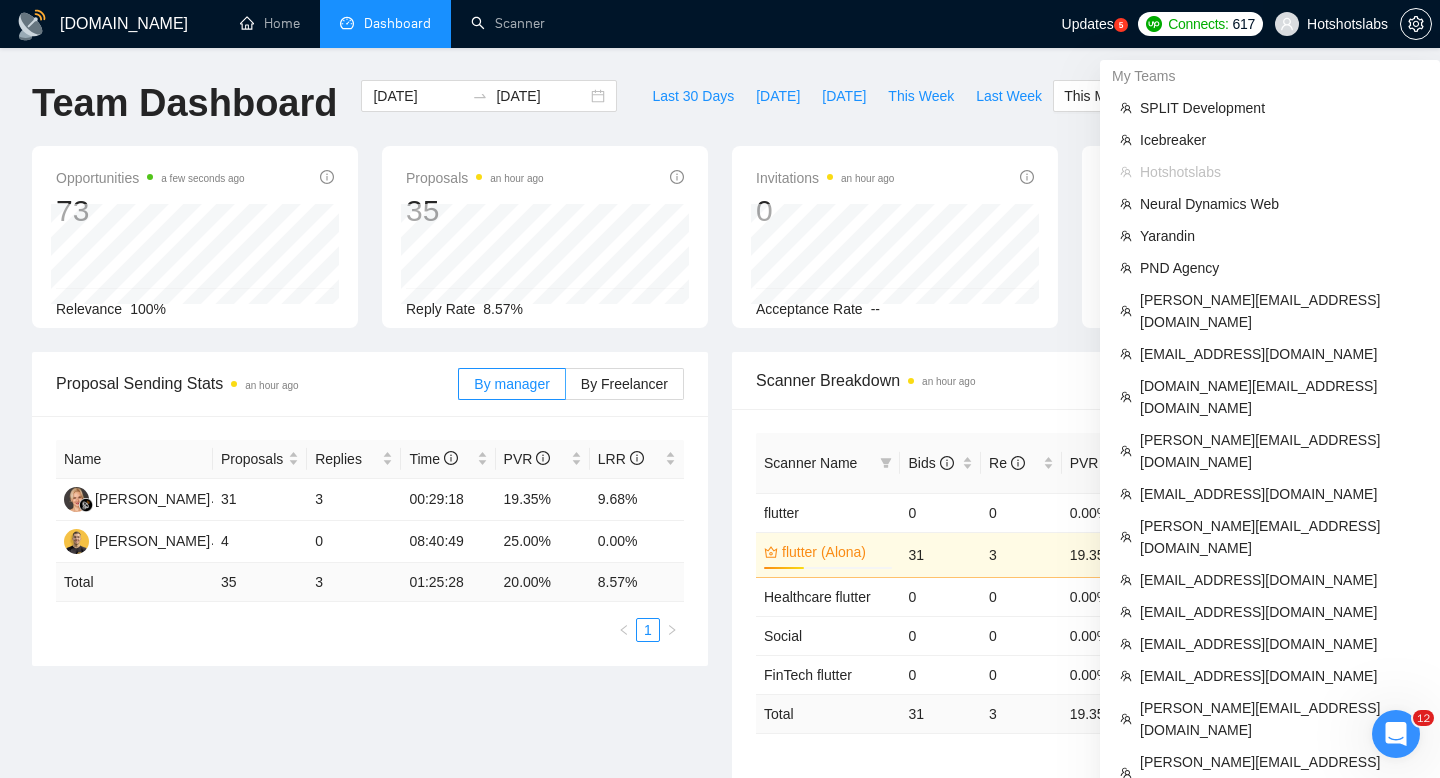 click on "Hotshotslabs" at bounding box center [1331, 24] 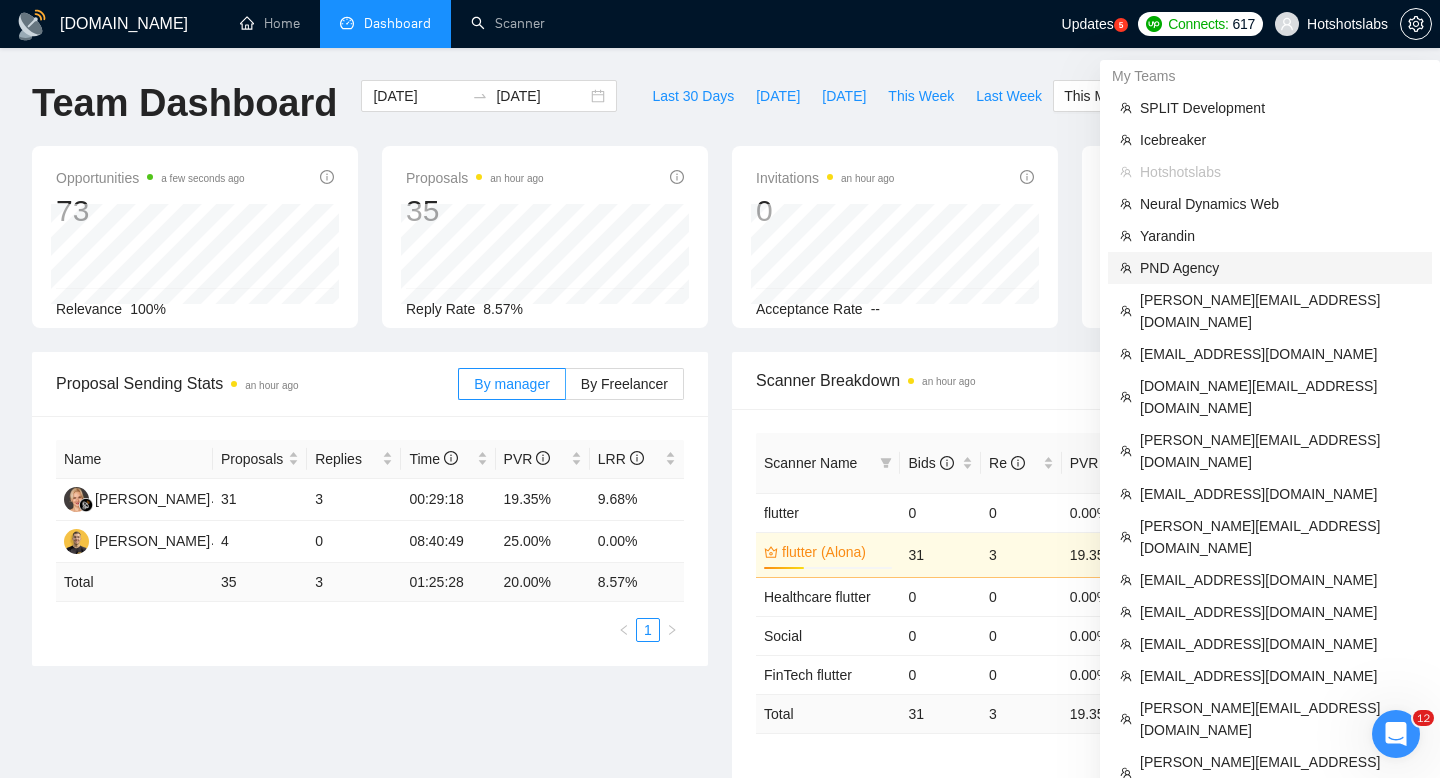 click on "PND Agency" at bounding box center (1280, 268) 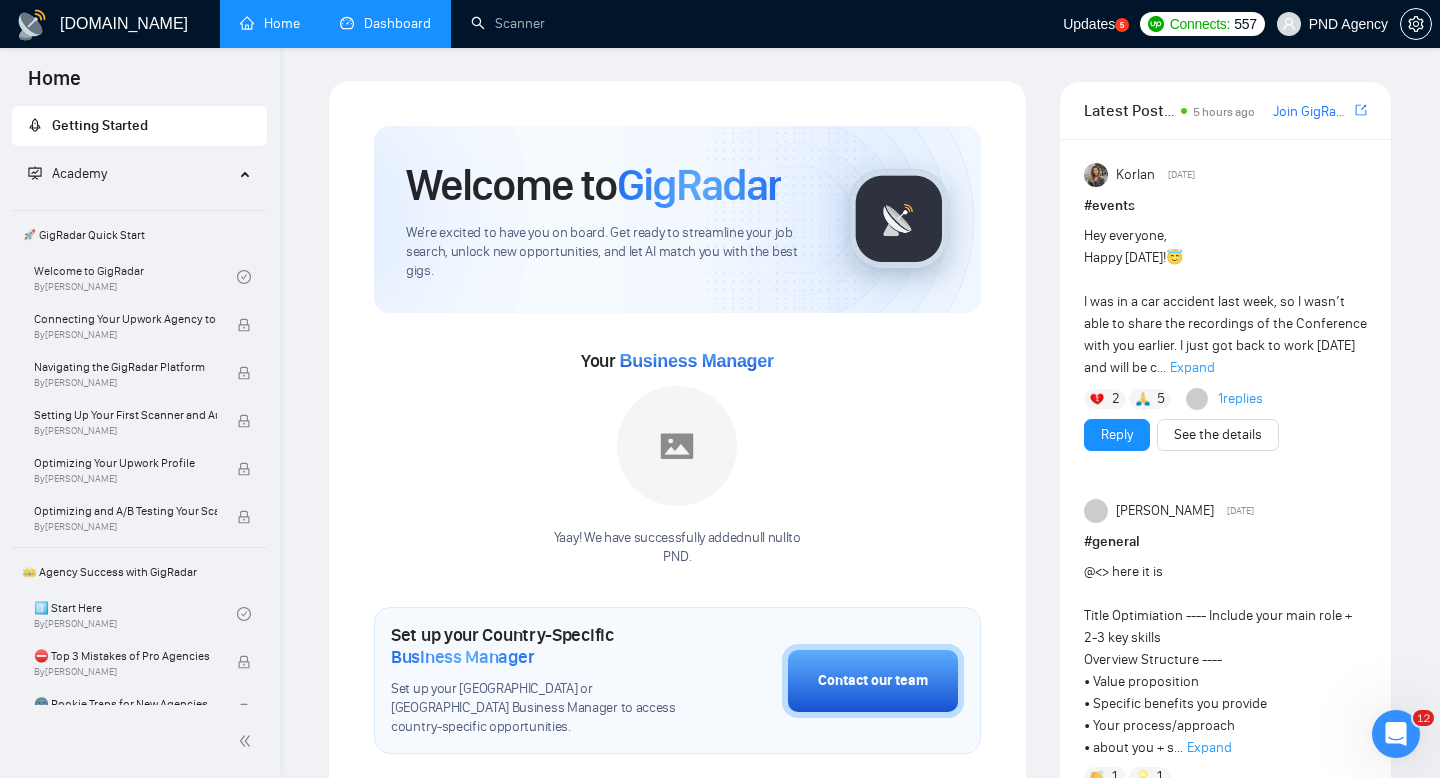 click on "Dashboard" at bounding box center [385, 23] 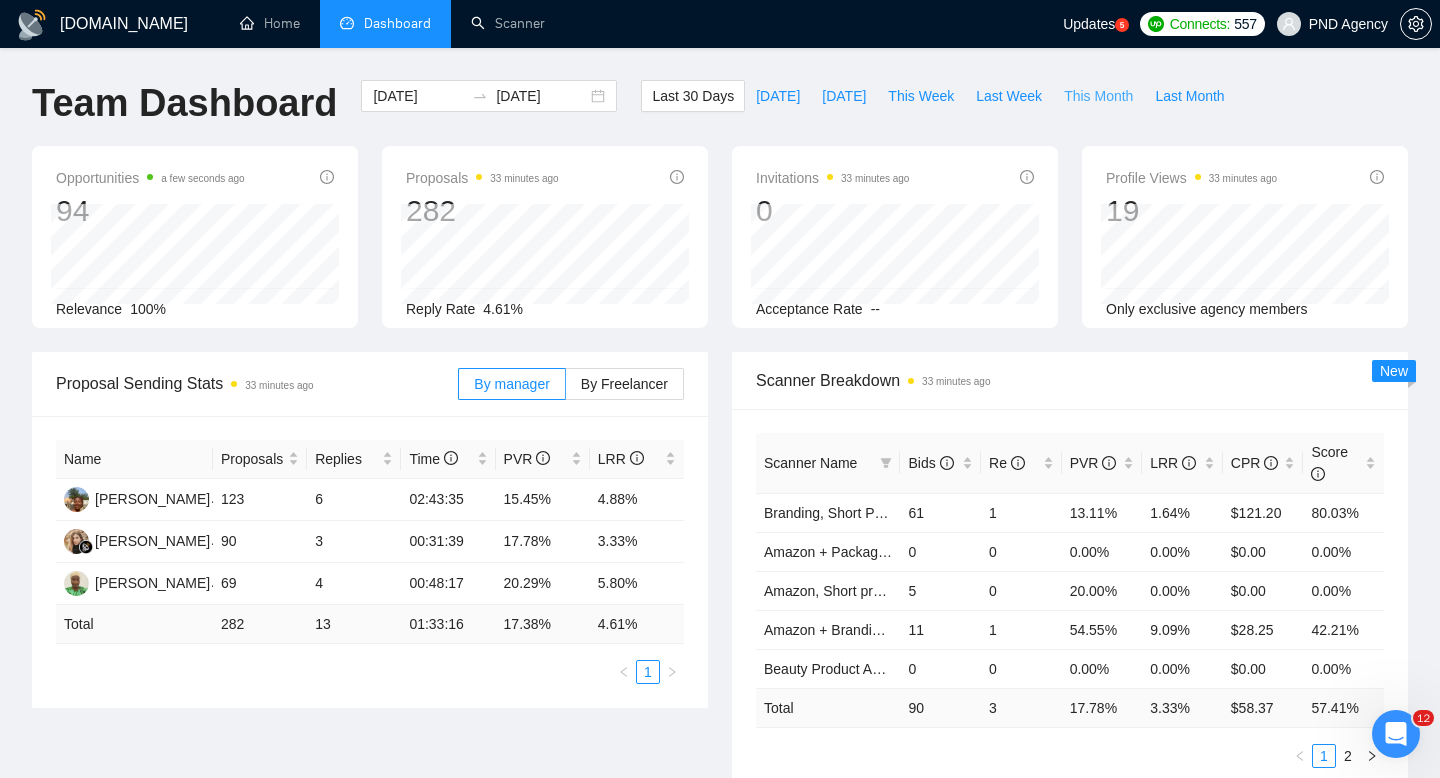 click on "This Month" at bounding box center [1098, 96] 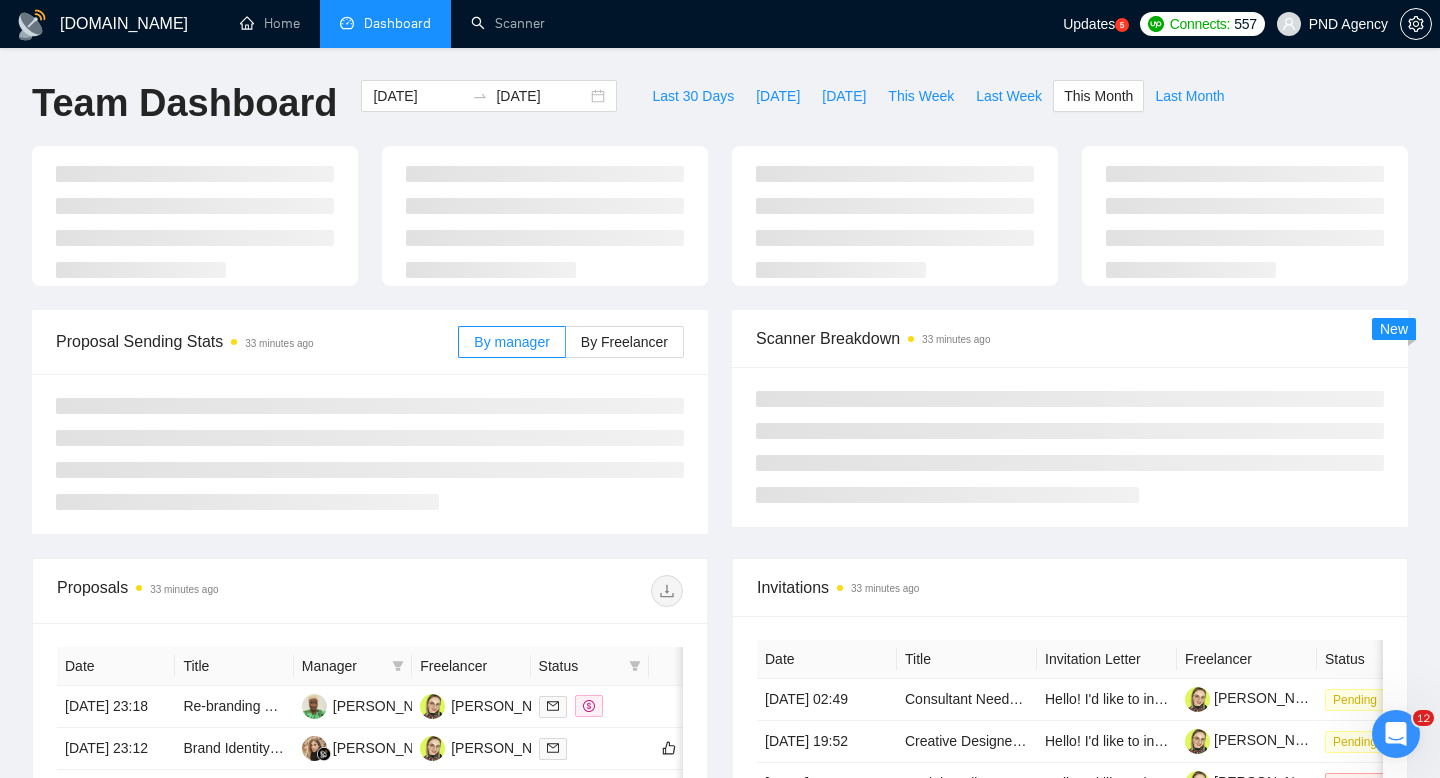 type on "2025-07-01" 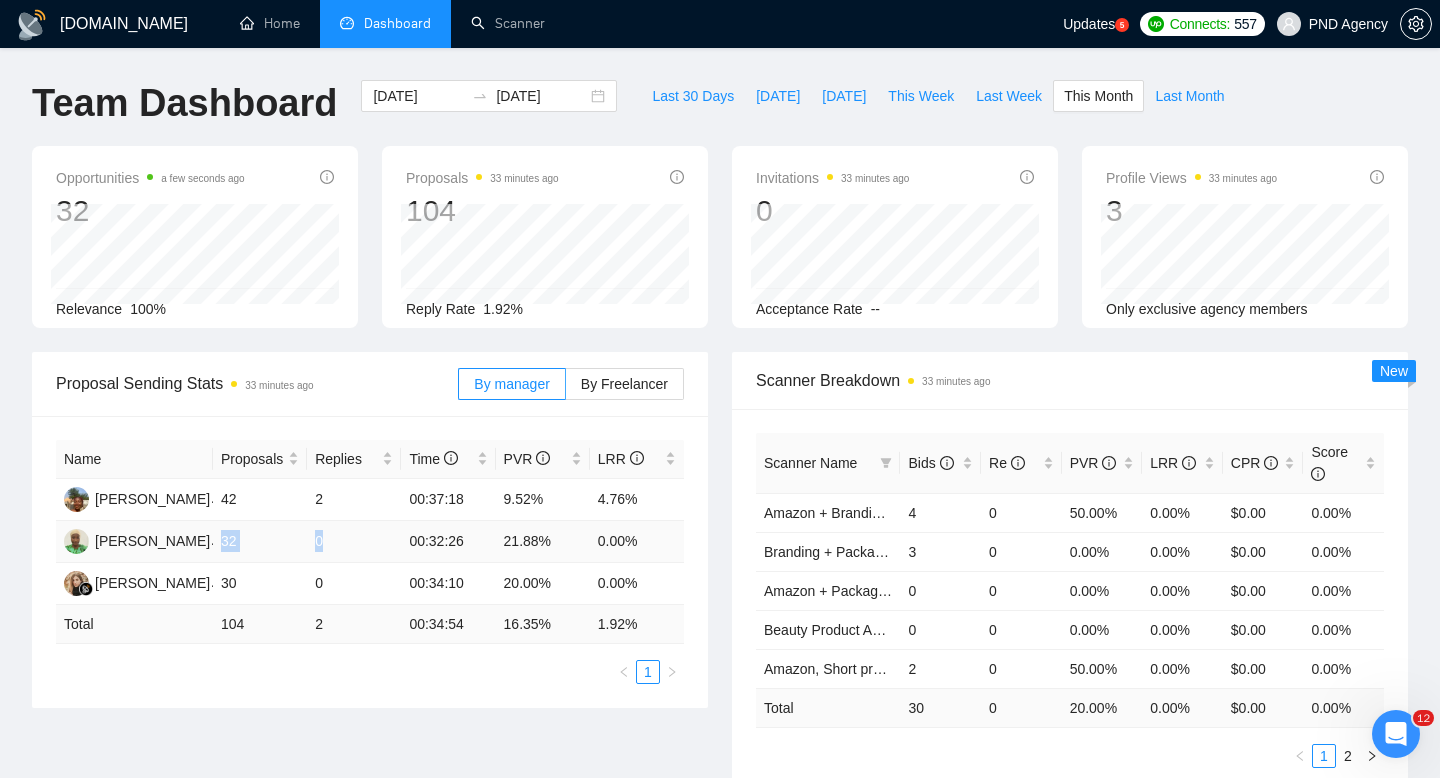 drag, startPoint x: 223, startPoint y: 544, endPoint x: 425, endPoint y: 544, distance: 202 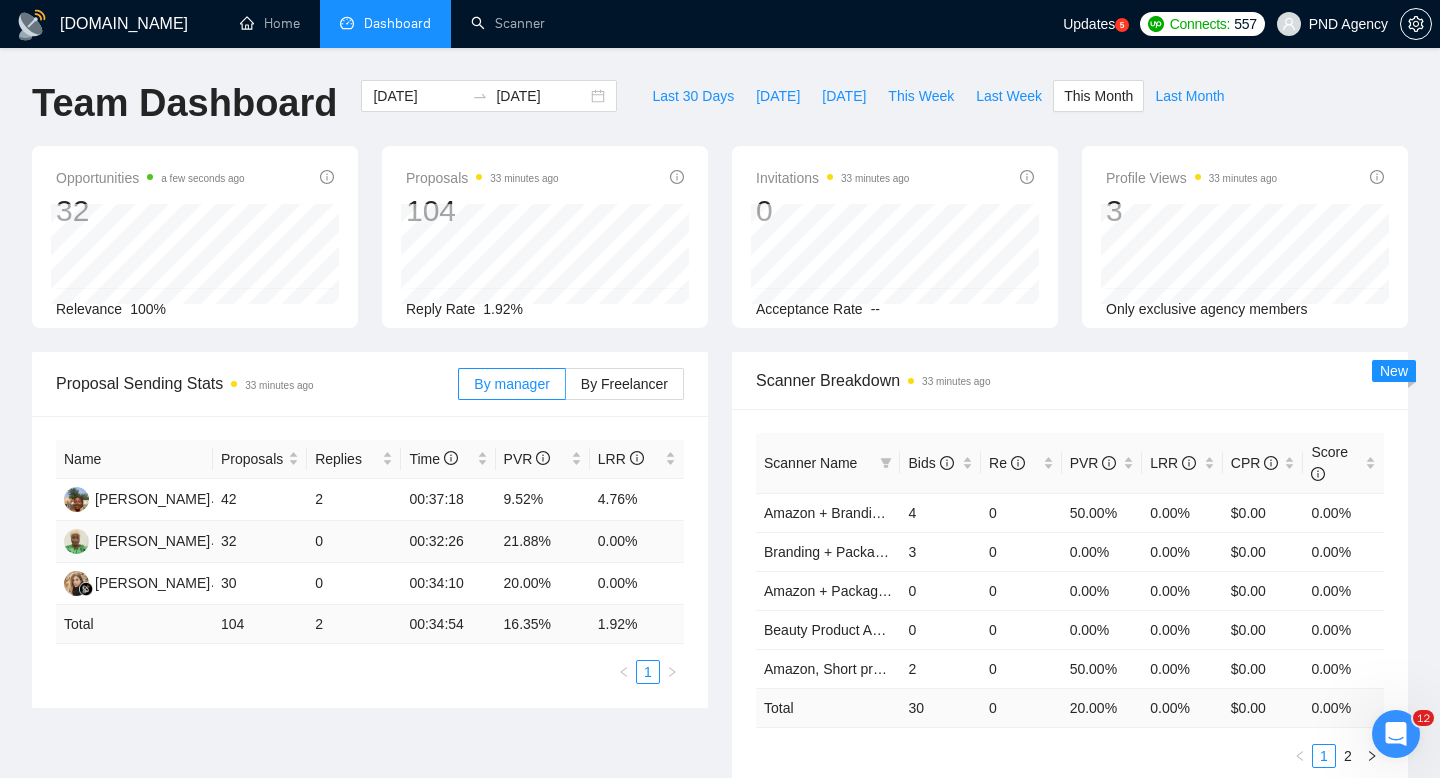 click on "21.88%" at bounding box center (543, 542) 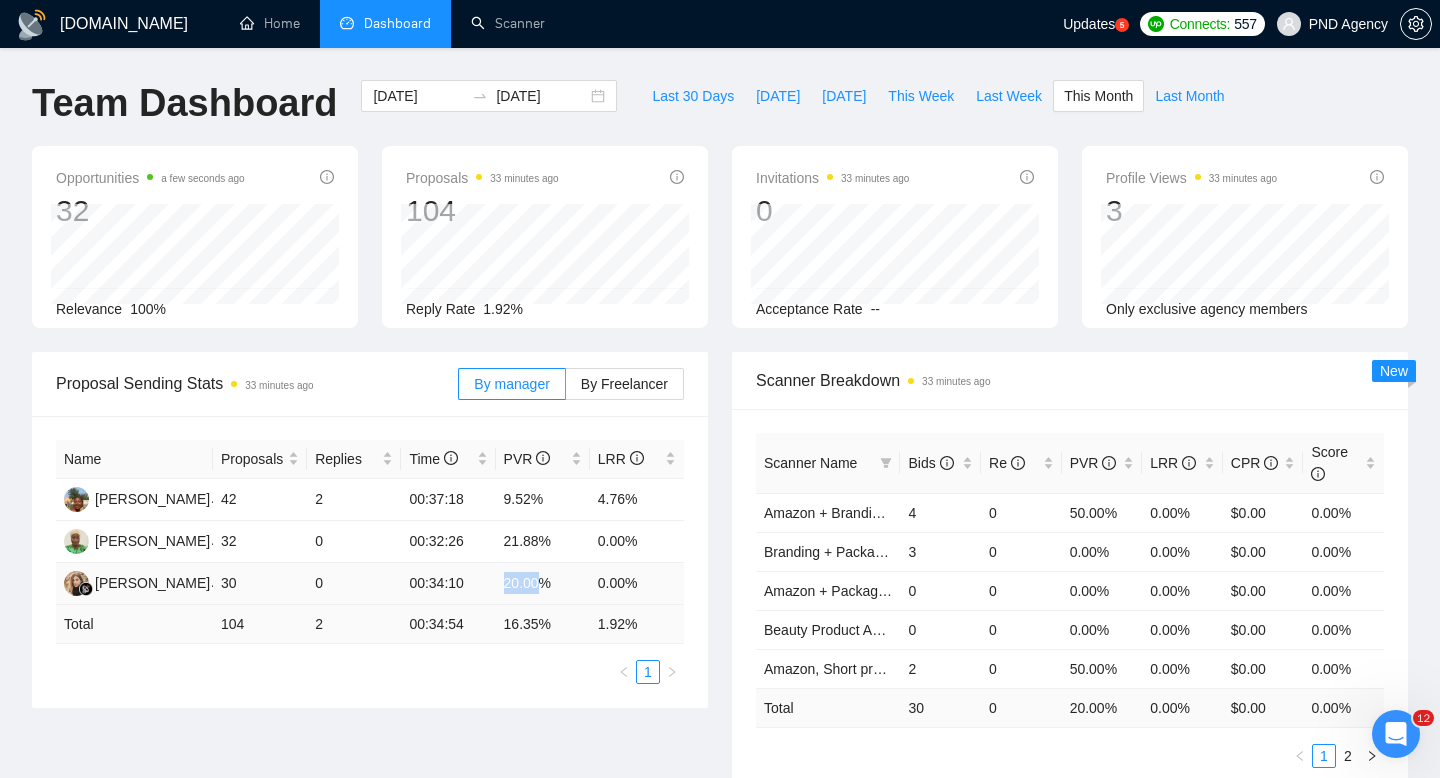 drag, startPoint x: 503, startPoint y: 586, endPoint x: 551, endPoint y: 586, distance: 48 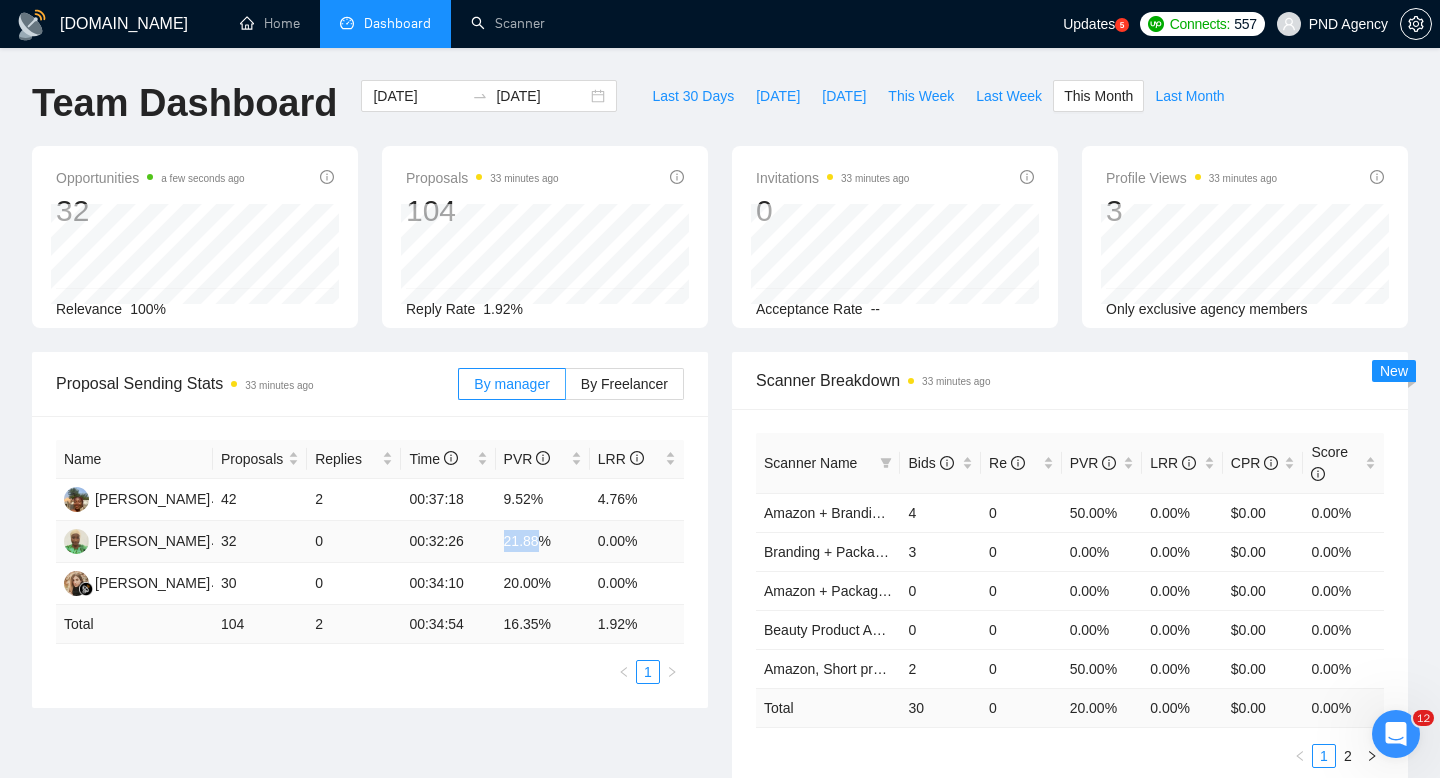 drag, startPoint x: 486, startPoint y: 541, endPoint x: 562, endPoint y: 540, distance: 76.00658 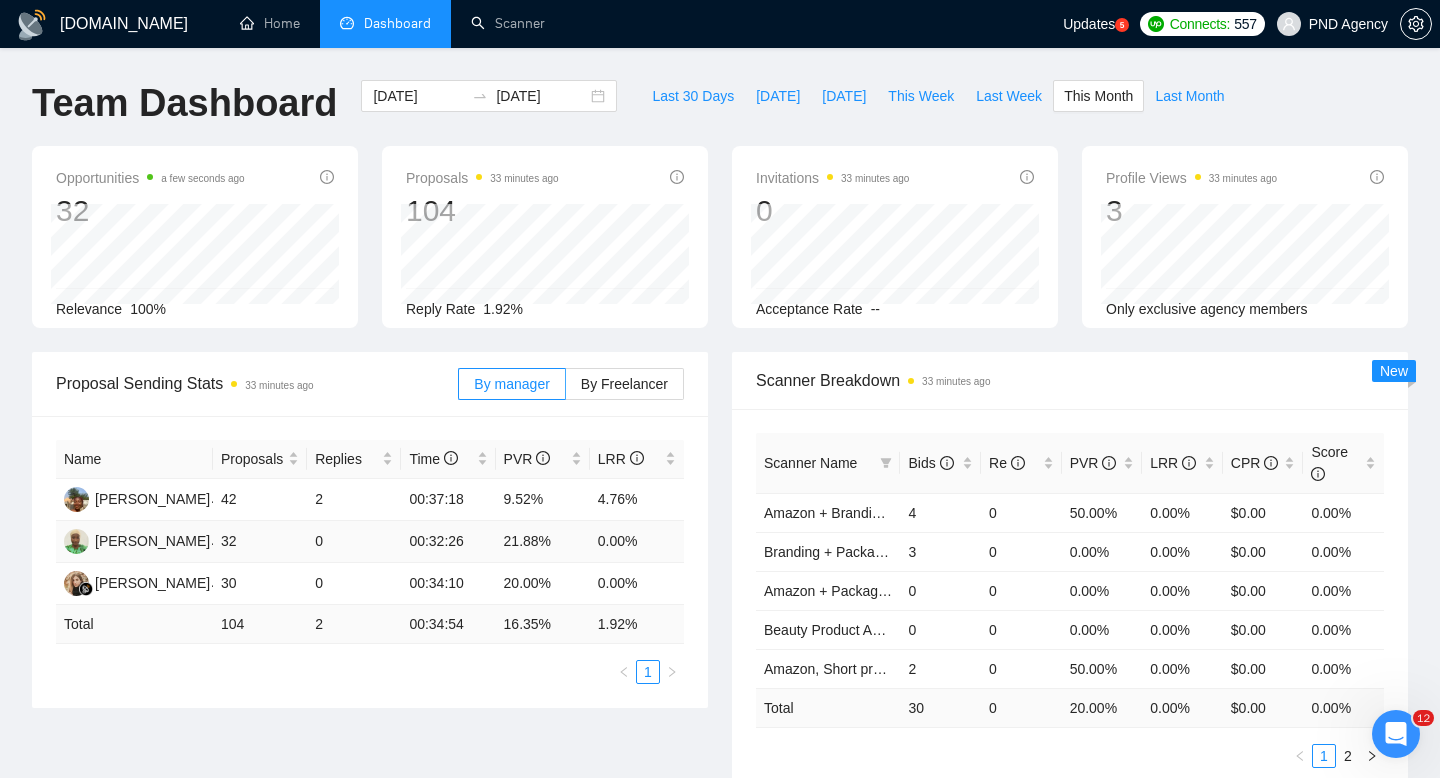 click on "00:32:26" at bounding box center [448, 542] 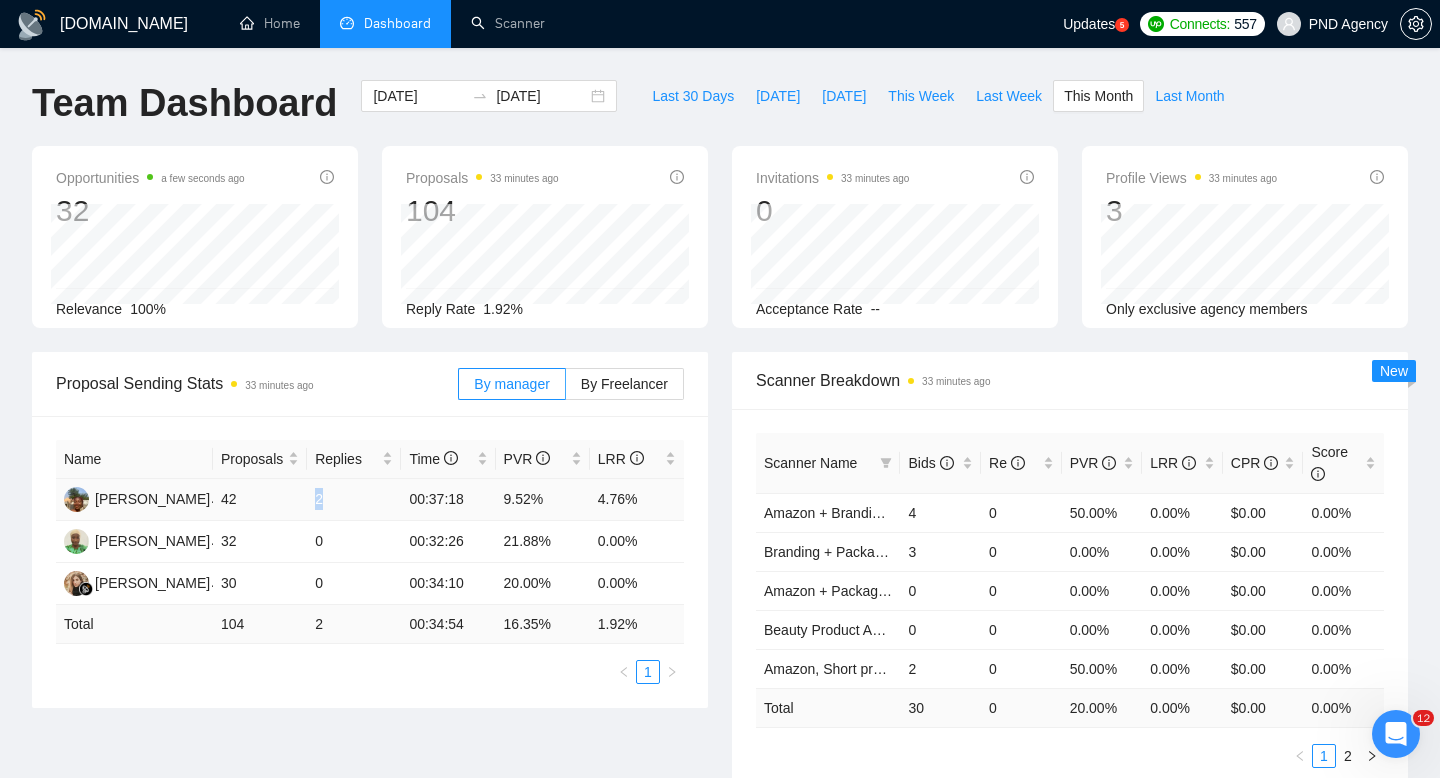 drag, startPoint x: 303, startPoint y: 493, endPoint x: 355, endPoint y: 493, distance: 52 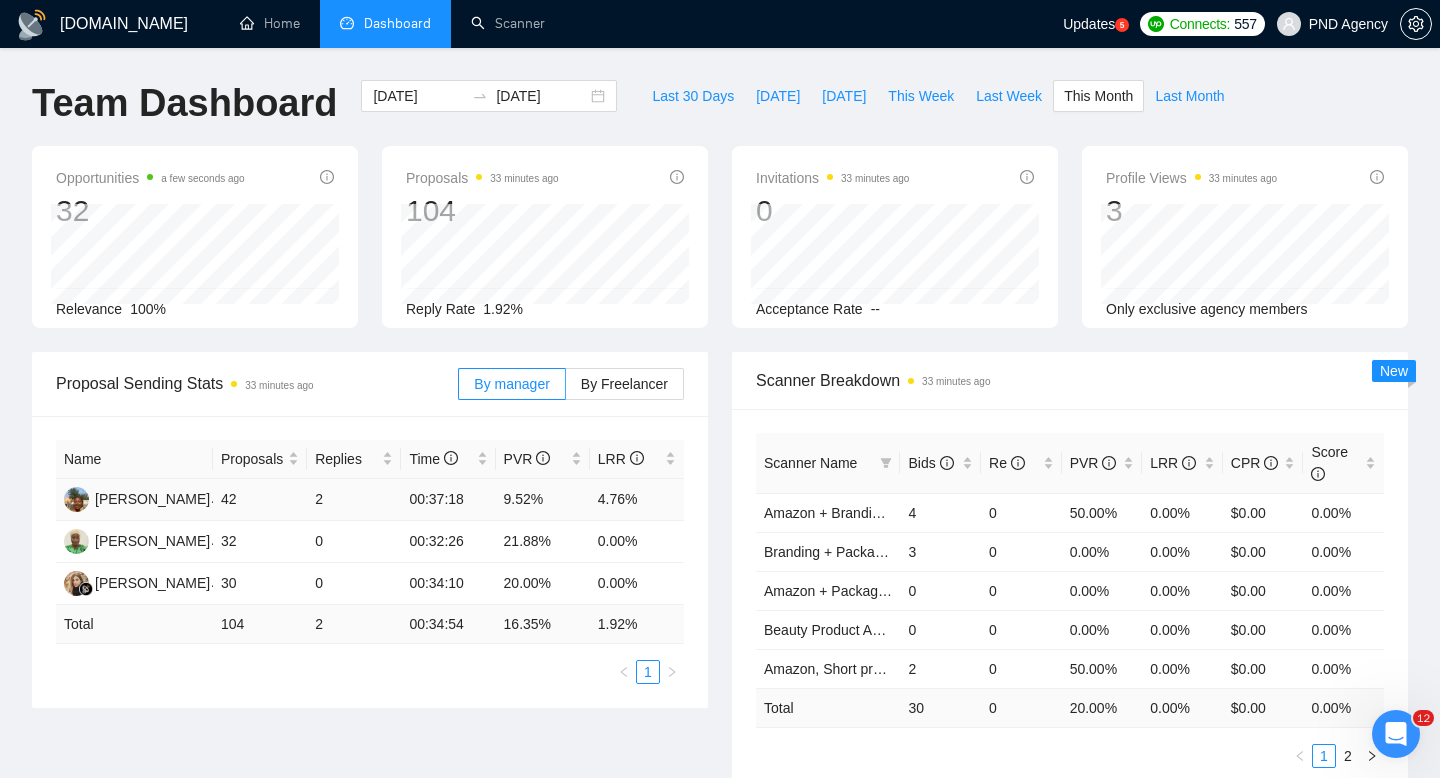 click on "42" at bounding box center (260, 500) 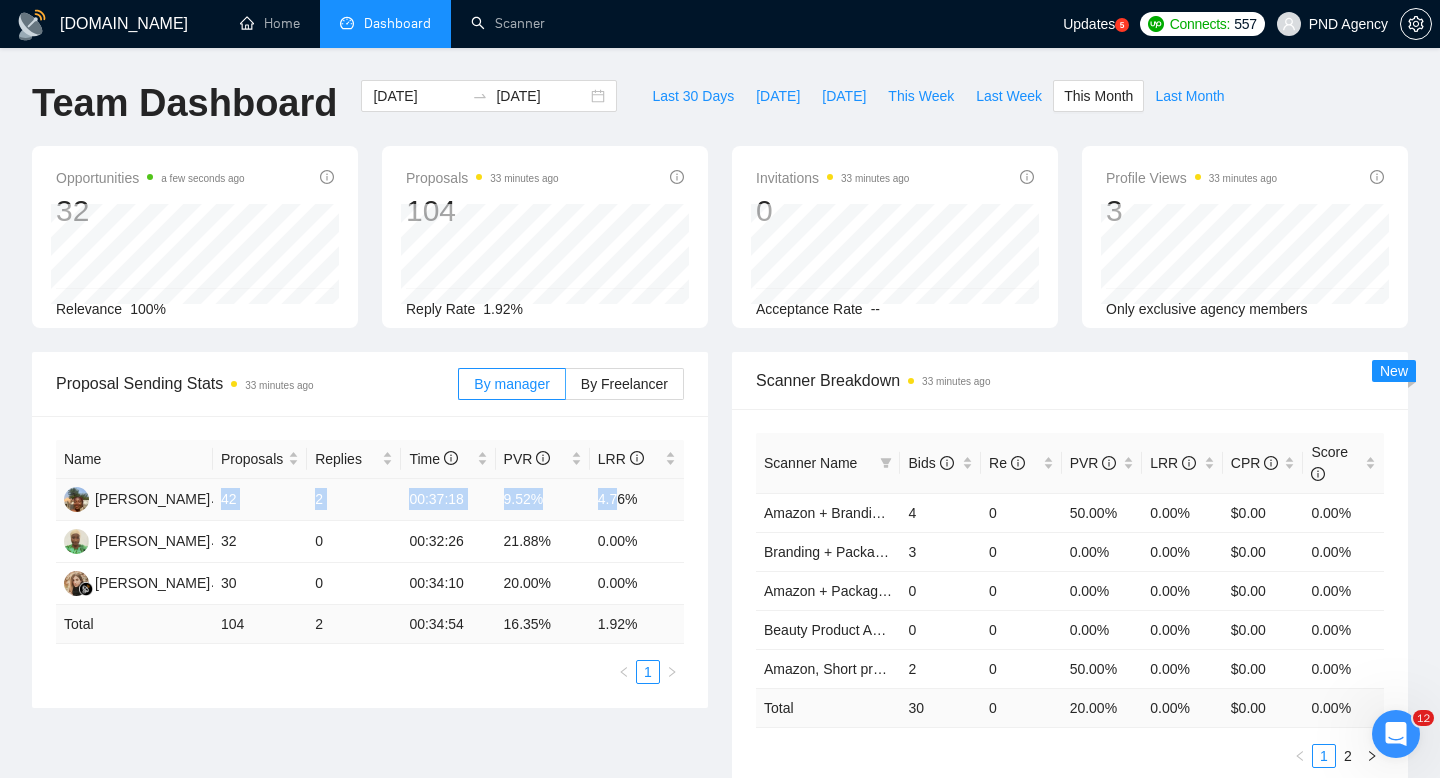 drag, startPoint x: 225, startPoint y: 502, endPoint x: 622, endPoint y: 510, distance: 397.0806 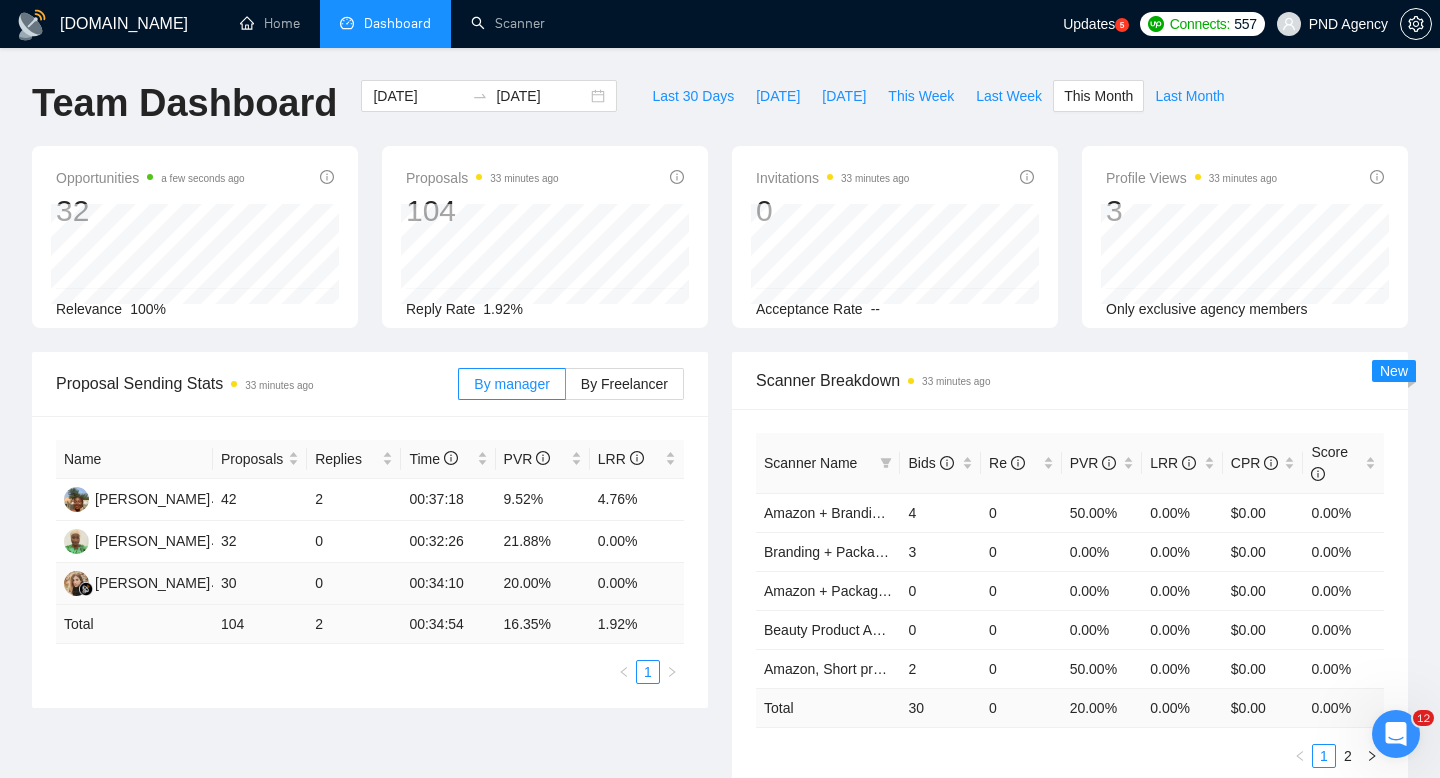 click on "00:34:10" at bounding box center [448, 584] 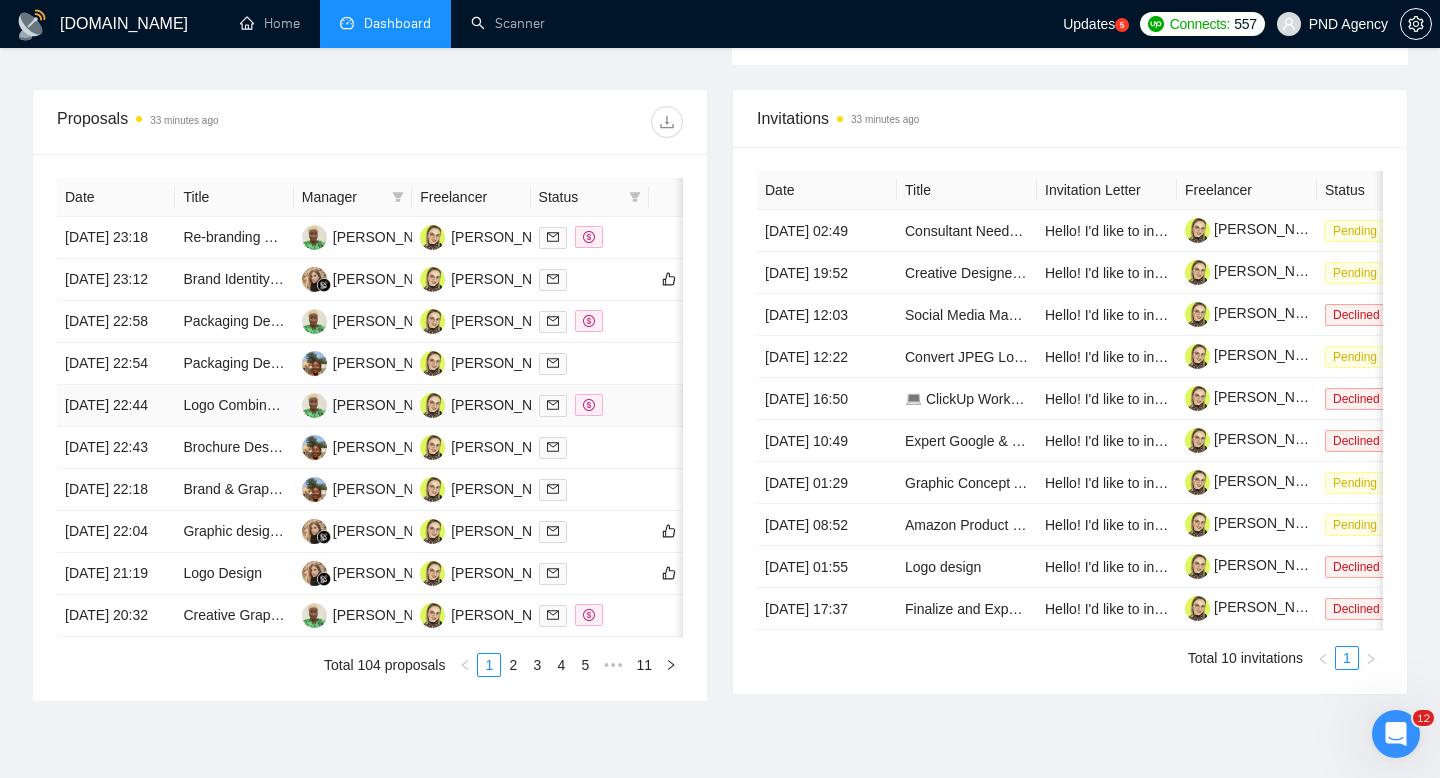 scroll, scrollTop: 694, scrollLeft: 0, axis: vertical 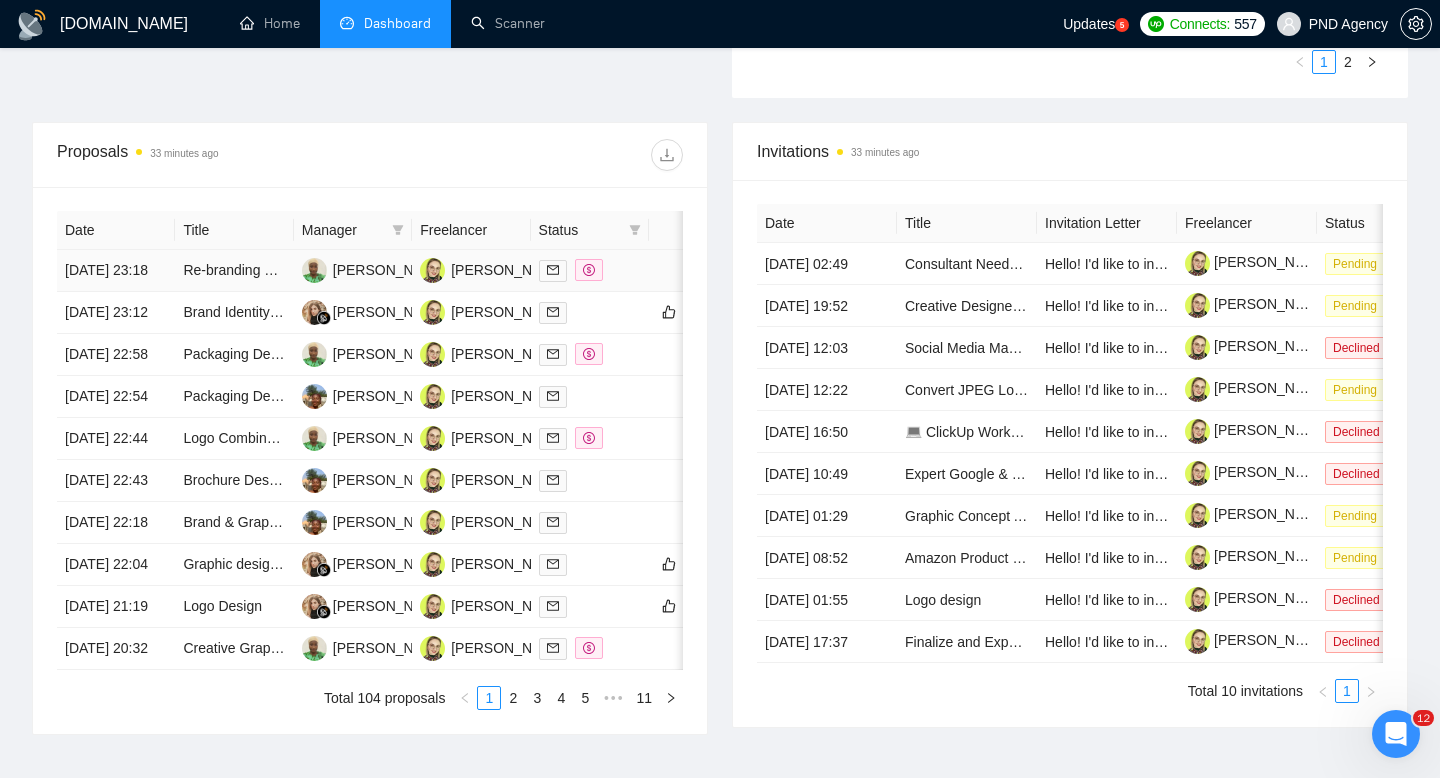 click at bounding box center [590, 270] 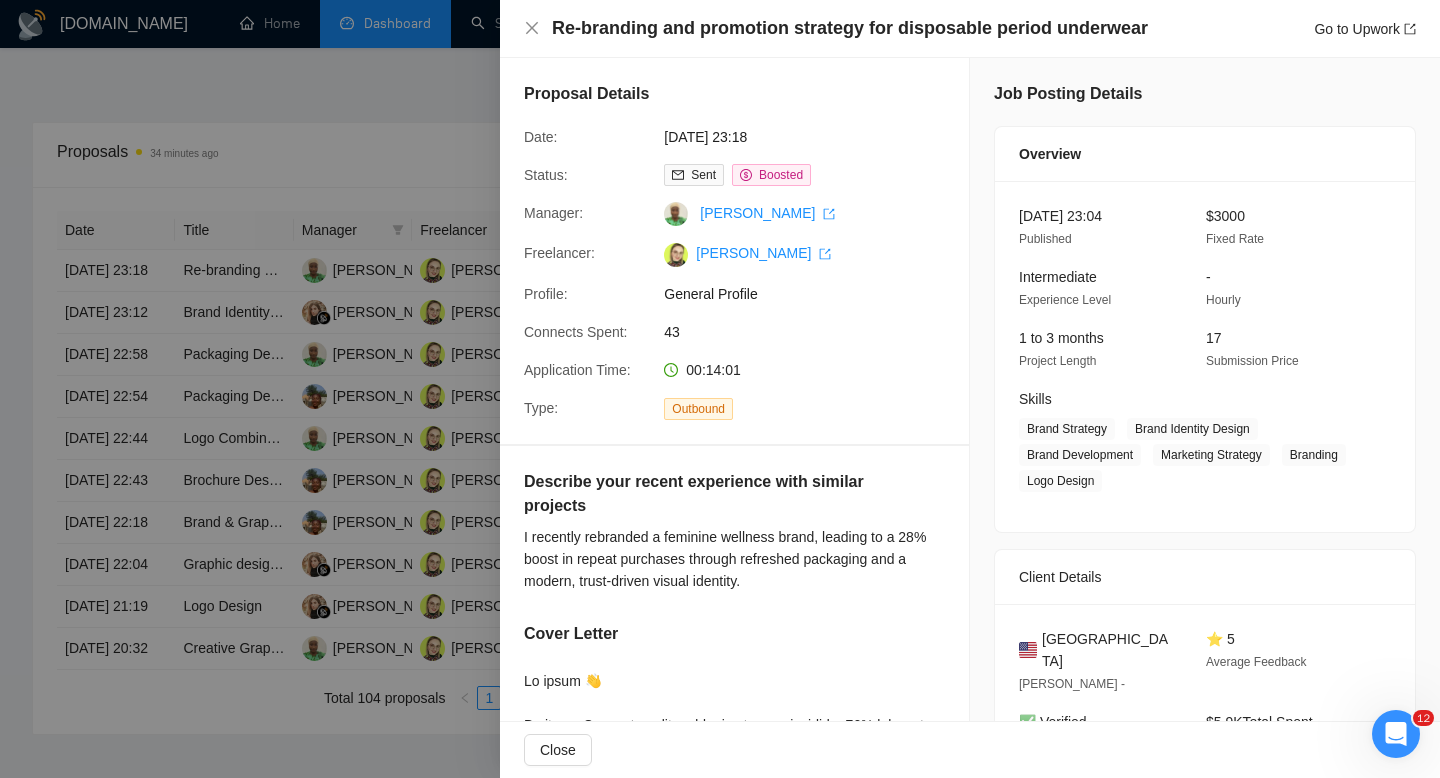 click at bounding box center [720, 389] 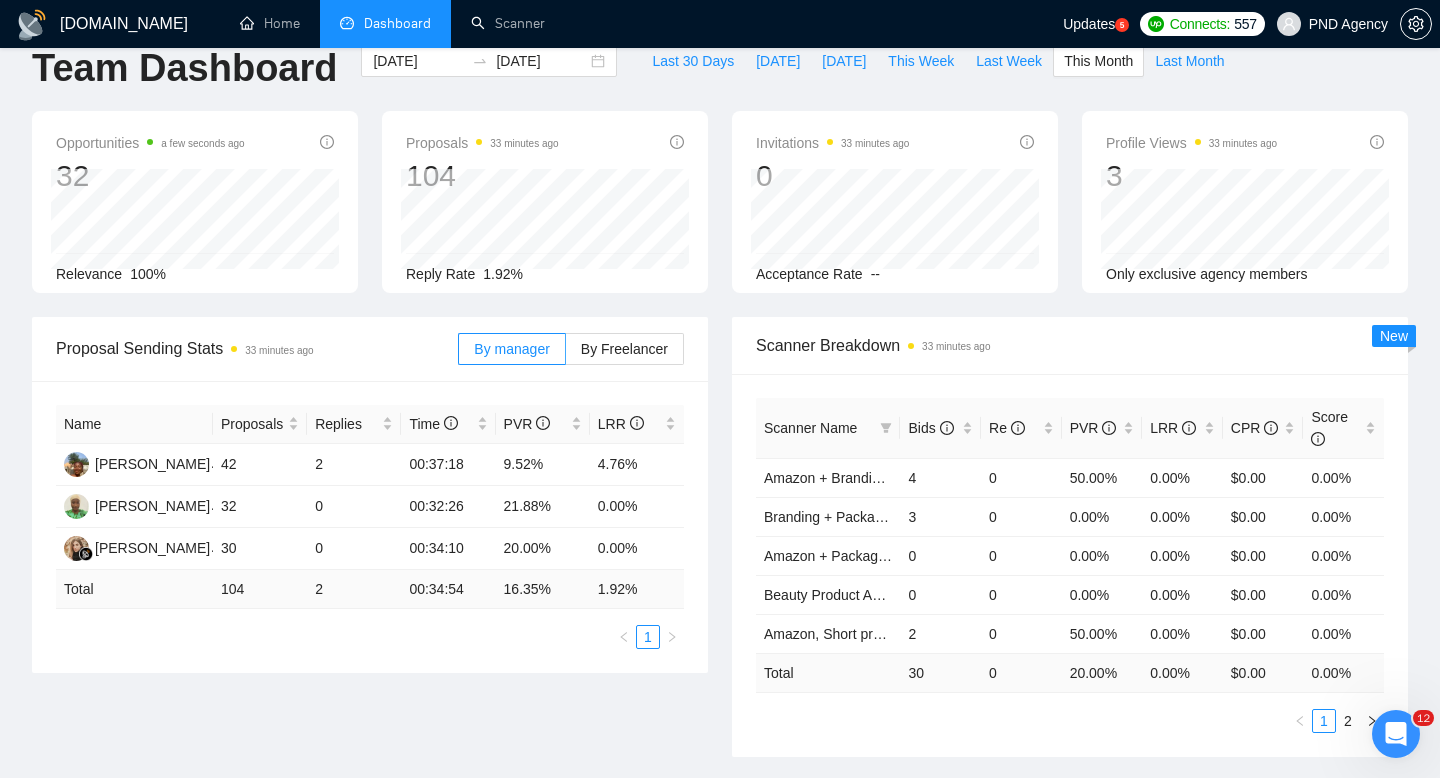 scroll, scrollTop: 0, scrollLeft: 0, axis: both 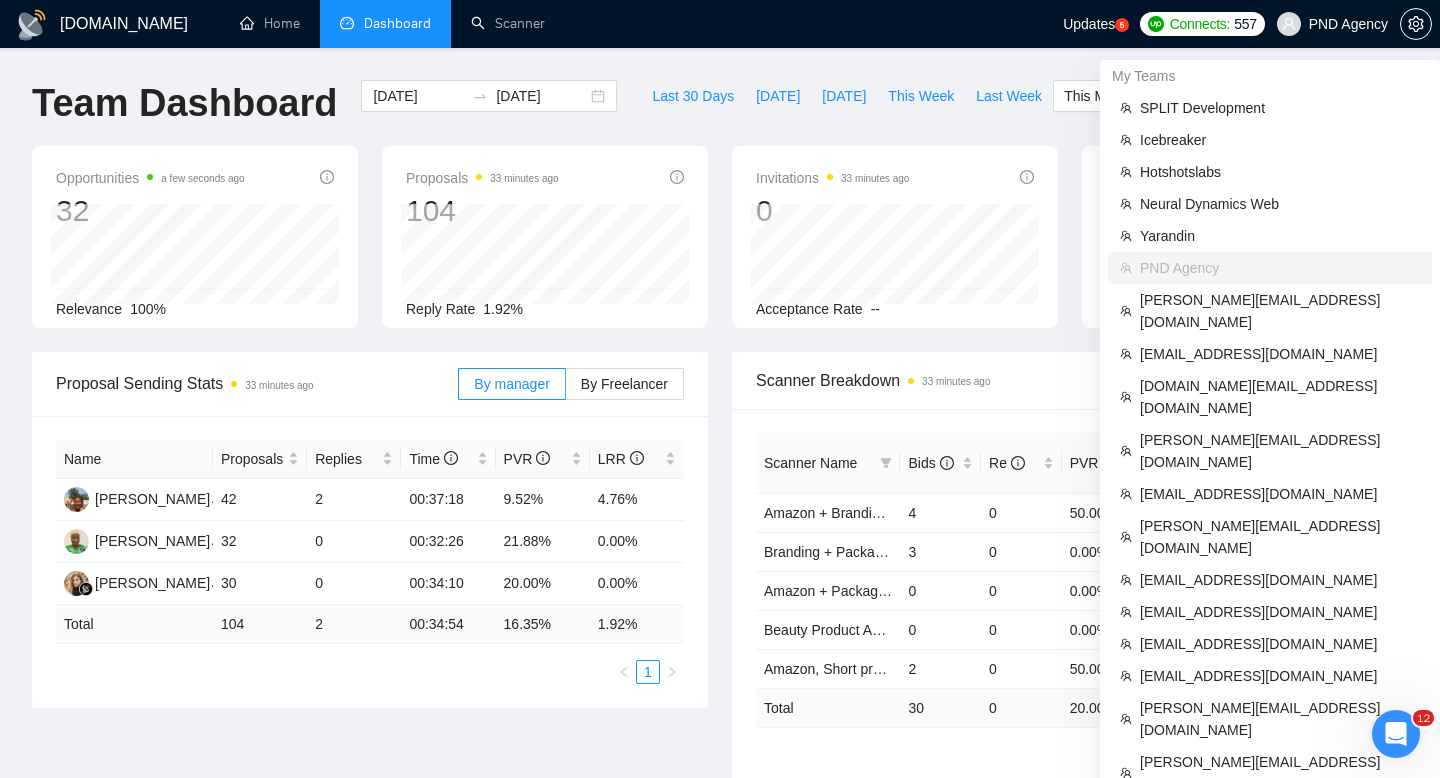 click on "PND Agency" at bounding box center (1348, 24) 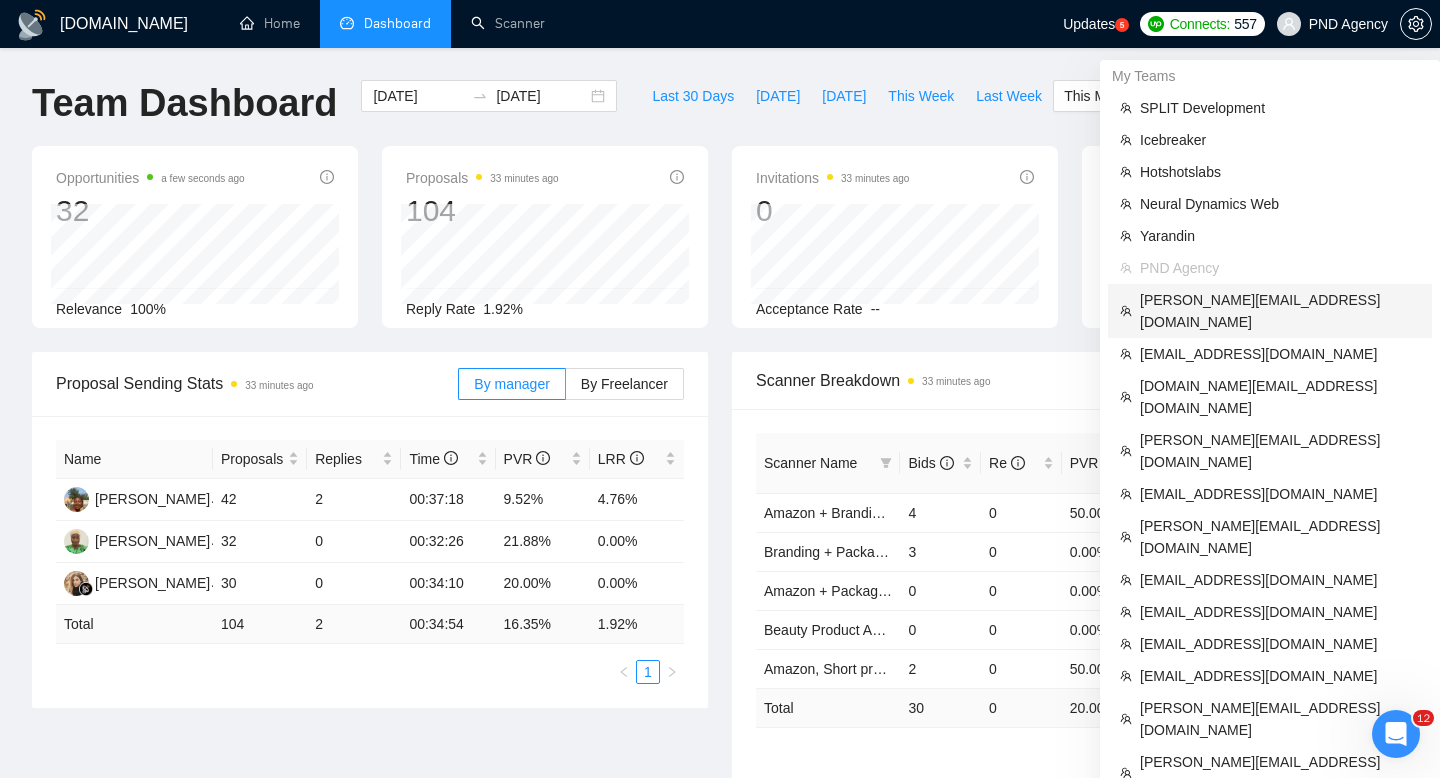 click on "mike@onyxerdigital.com" at bounding box center (1280, 311) 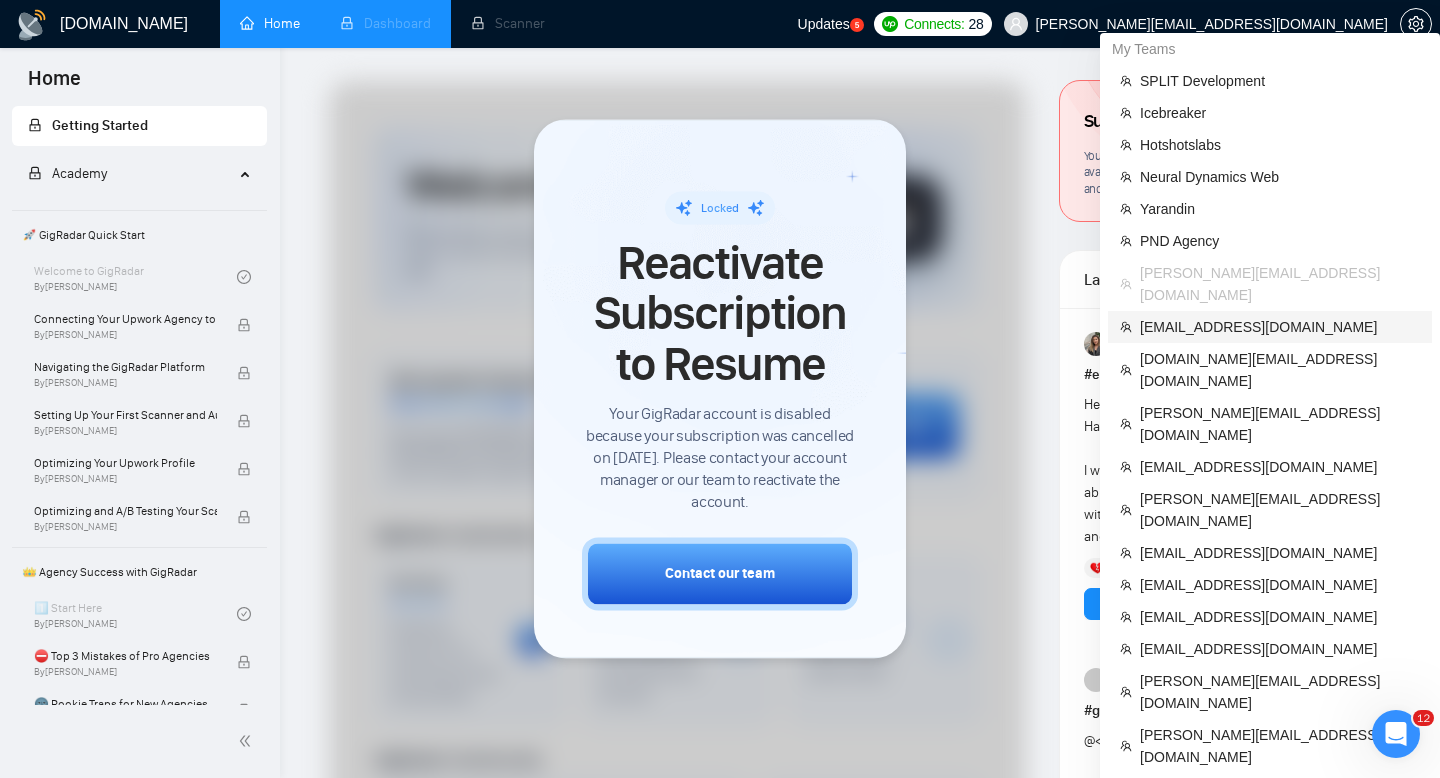 click on "ukroficer@gmail.com" at bounding box center (1280, 327) 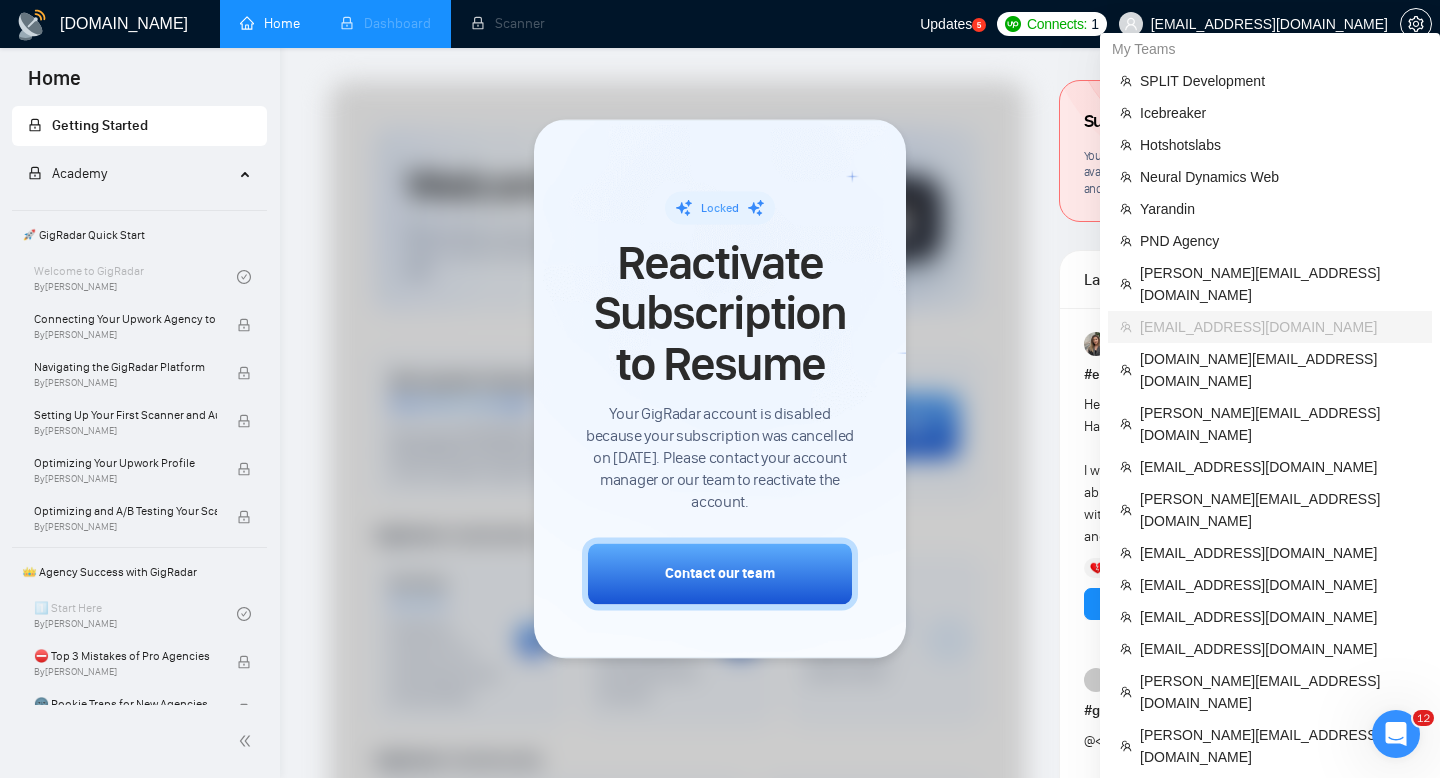 click on "My Teams SPLIT Development Icebreaker Hotshotslabs Neural Dynamics Web Yarandin PND Agency mike@onyxerdigital.com ukroficer@gmail.com stableops.cloud@gmail.com serge.yourrnd@gmail.com yurazajac@gmail.com sergey.volyk@gmail.com omisoftnet@gmail.com taras@oliinykk.design skopich024@gmail.com grantkuroyan@gmail.com vladislav.usichenko@gmail.com vladyslav.tamashchuk@valsydev.com zholob.design@gmail.com danynameua@gmail.com vladyslavsharahov@gmail.com Logout" at bounding box center (1270, 482) 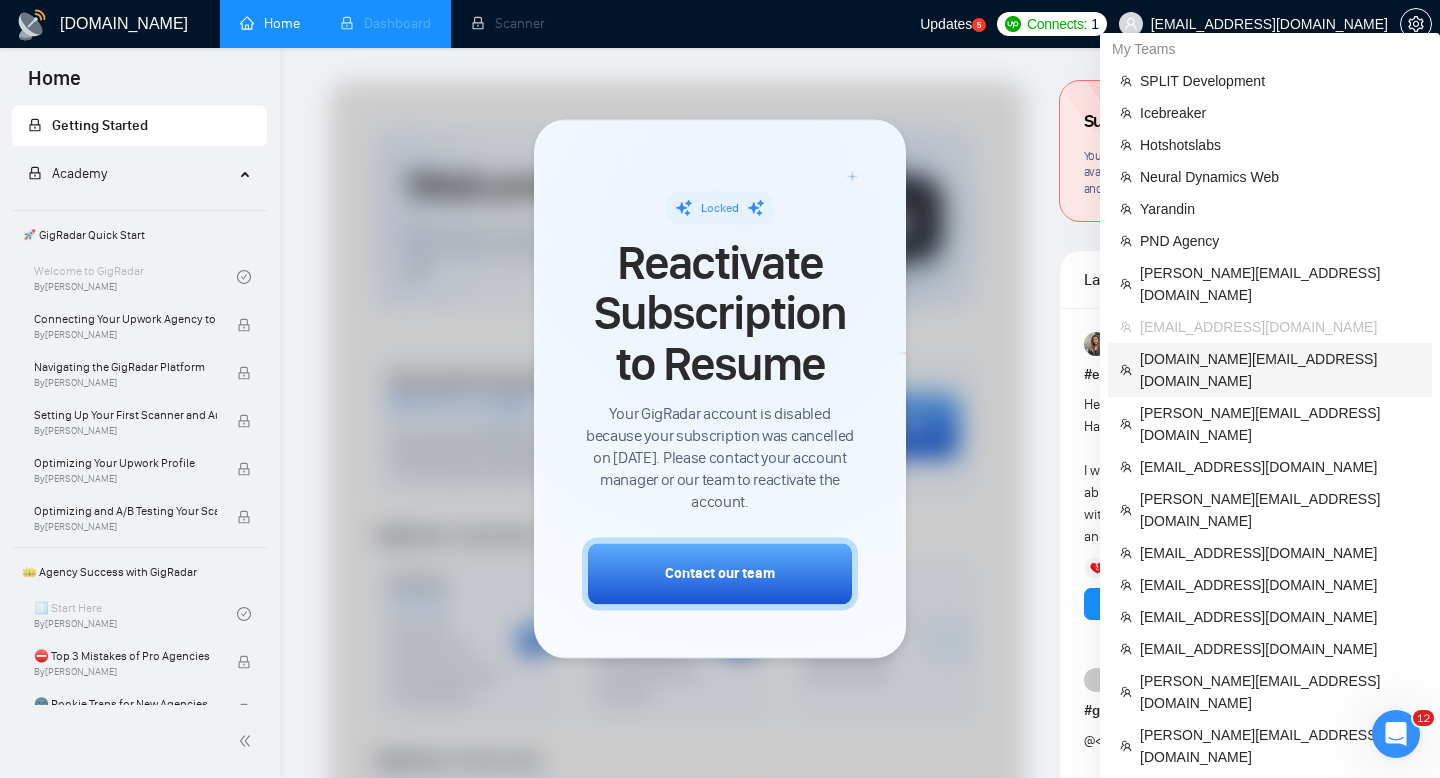 click on "stableops.cloud@gmail.com" at bounding box center (1280, 370) 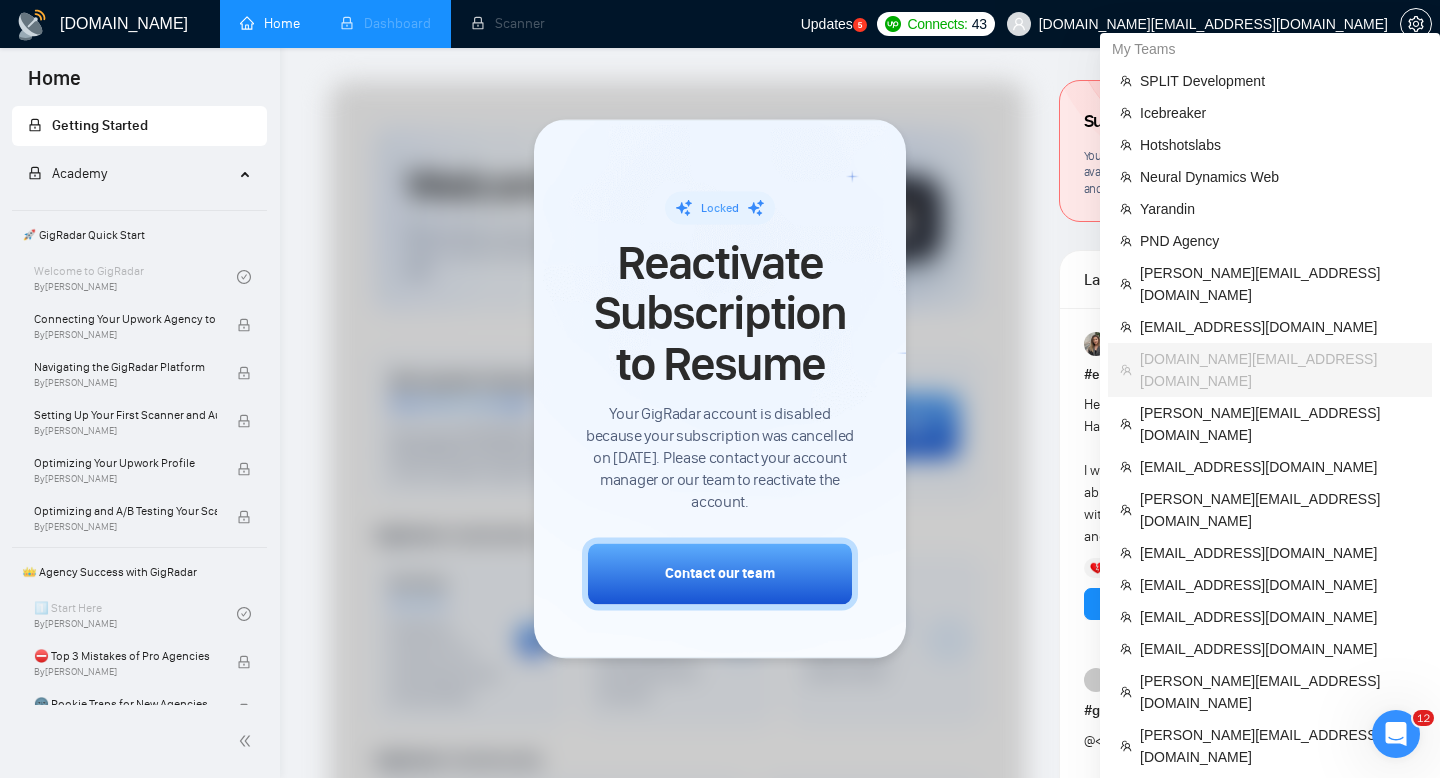 click on "stableops.cloud@gmail.com" at bounding box center [1213, 24] 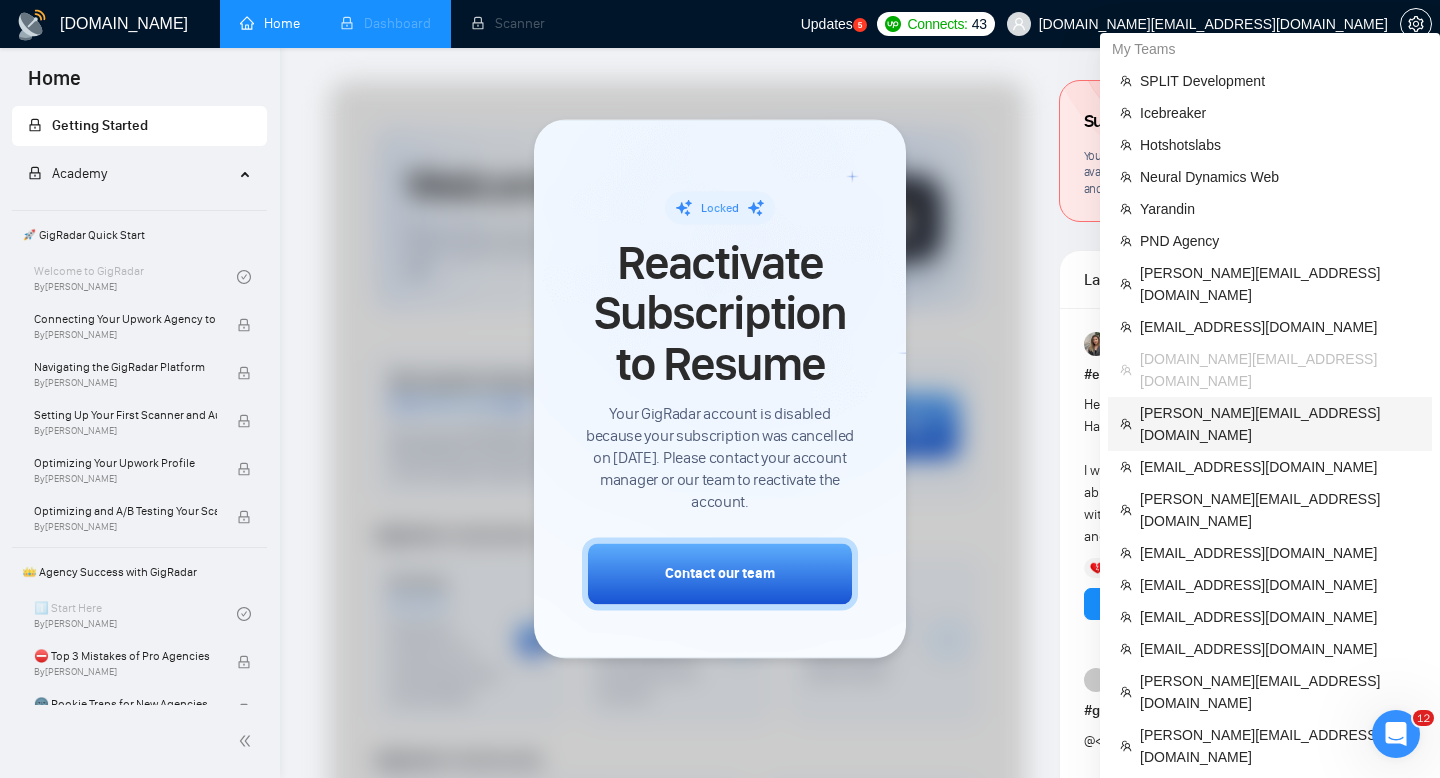 click on "serge.yourrnd@gmail.com" at bounding box center [1280, 424] 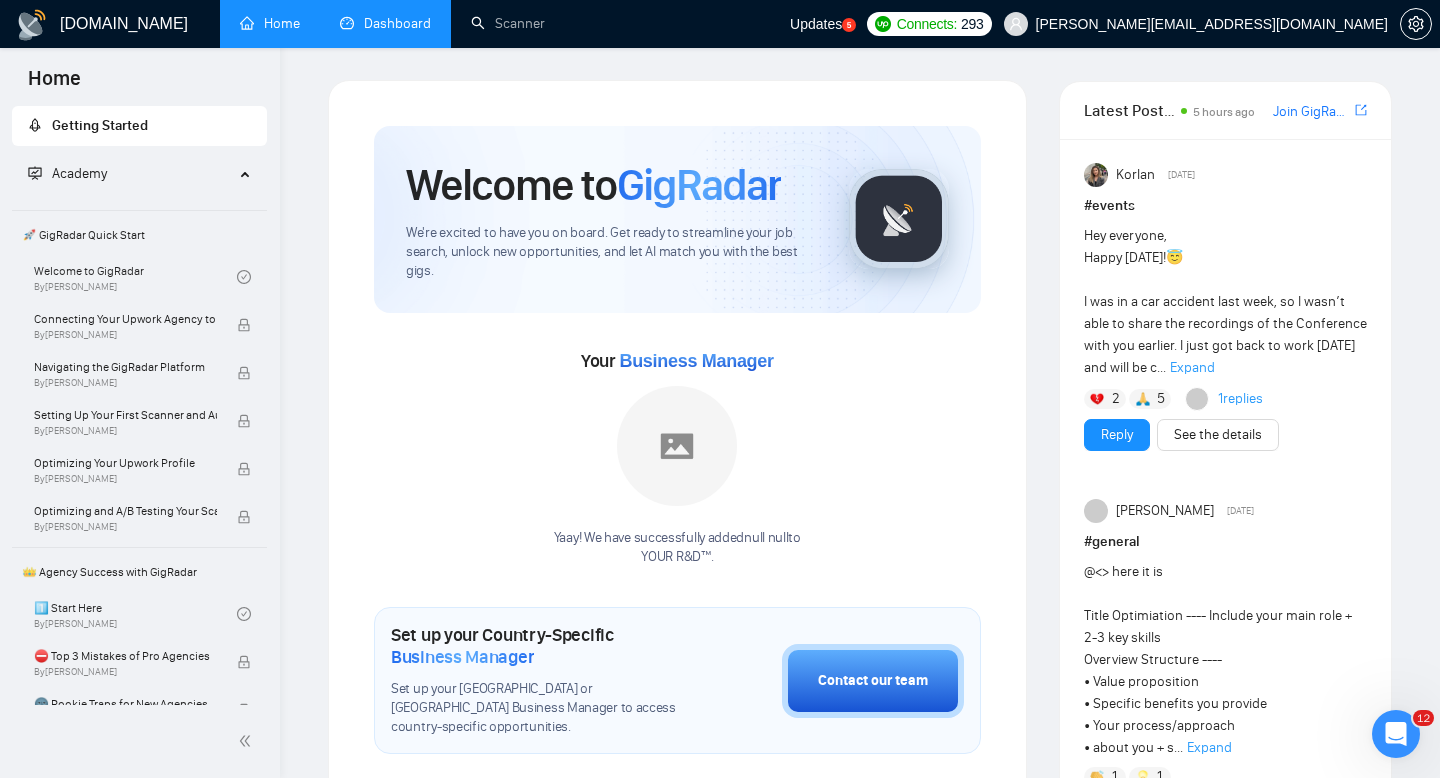 click on "Dashboard" at bounding box center [385, 24] 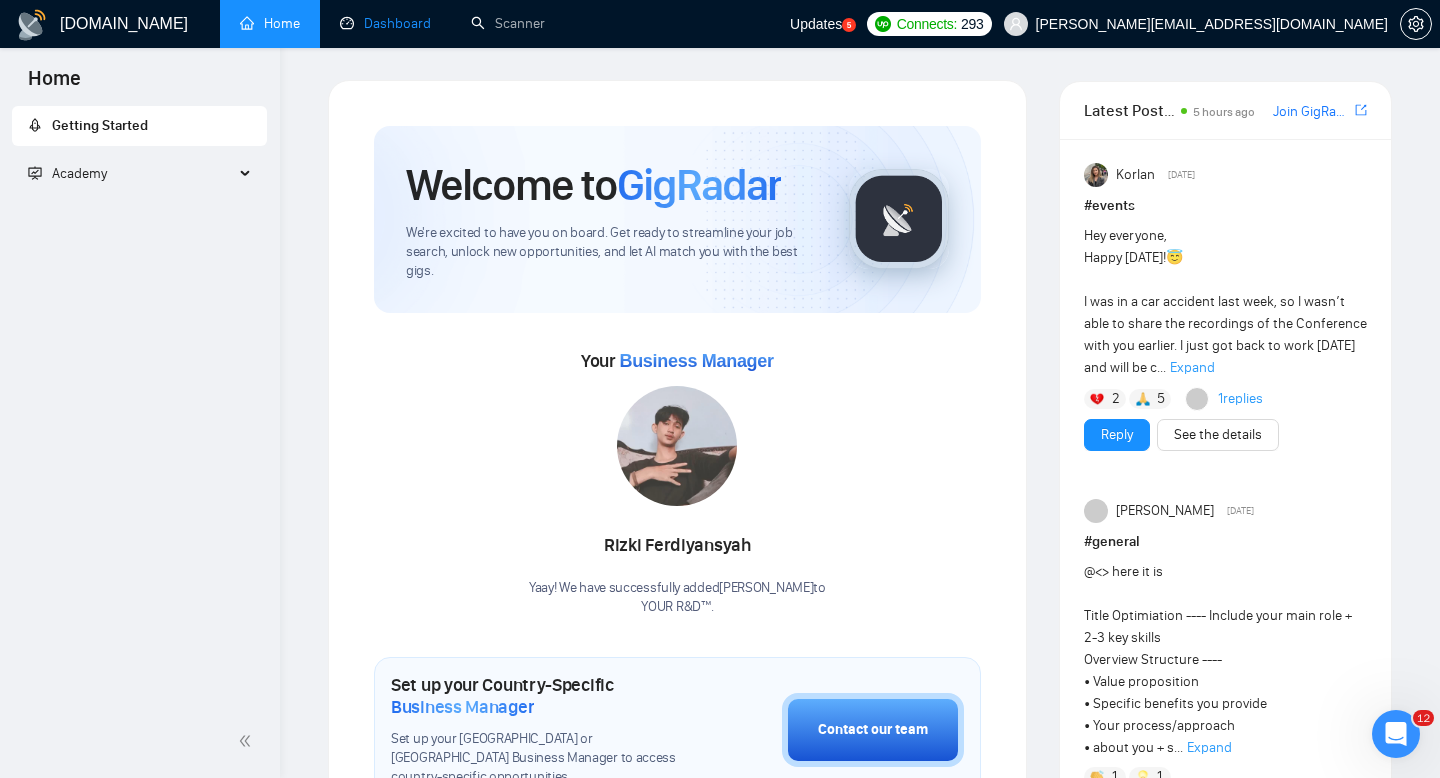 click on "Dashboard" at bounding box center [385, 23] 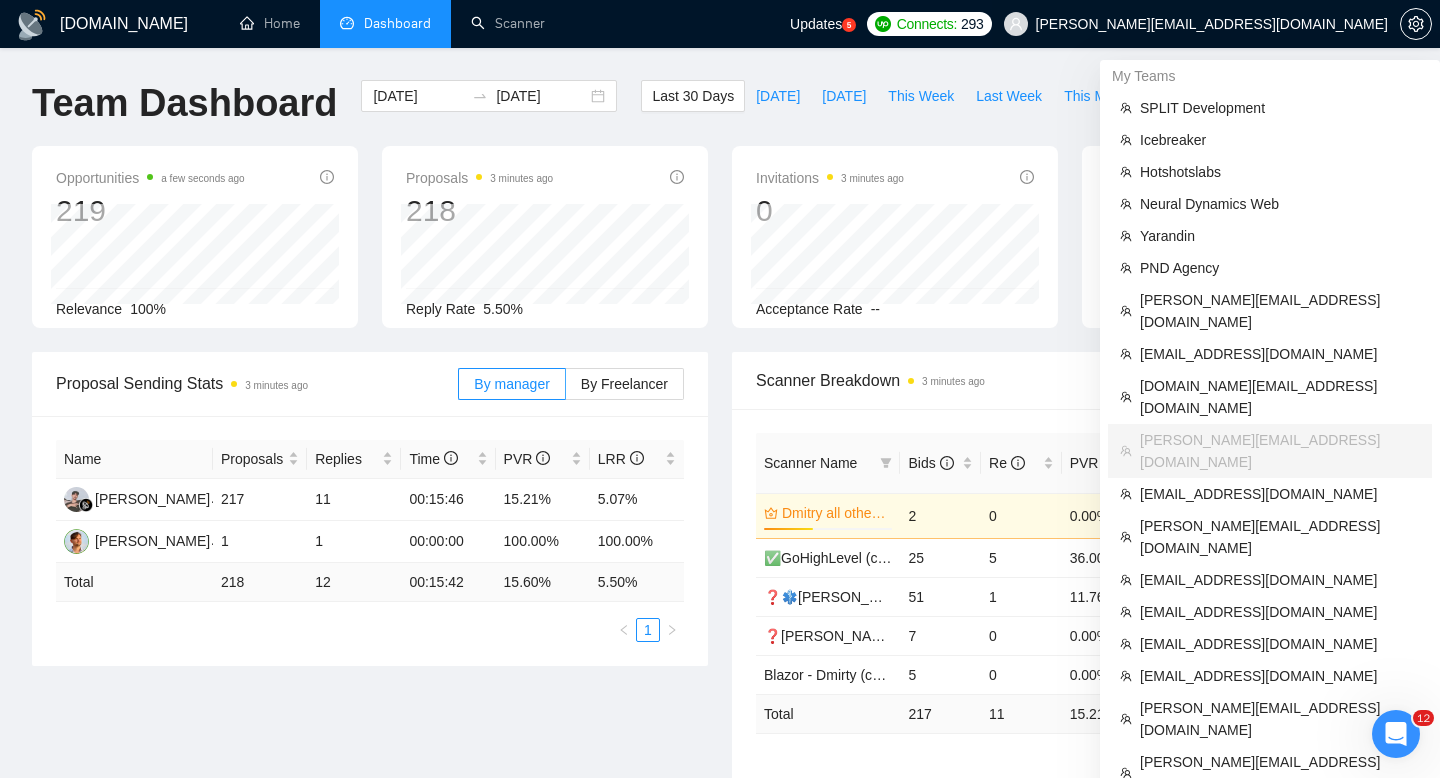 click on "serge.yourrnd@gmail.com" at bounding box center [1212, 24] 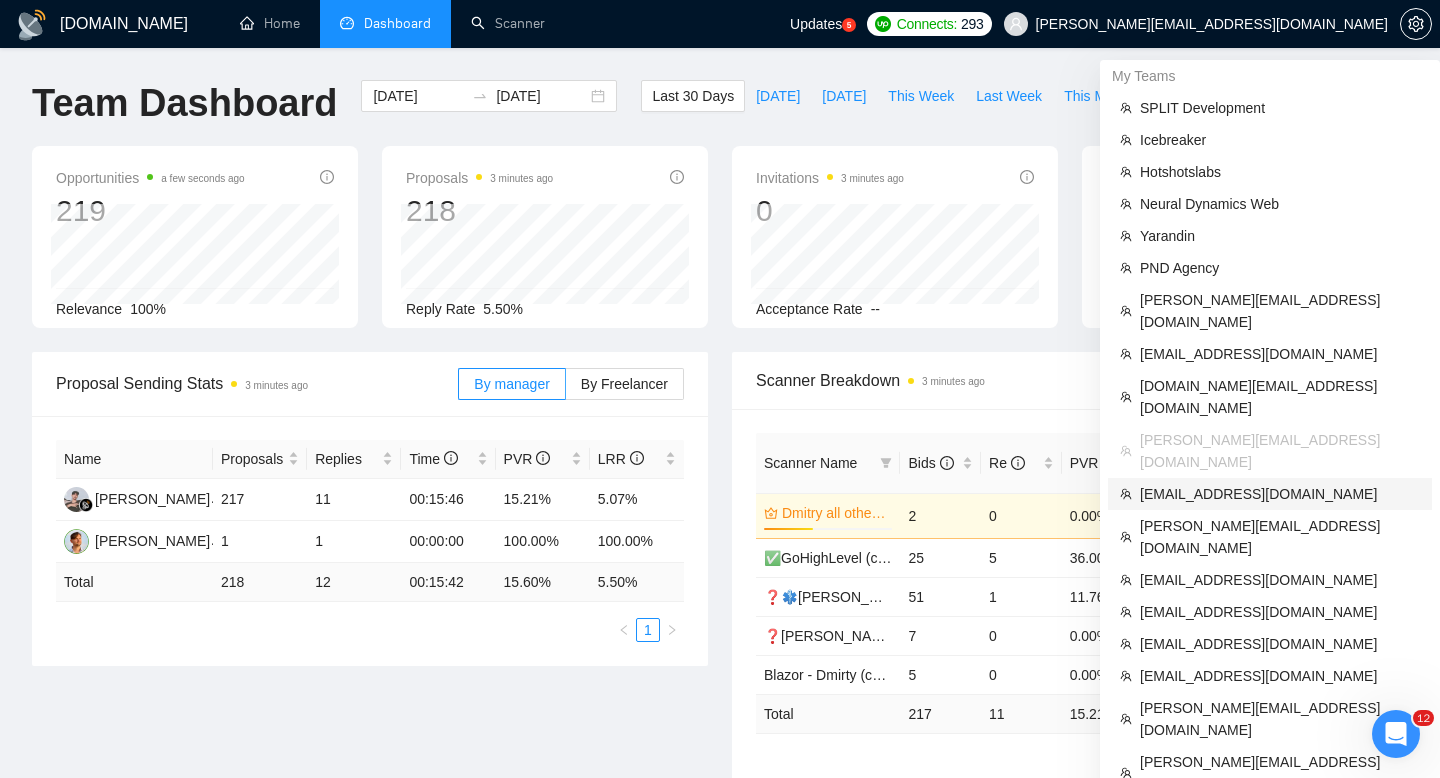 click on "yurazajac@gmail.com" at bounding box center [1280, 494] 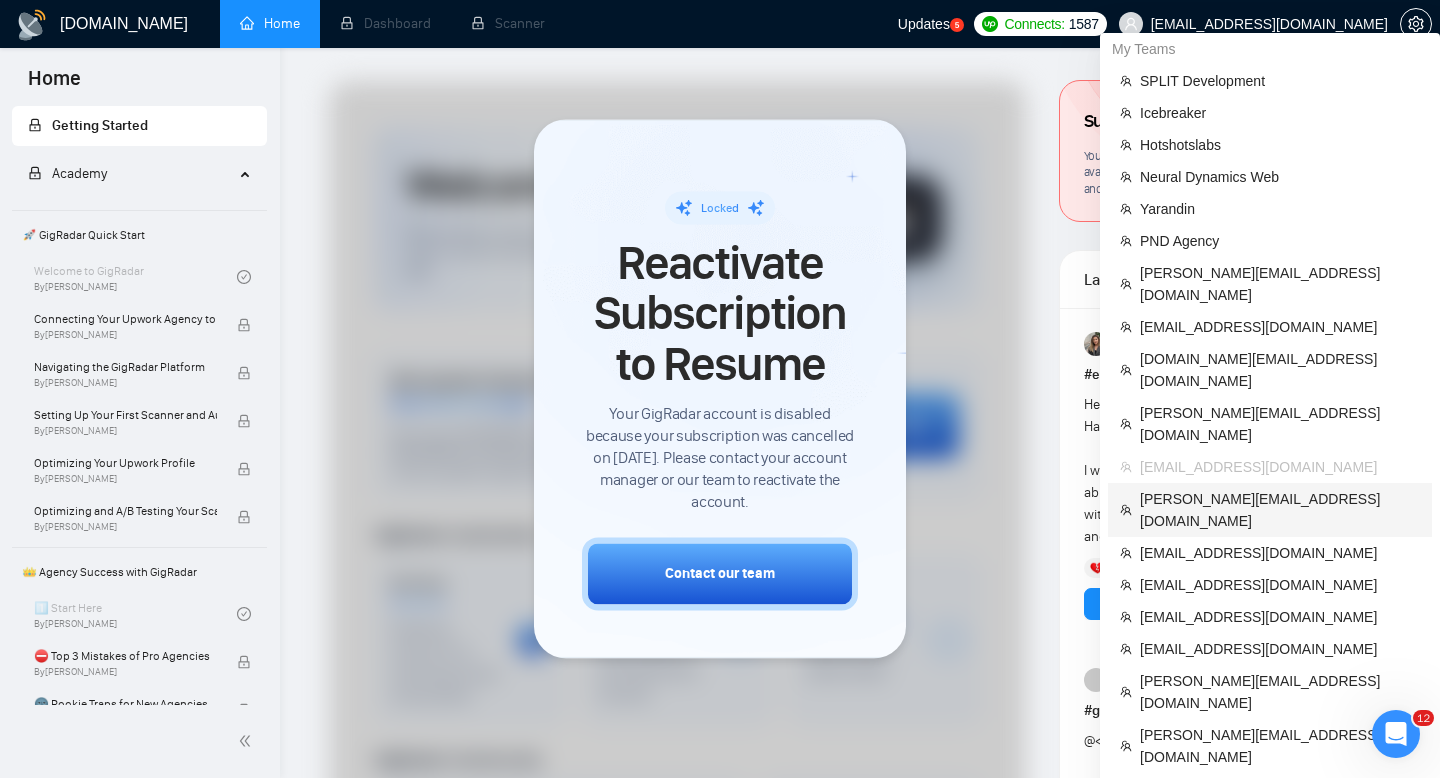 click on "sergey.volyk@gmail.com" at bounding box center (1280, 510) 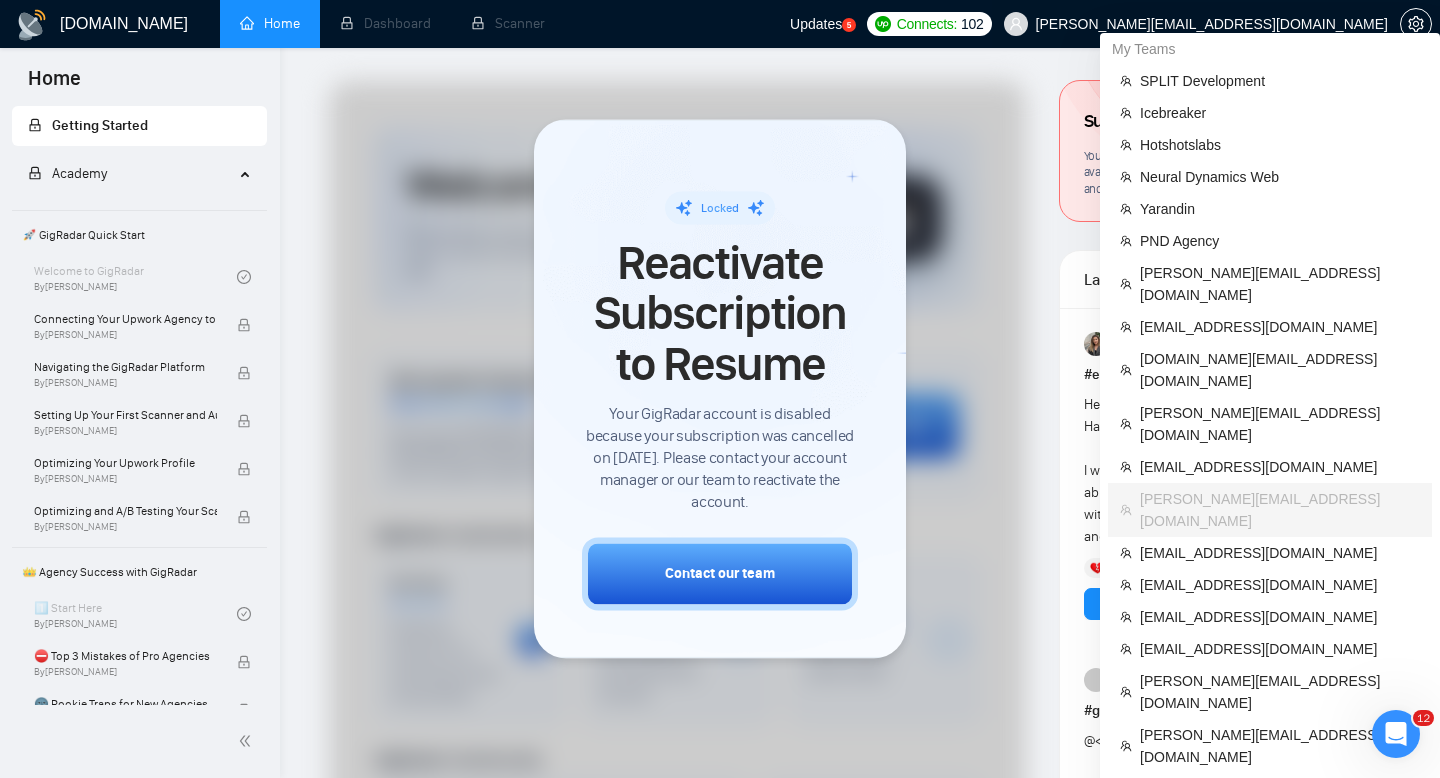 click on "sergey.volyk@gmail.com" at bounding box center [1212, 24] 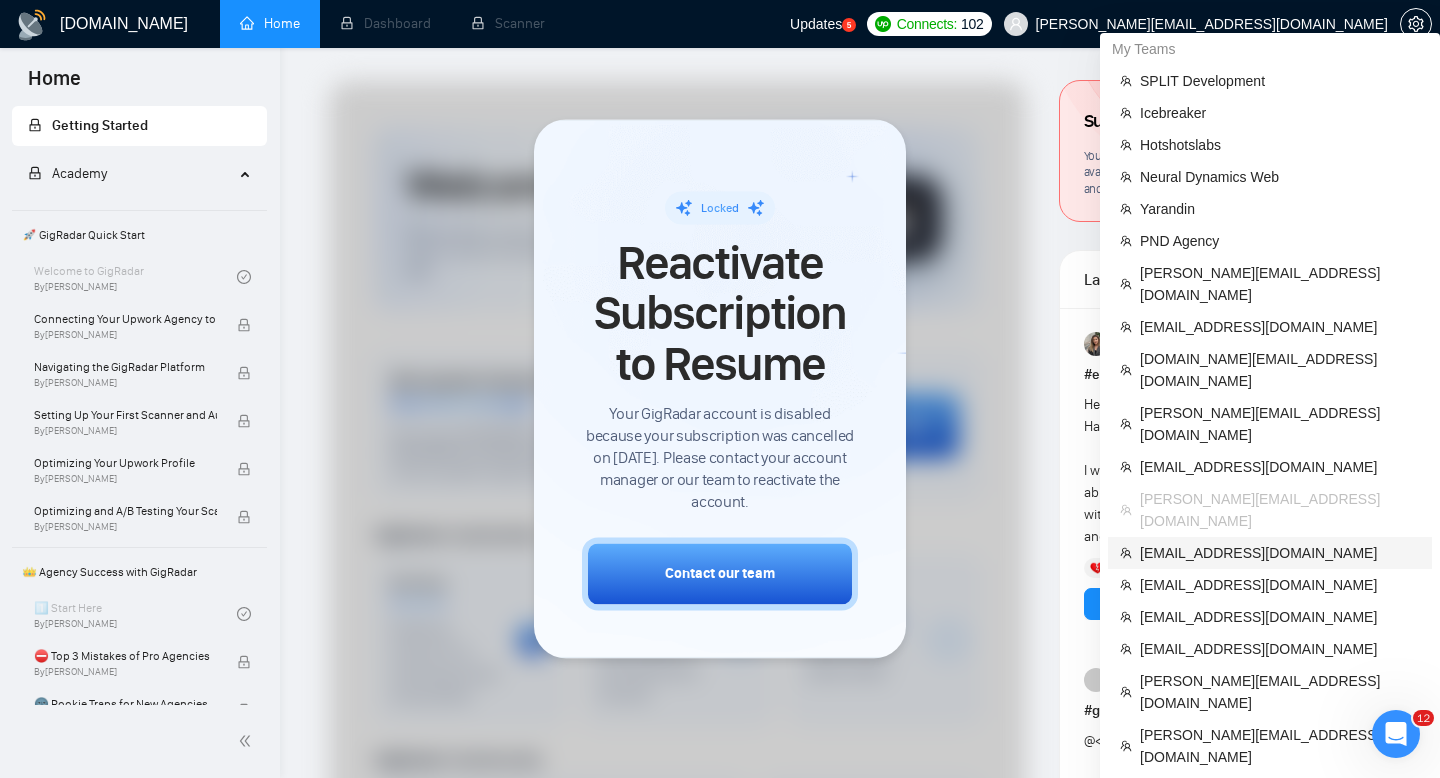 click on "omisoftnet@gmail.com" at bounding box center [1280, 553] 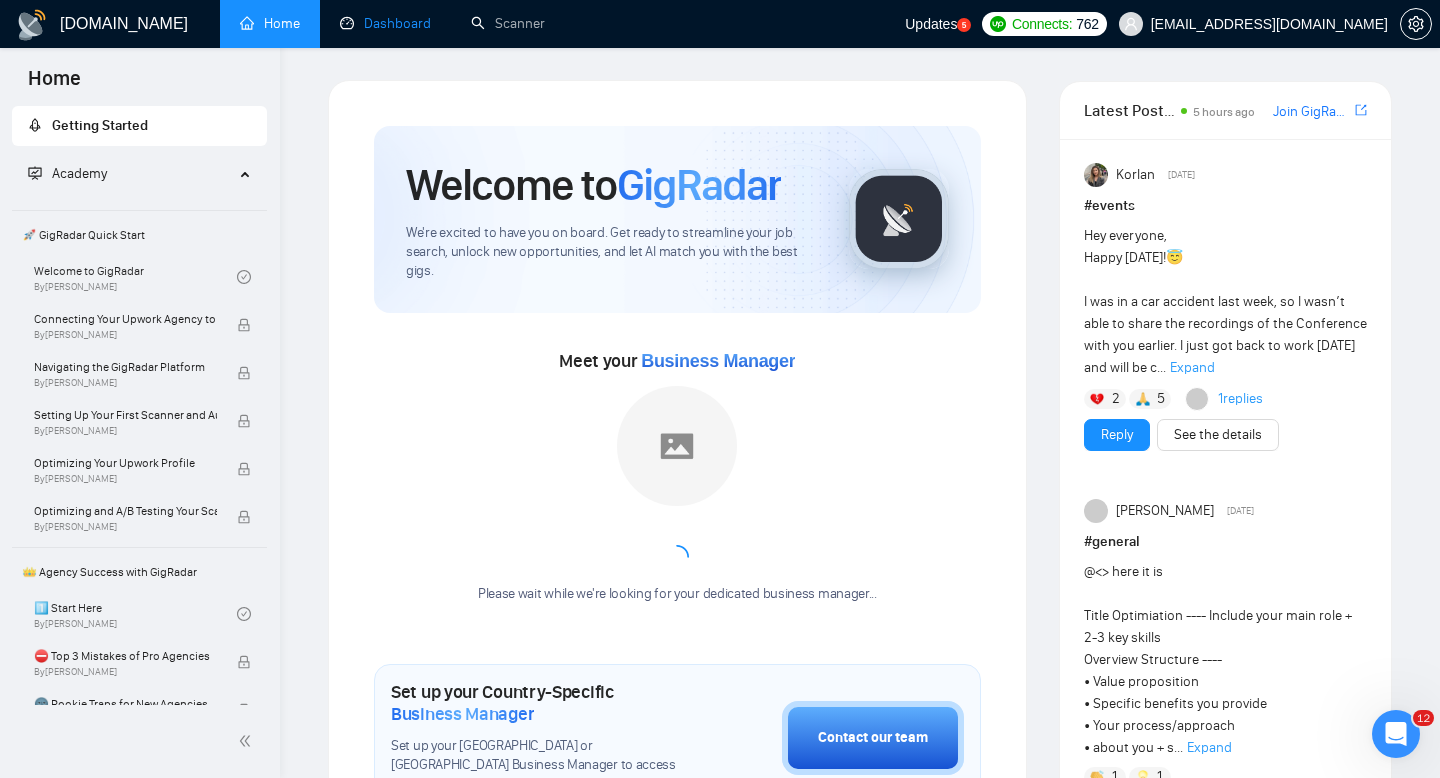 click on "Dashboard" at bounding box center (385, 23) 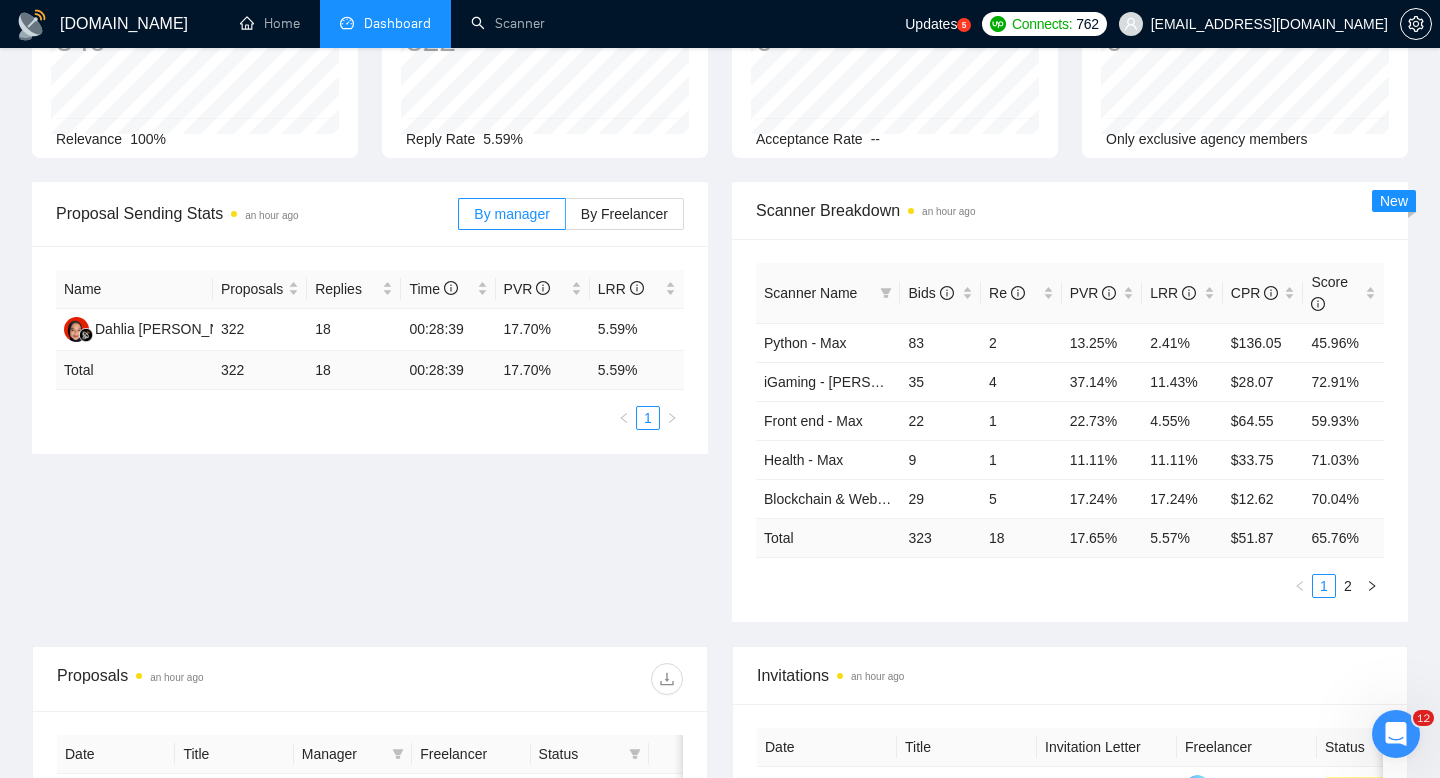 scroll, scrollTop: 0, scrollLeft: 0, axis: both 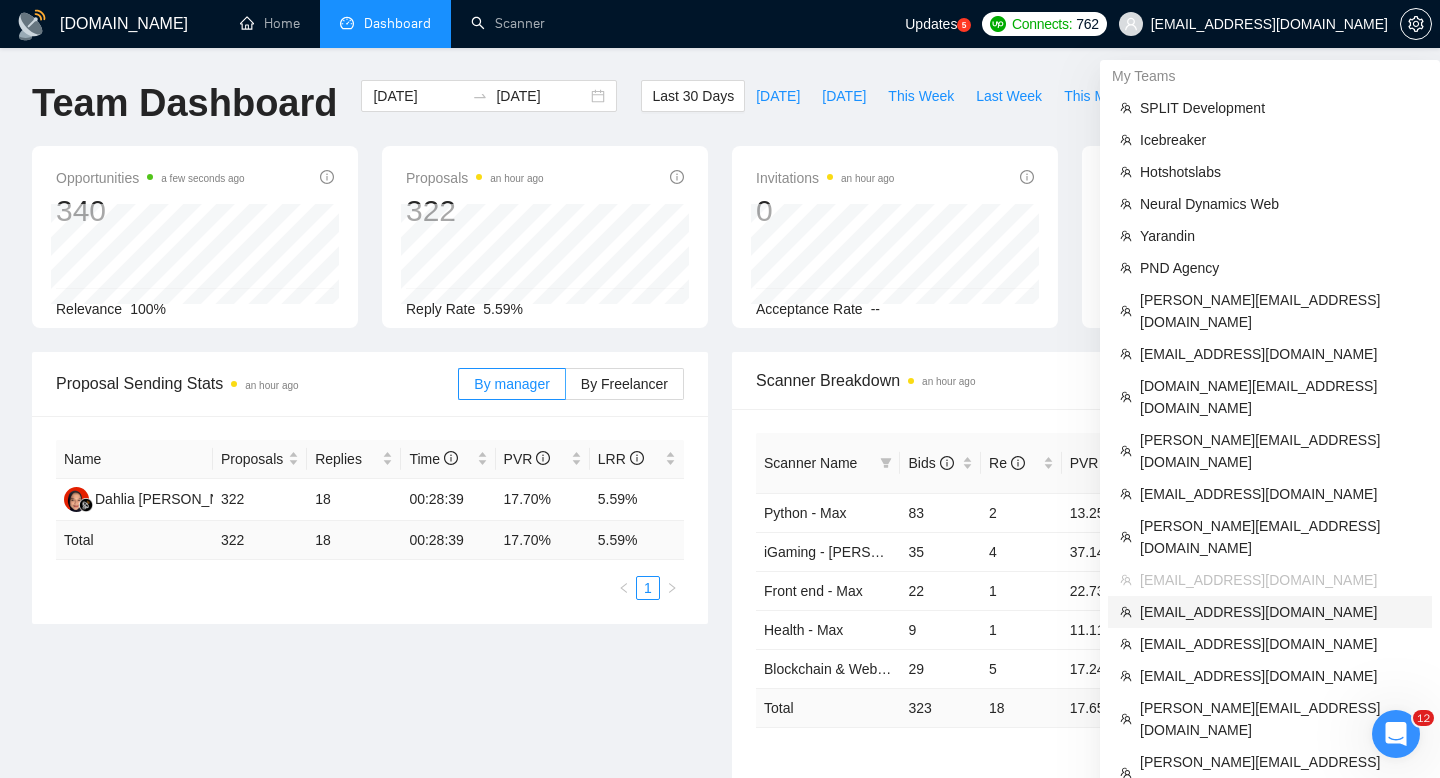 click on "taras@oliinykk.design" at bounding box center [1280, 612] 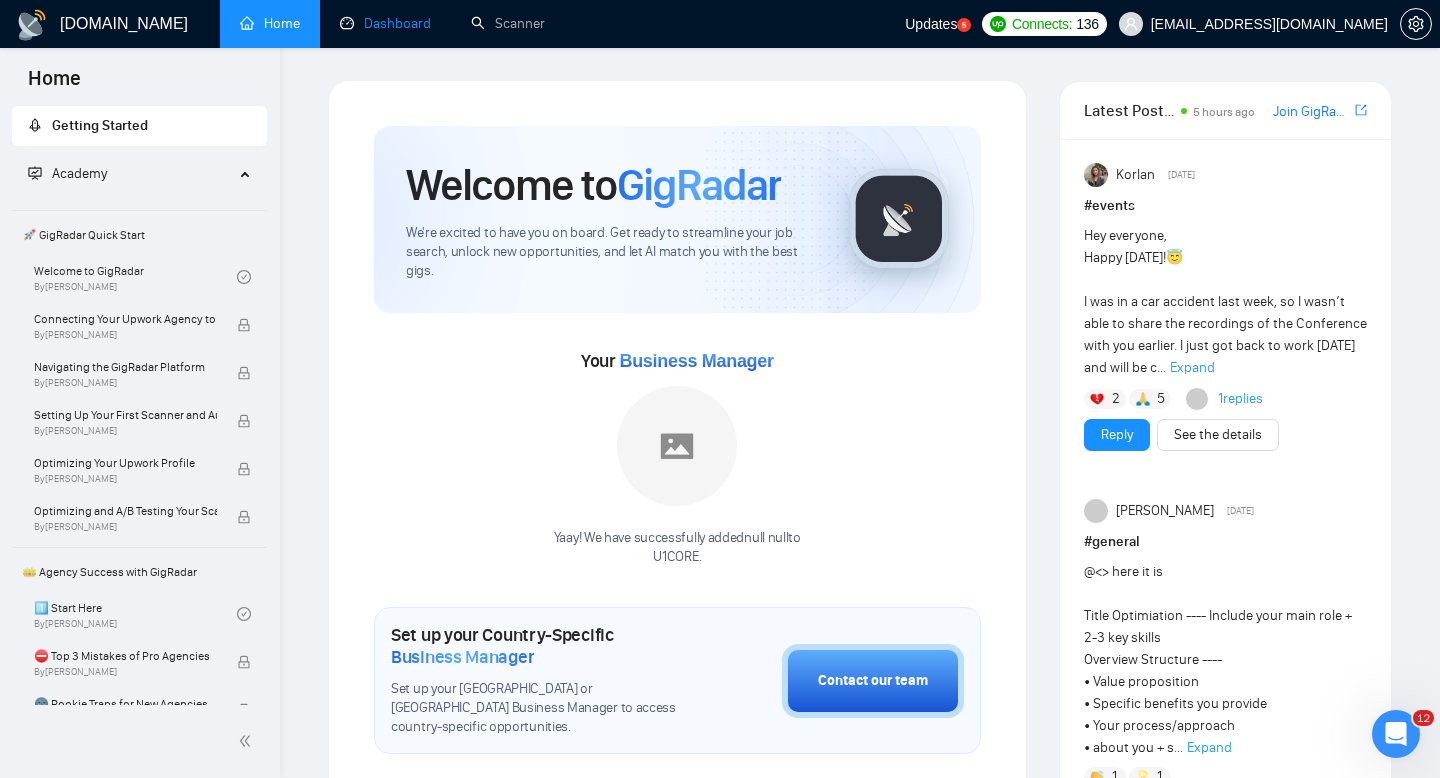 click on "Dashboard" at bounding box center (385, 23) 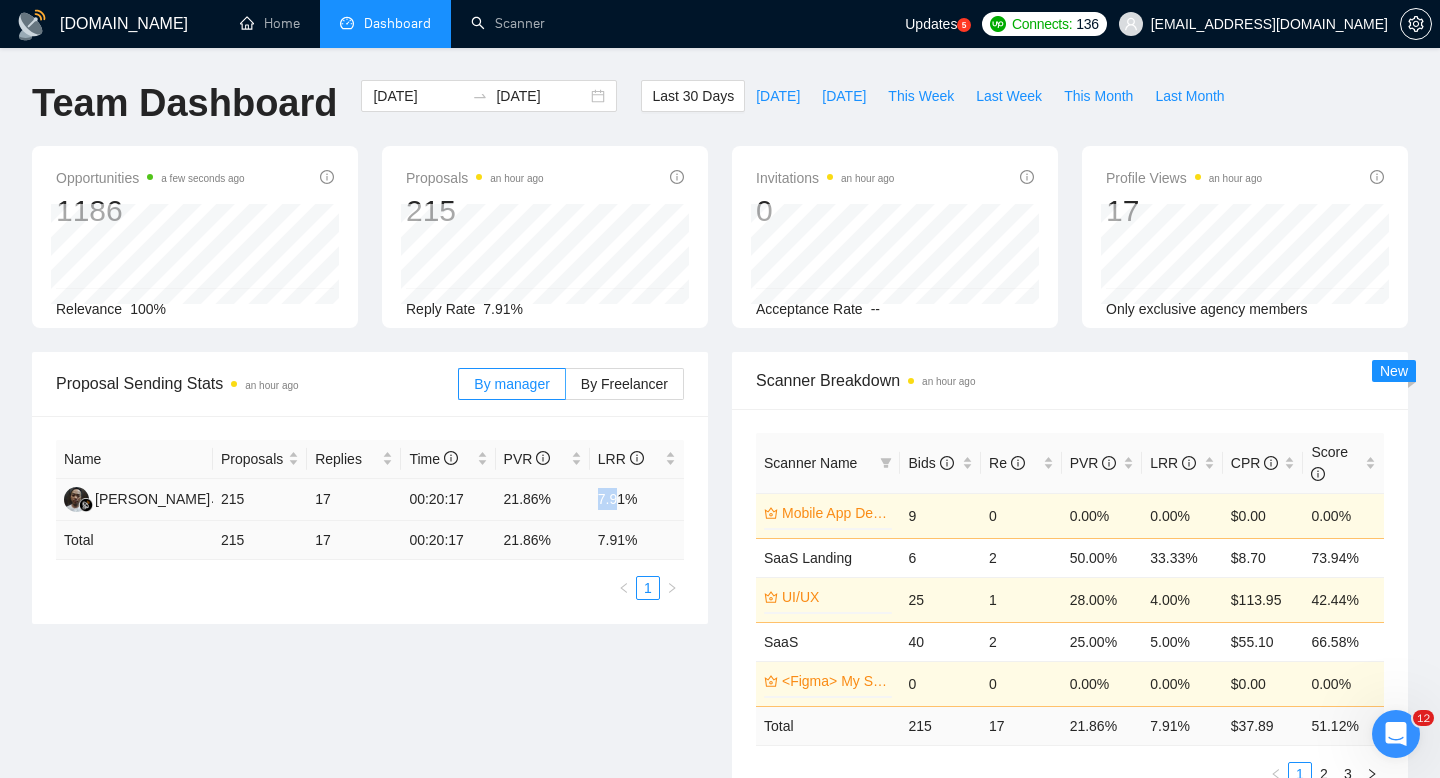 drag, startPoint x: 590, startPoint y: 499, endPoint x: 629, endPoint y: 499, distance: 39 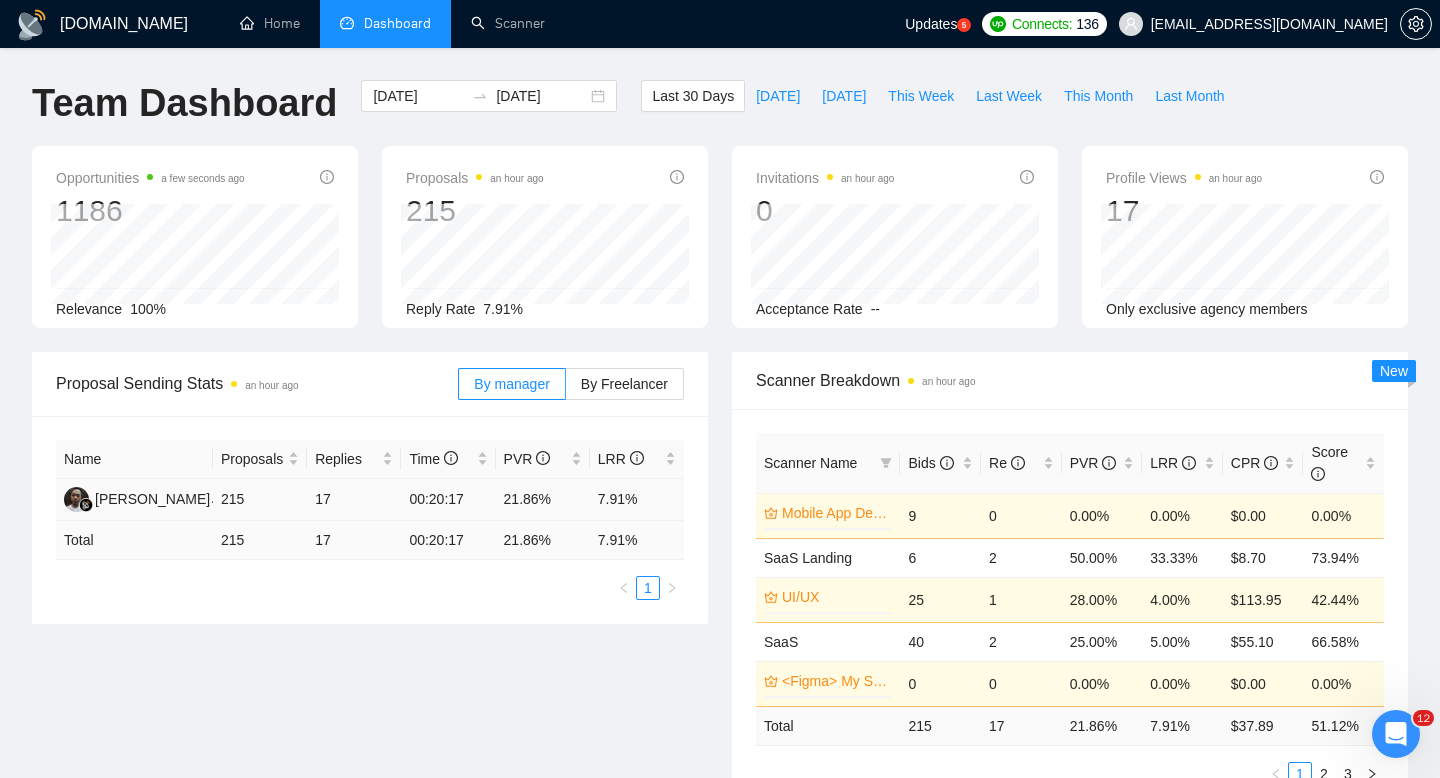 click on "17" at bounding box center [354, 500] 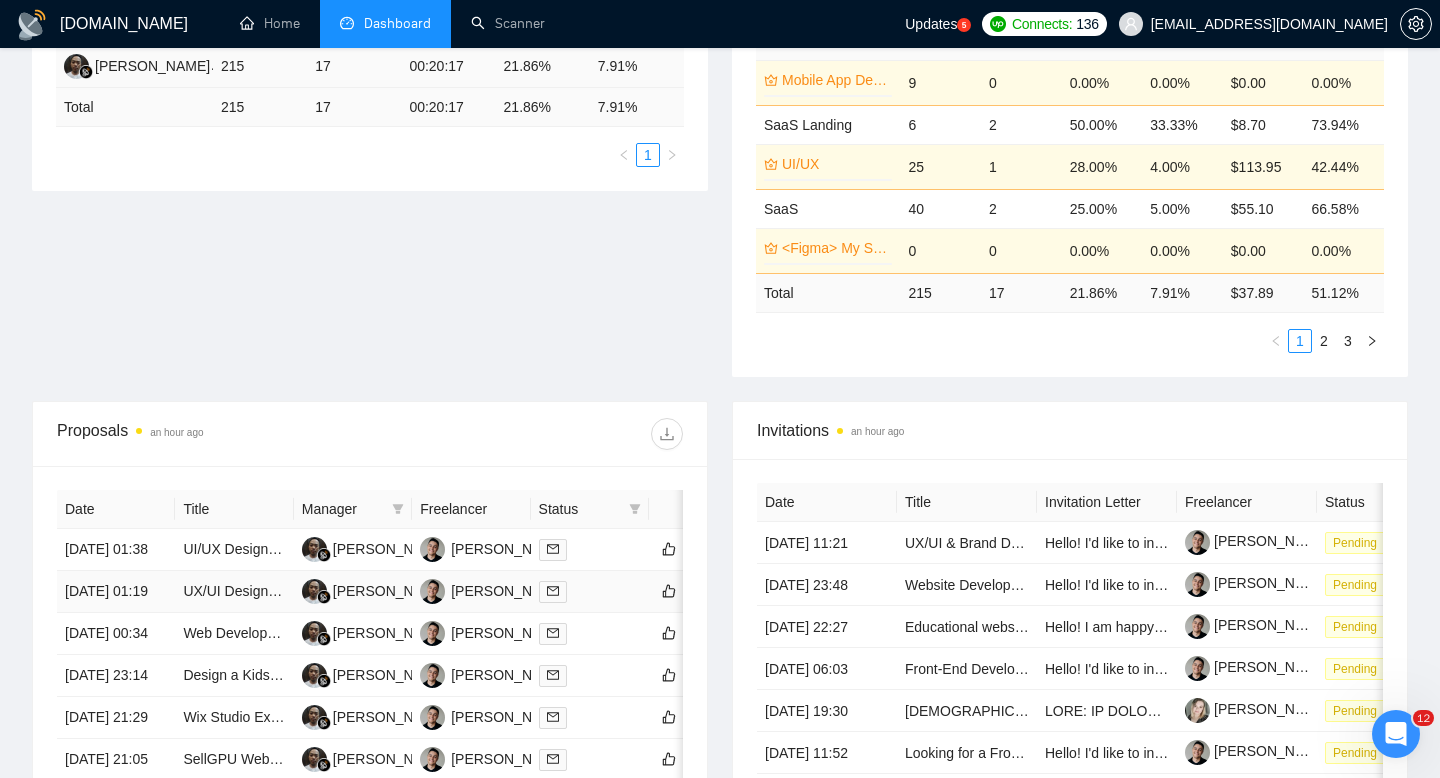 scroll, scrollTop: 519, scrollLeft: 0, axis: vertical 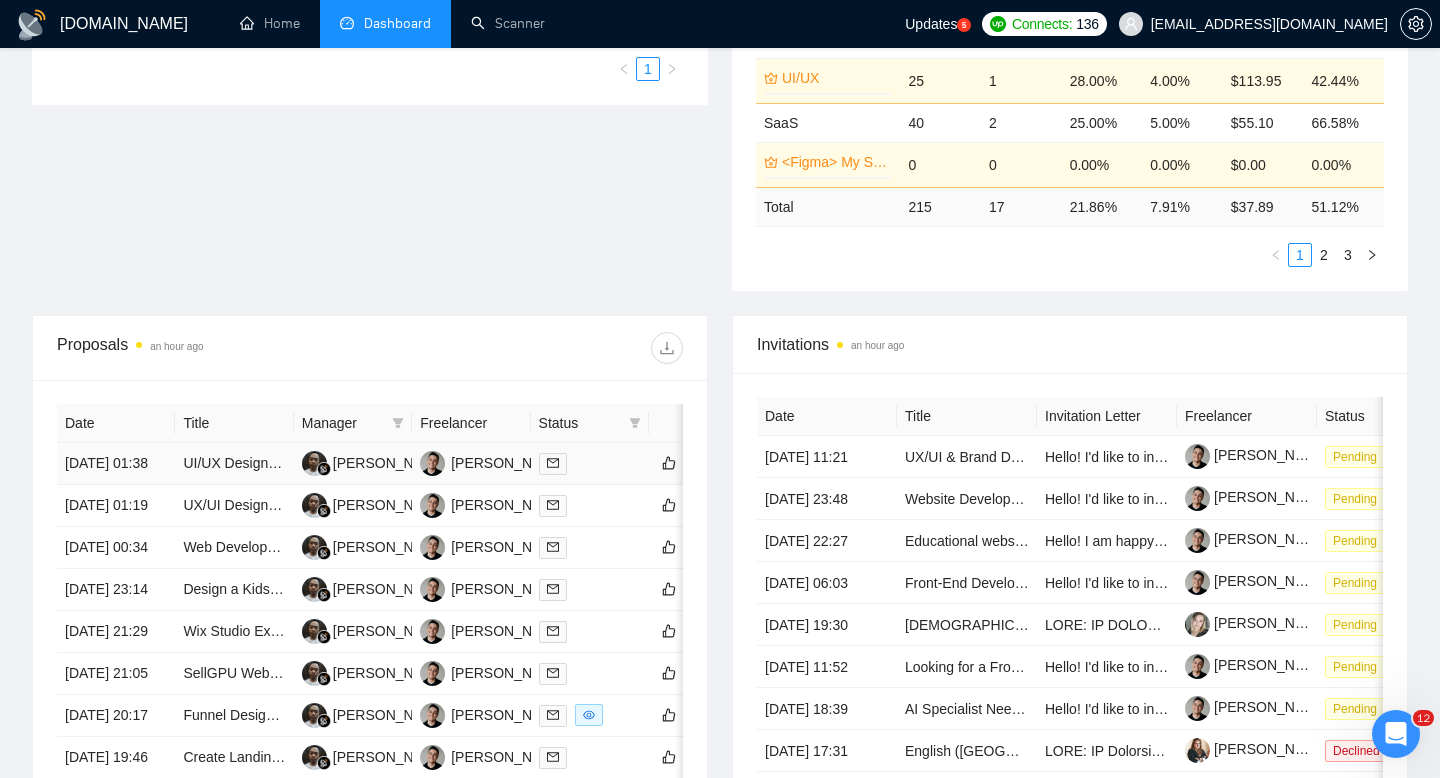 click at bounding box center (590, 464) 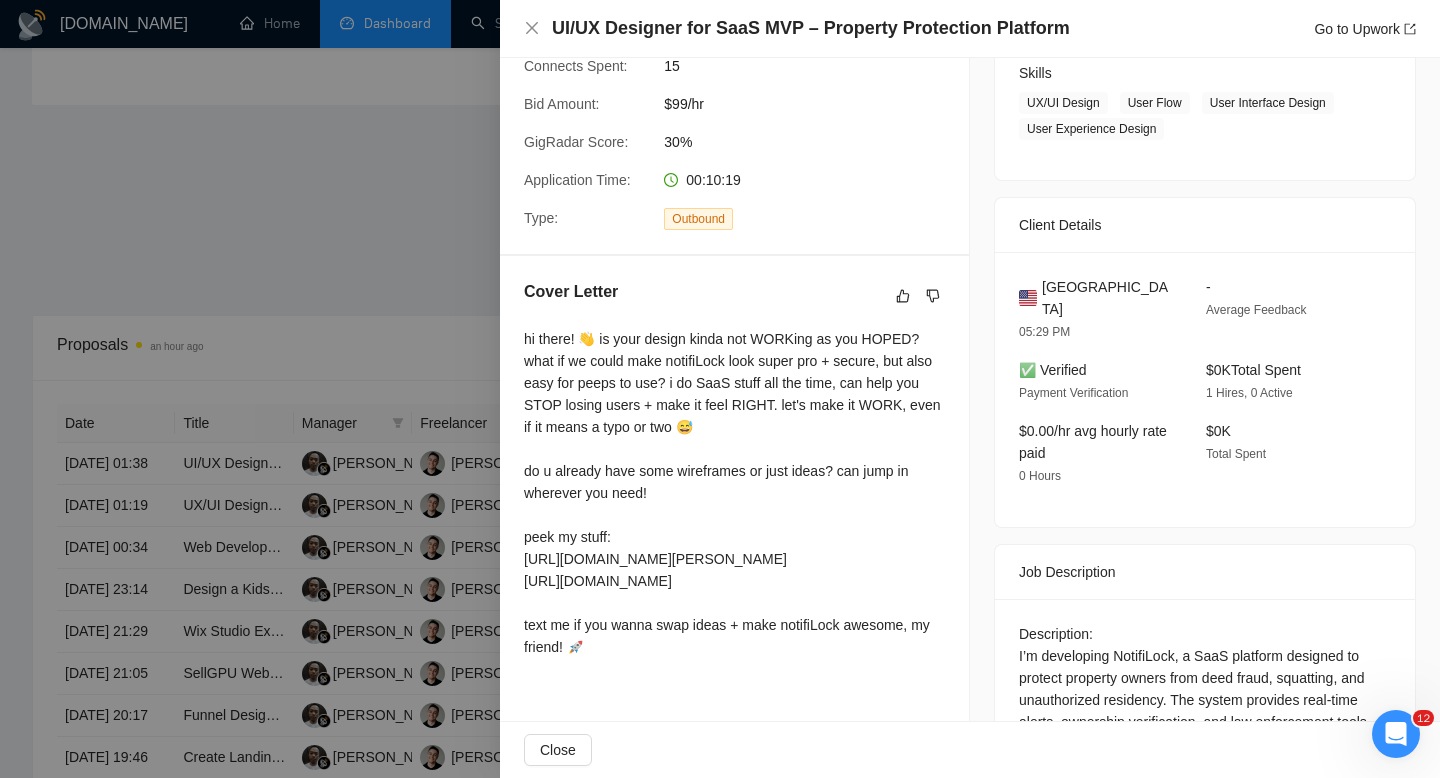 scroll, scrollTop: 363, scrollLeft: 0, axis: vertical 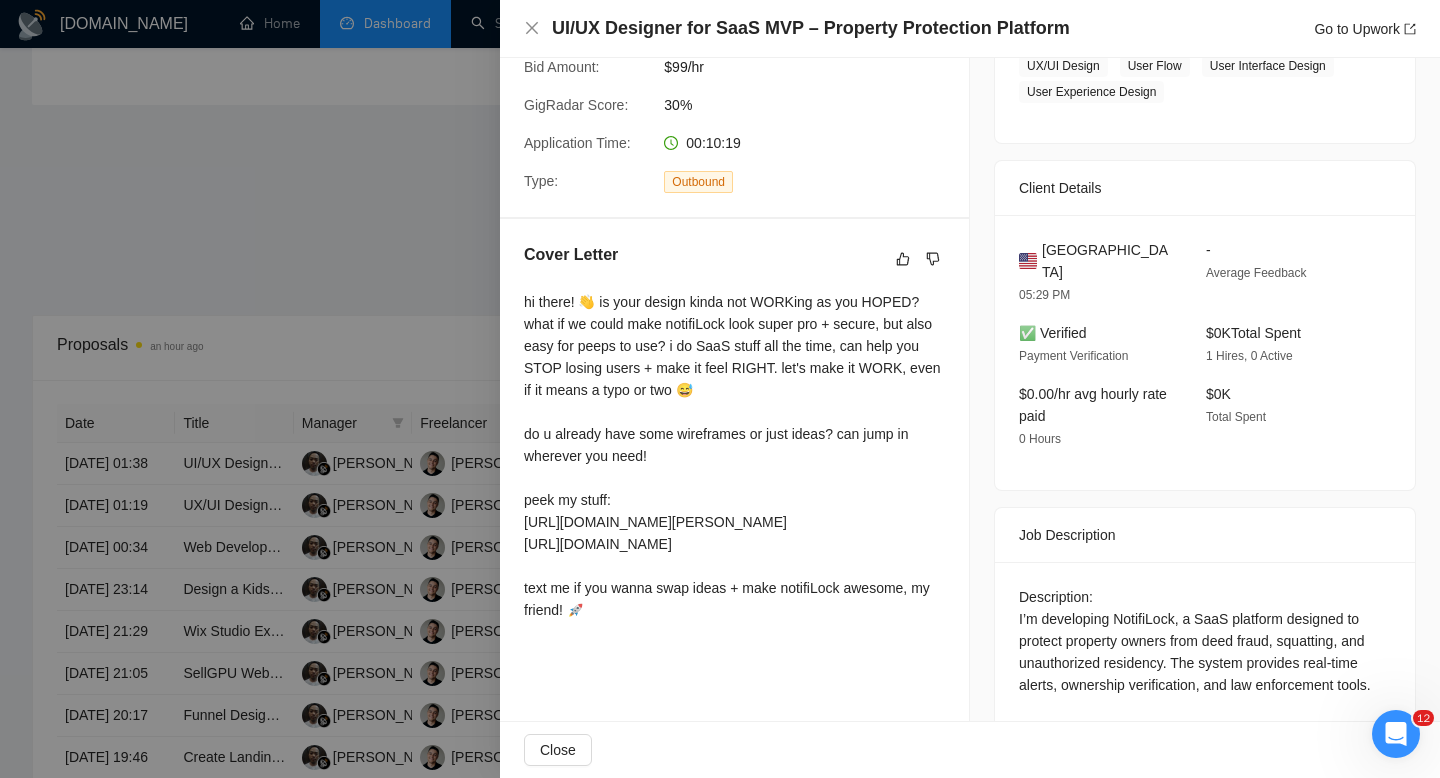 click at bounding box center [720, 389] 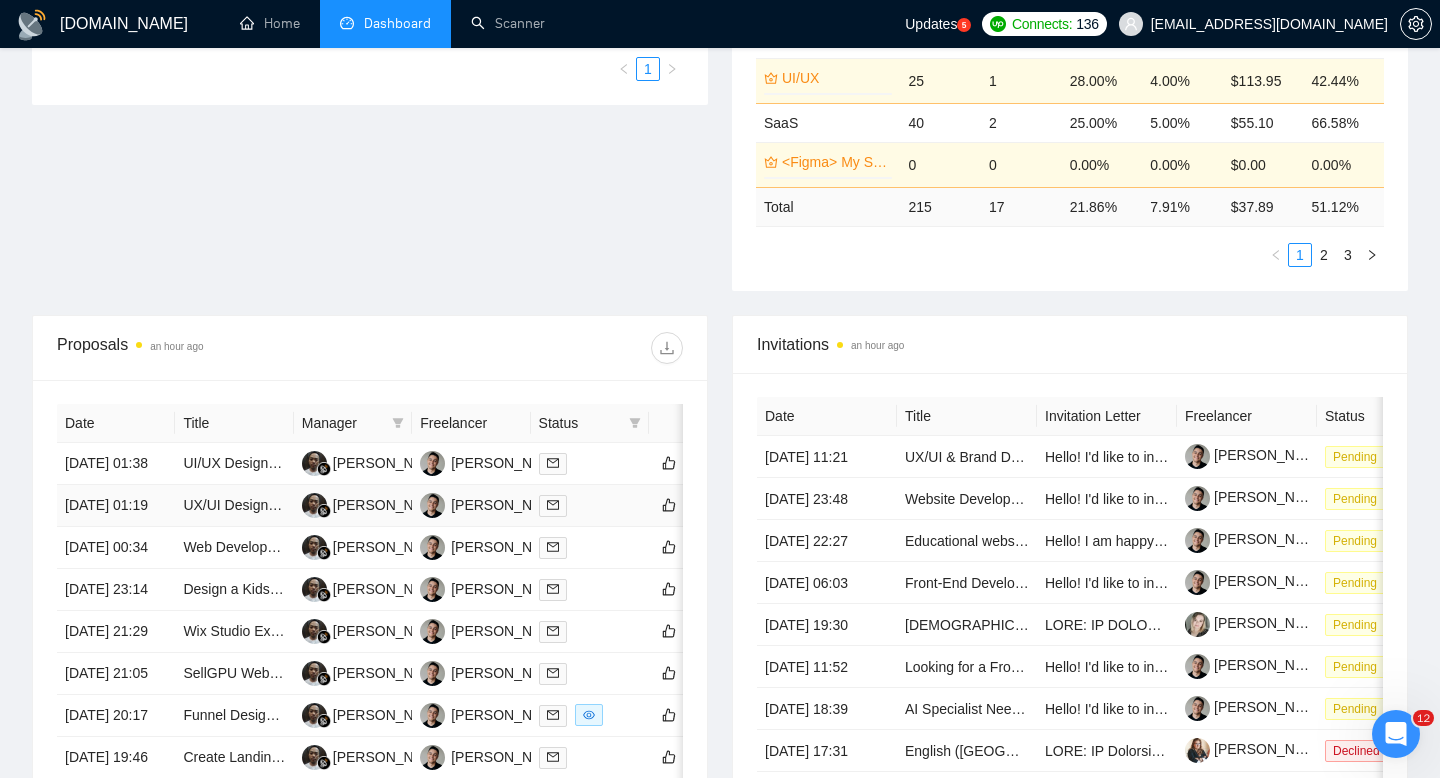 click at bounding box center (590, 506) 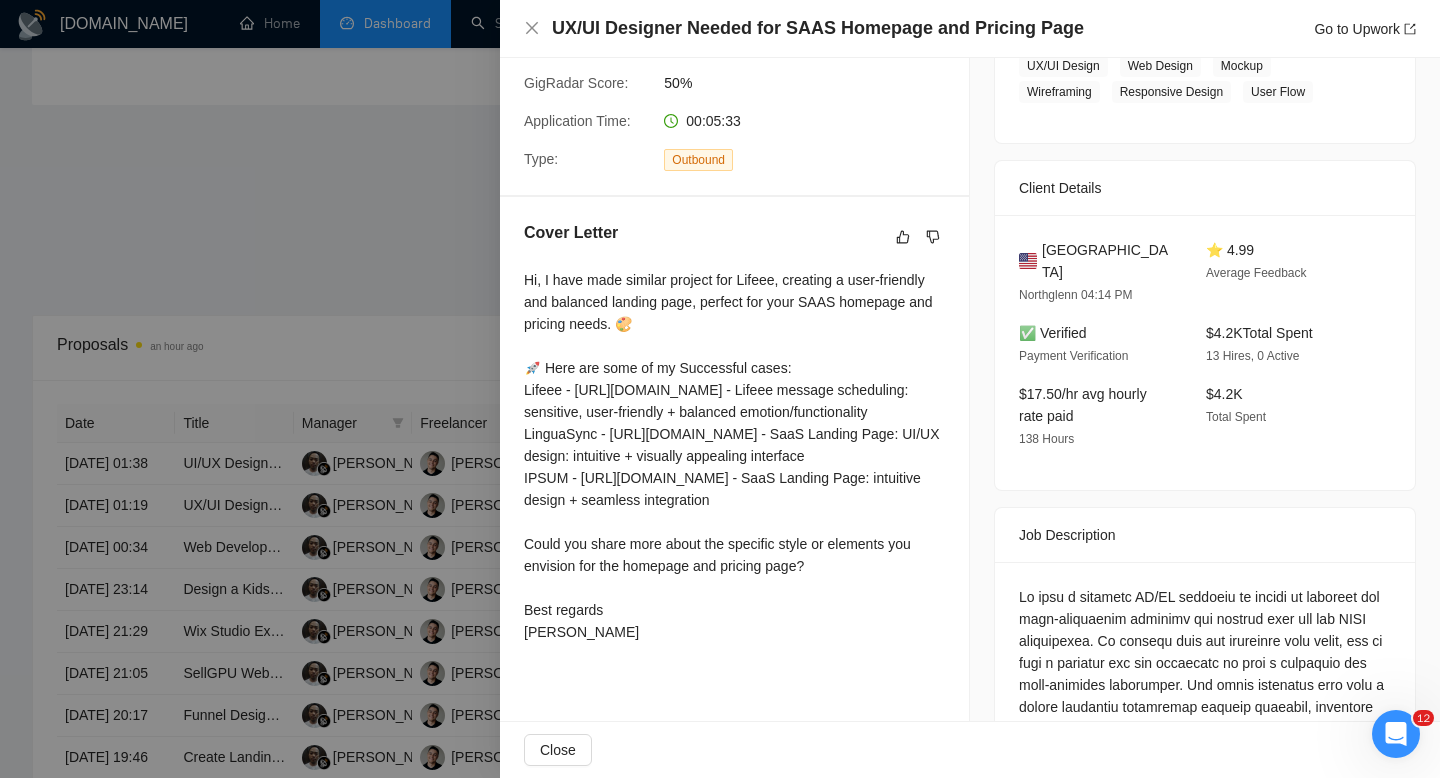 click at bounding box center (720, 389) 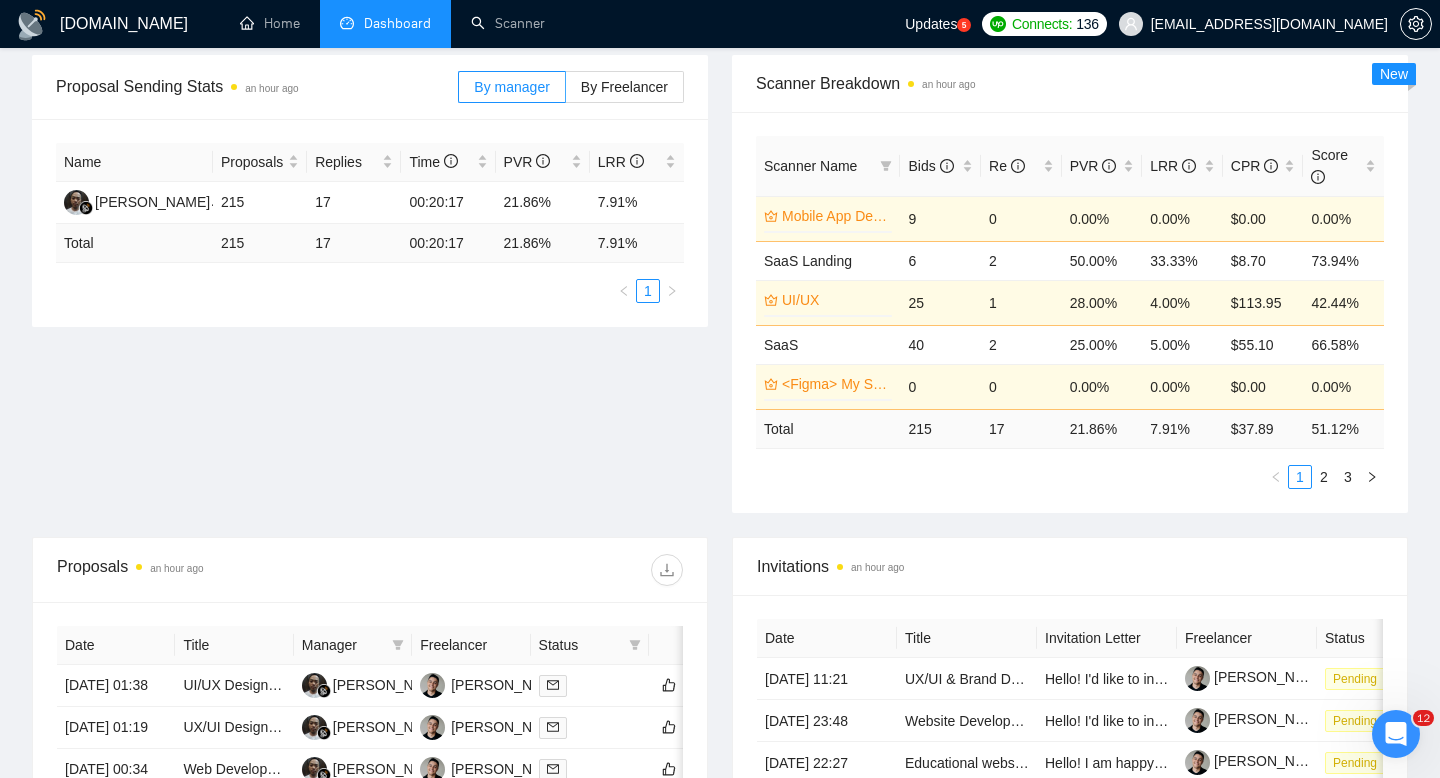scroll, scrollTop: 296, scrollLeft: 0, axis: vertical 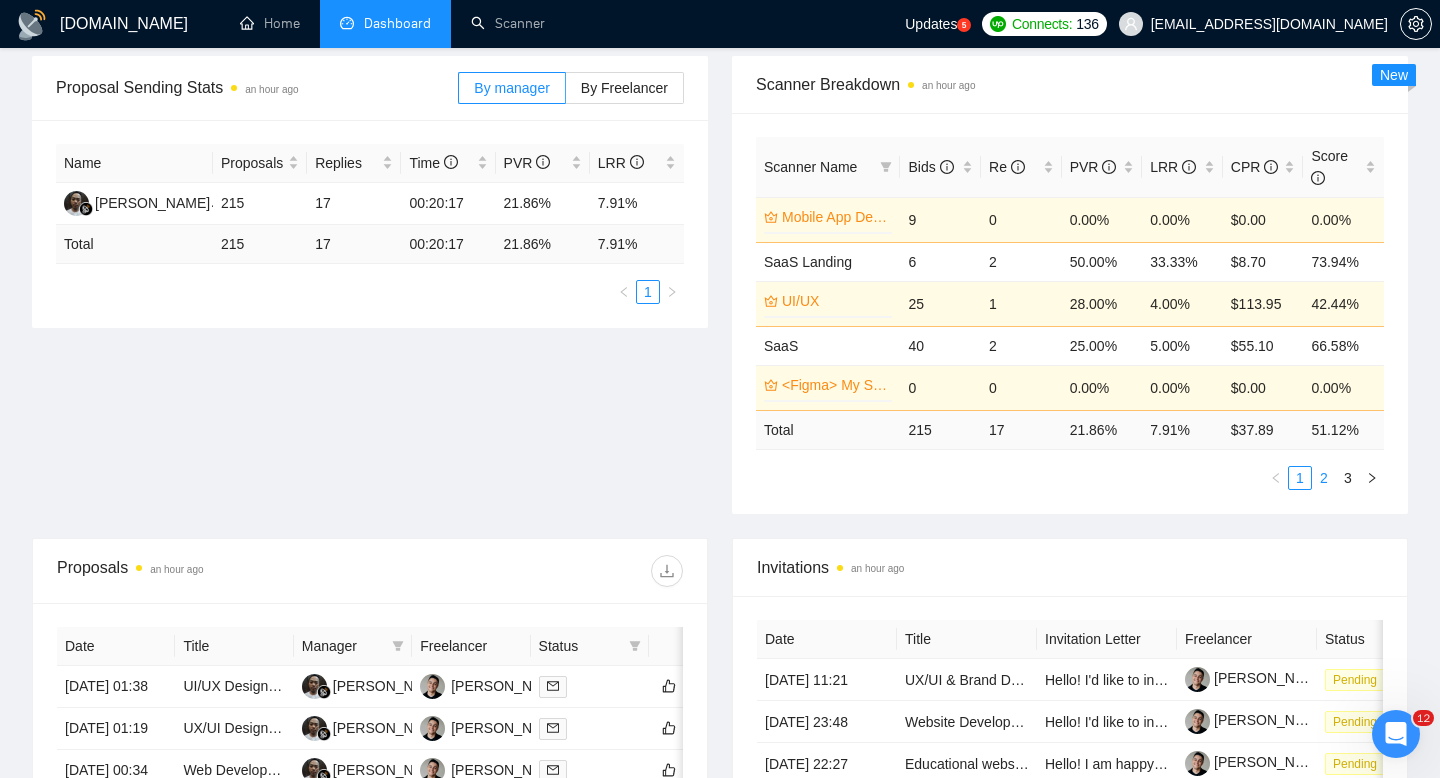click on "2" at bounding box center [1324, 478] 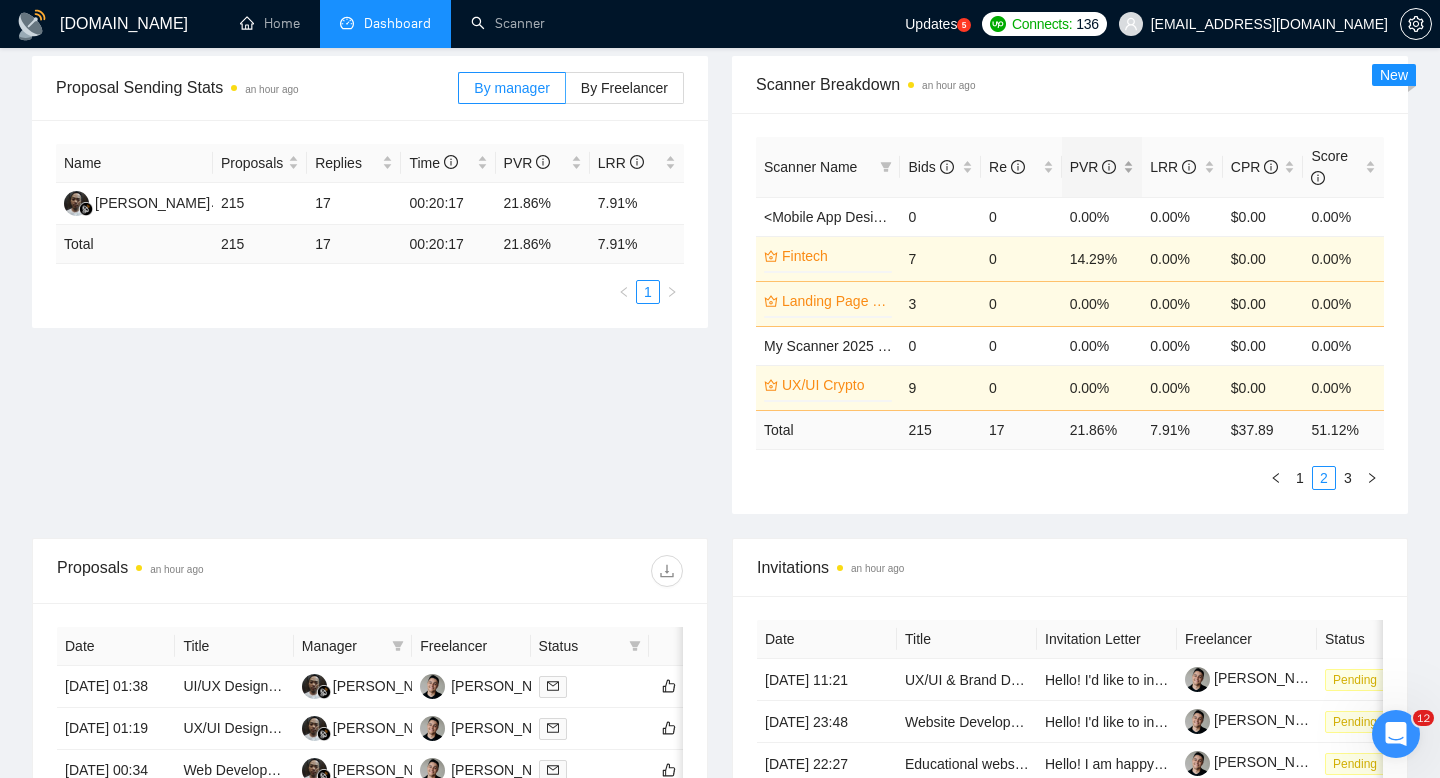 click on "PVR" at bounding box center (1102, 167) 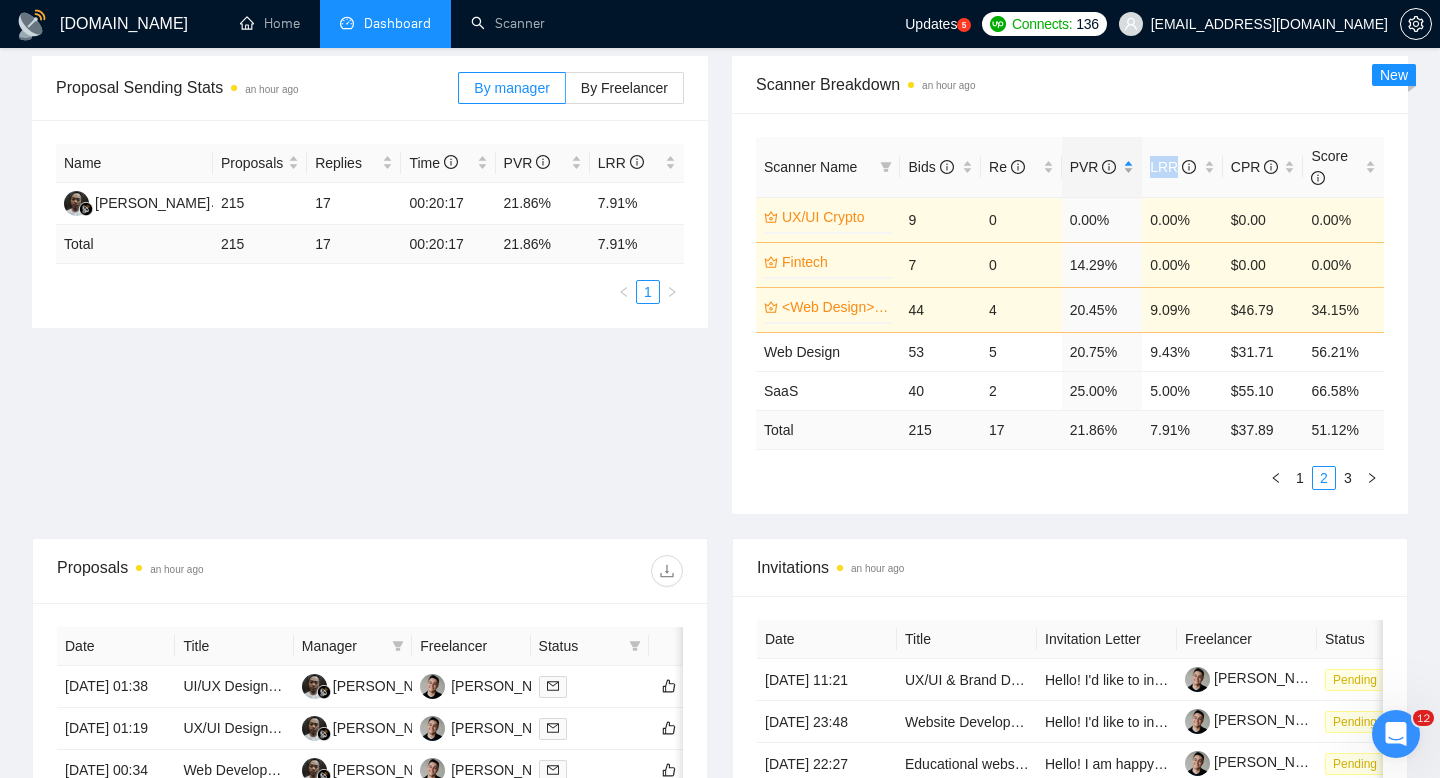 click on "PVR" at bounding box center [1102, 167] 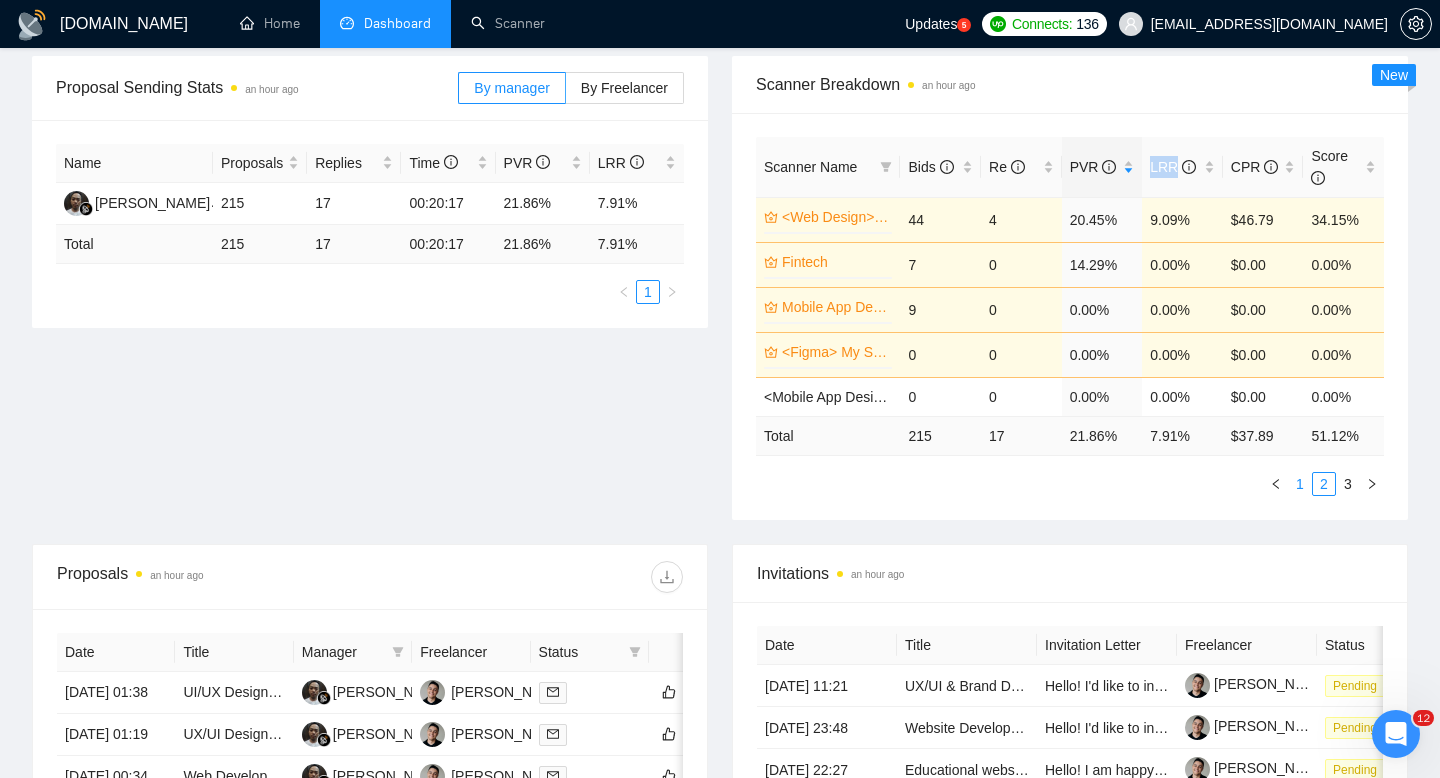 click on "1" at bounding box center [1300, 484] 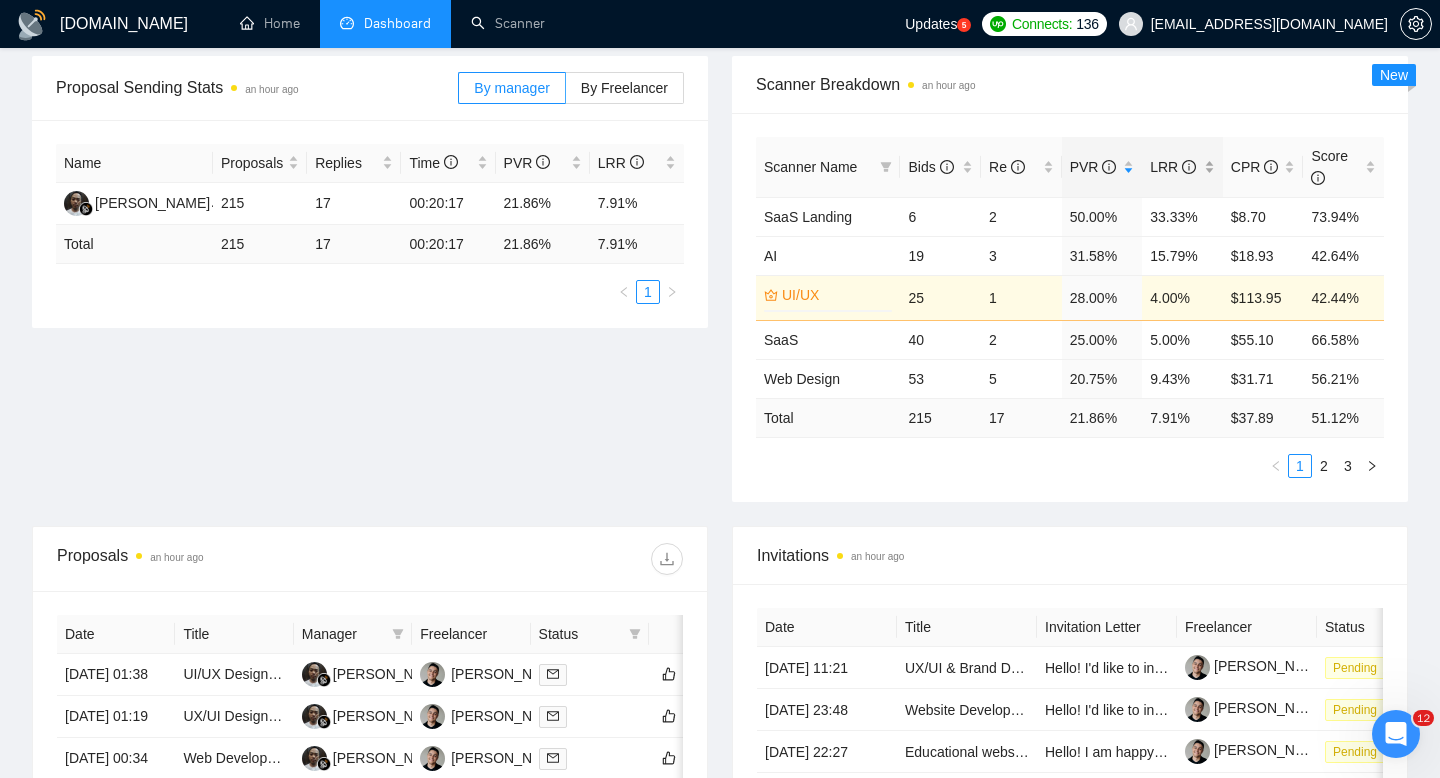 click on "LRR" at bounding box center [1182, 167] 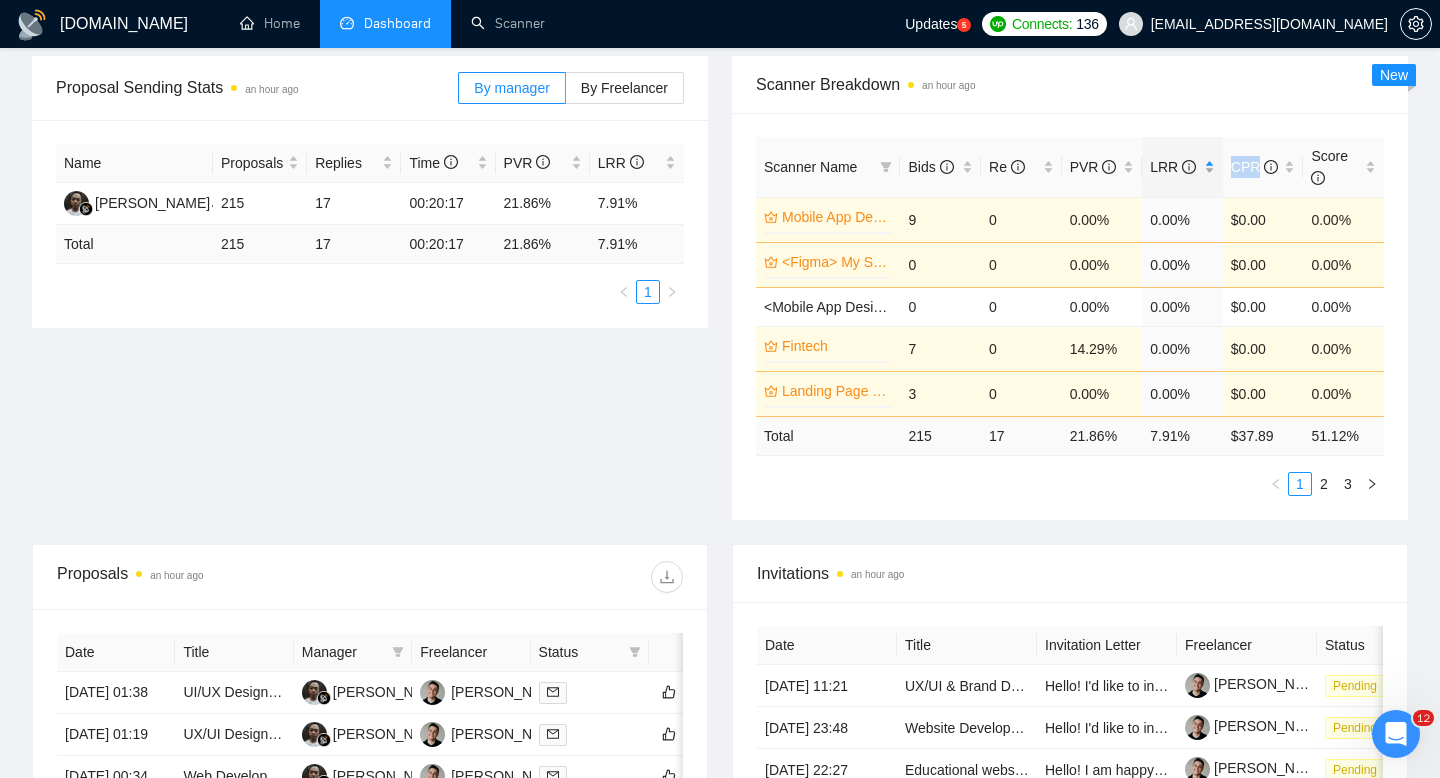 click on "LRR" at bounding box center (1182, 167) 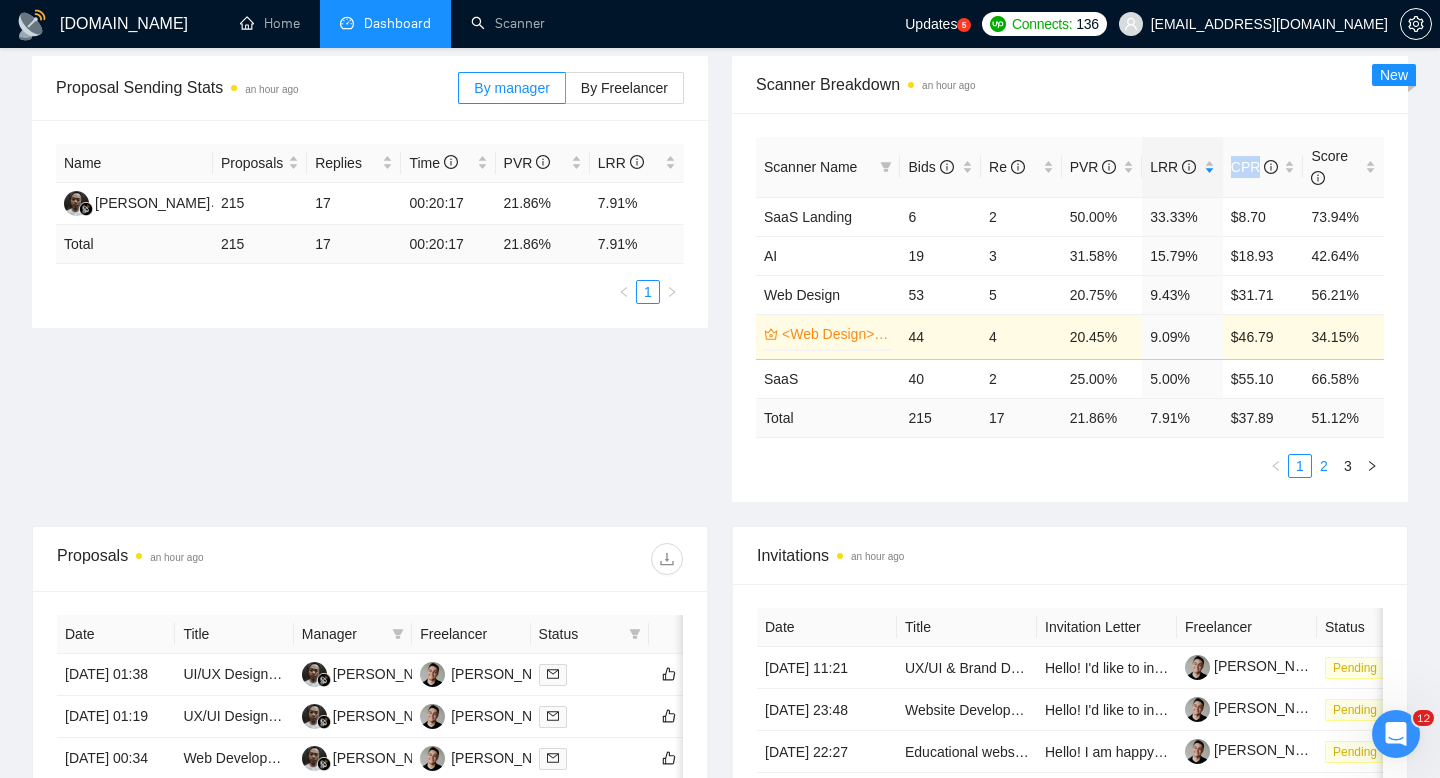 click on "2" at bounding box center [1324, 466] 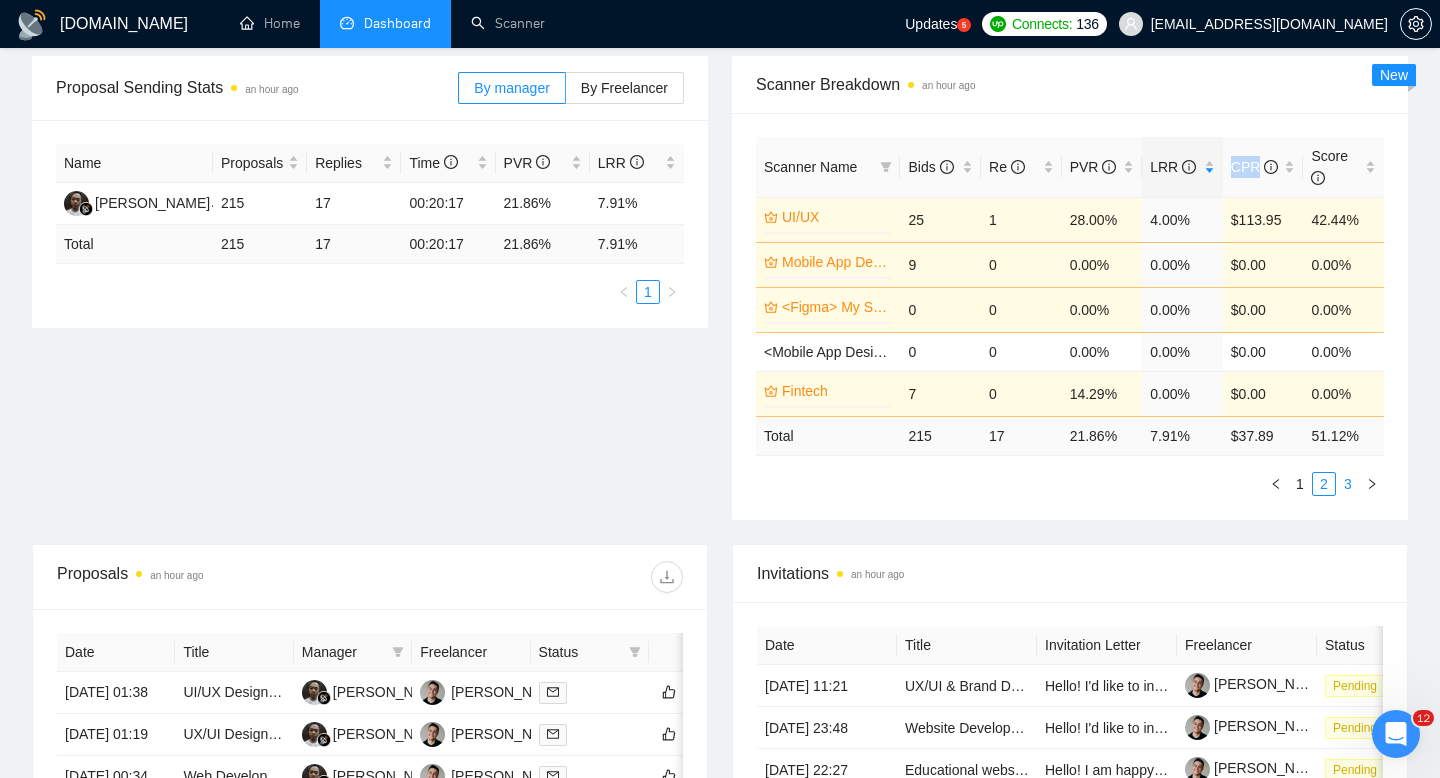 click on "3" at bounding box center (1348, 484) 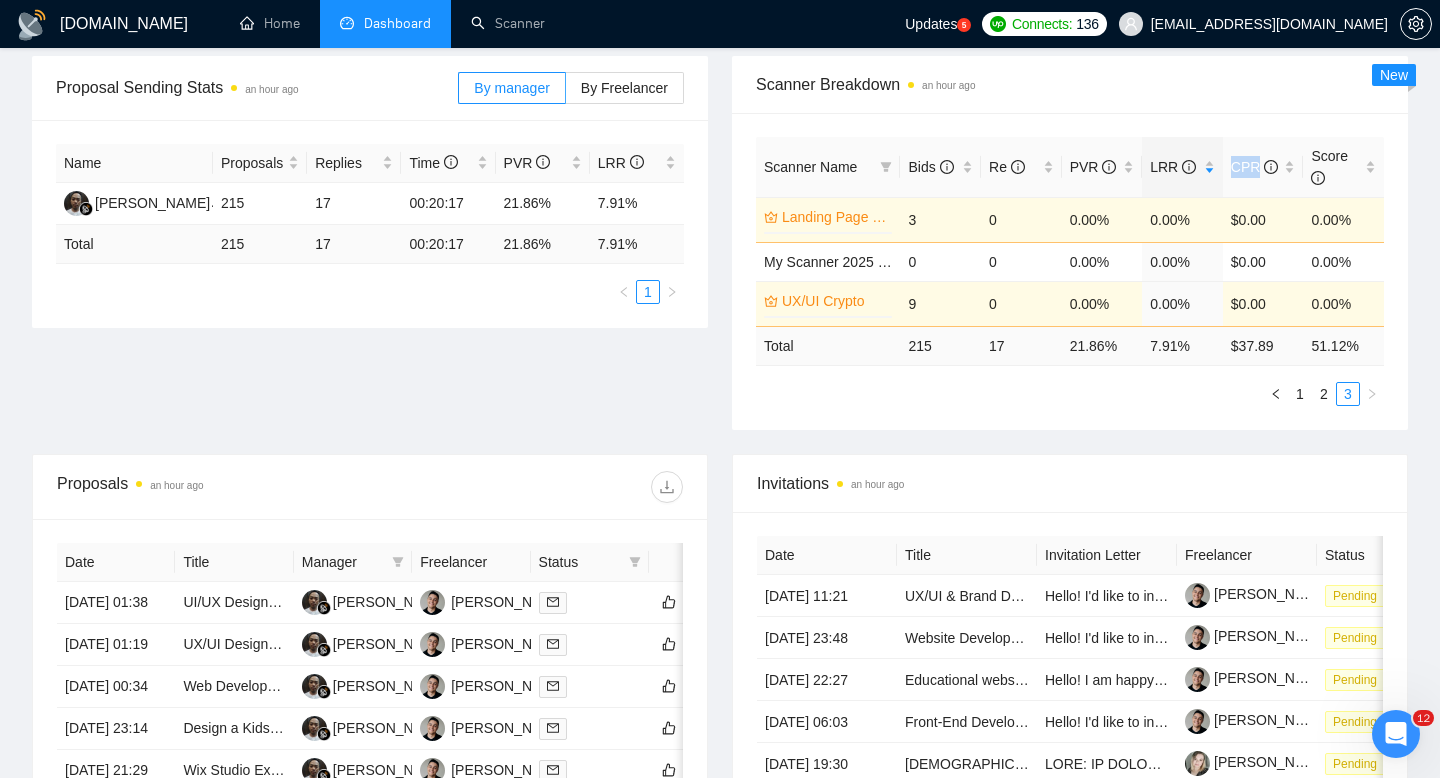 scroll, scrollTop: 0, scrollLeft: 0, axis: both 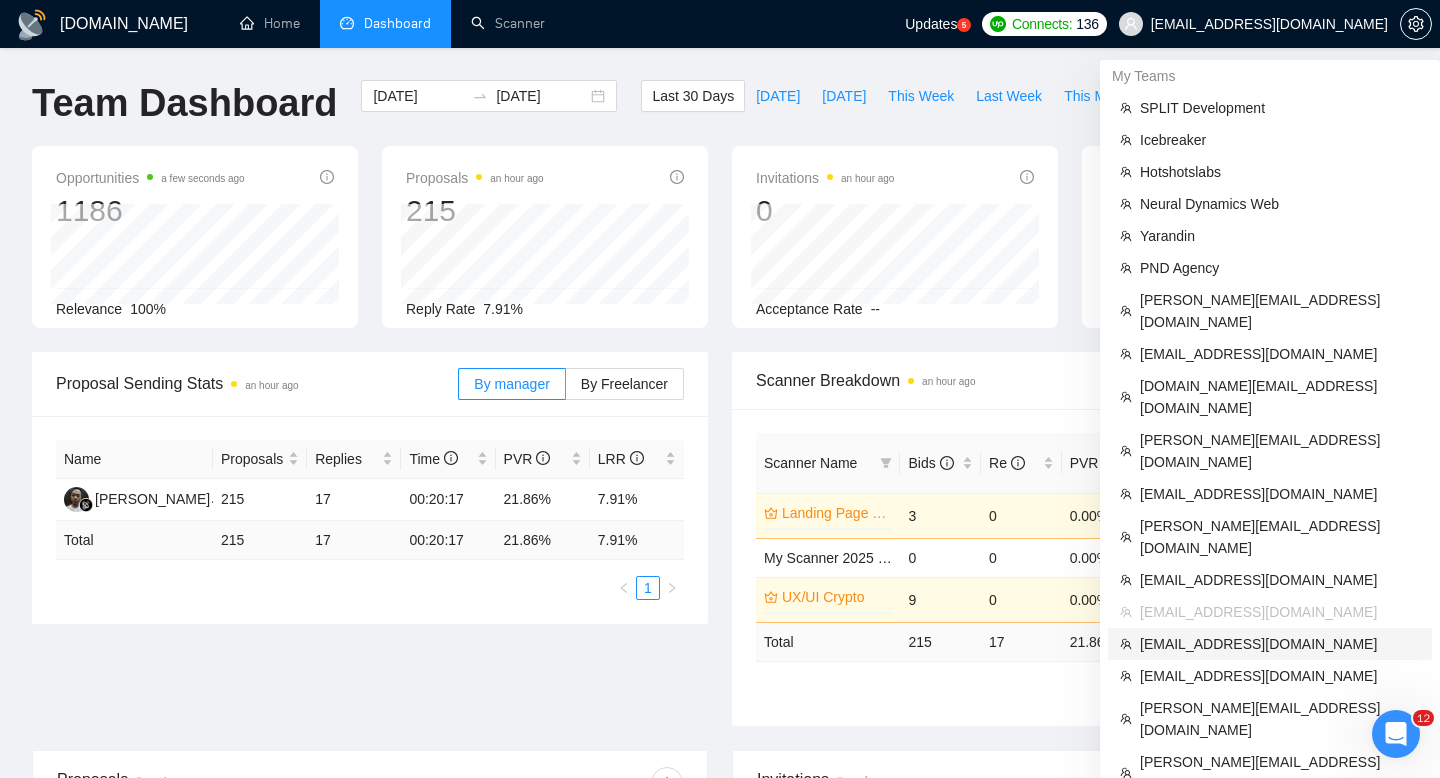 click on "skopich024@gmail.com" at bounding box center (1280, 644) 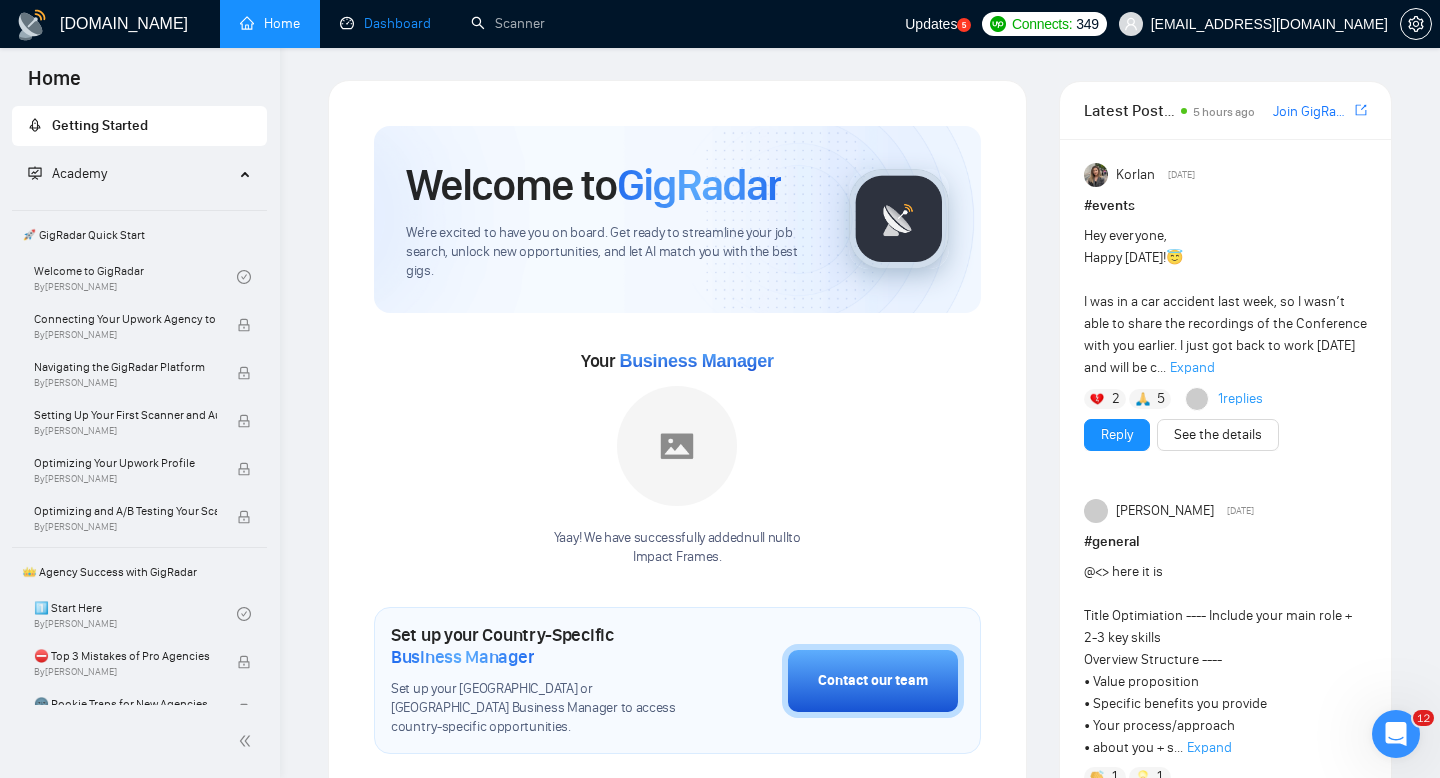 click on "Dashboard" at bounding box center (385, 23) 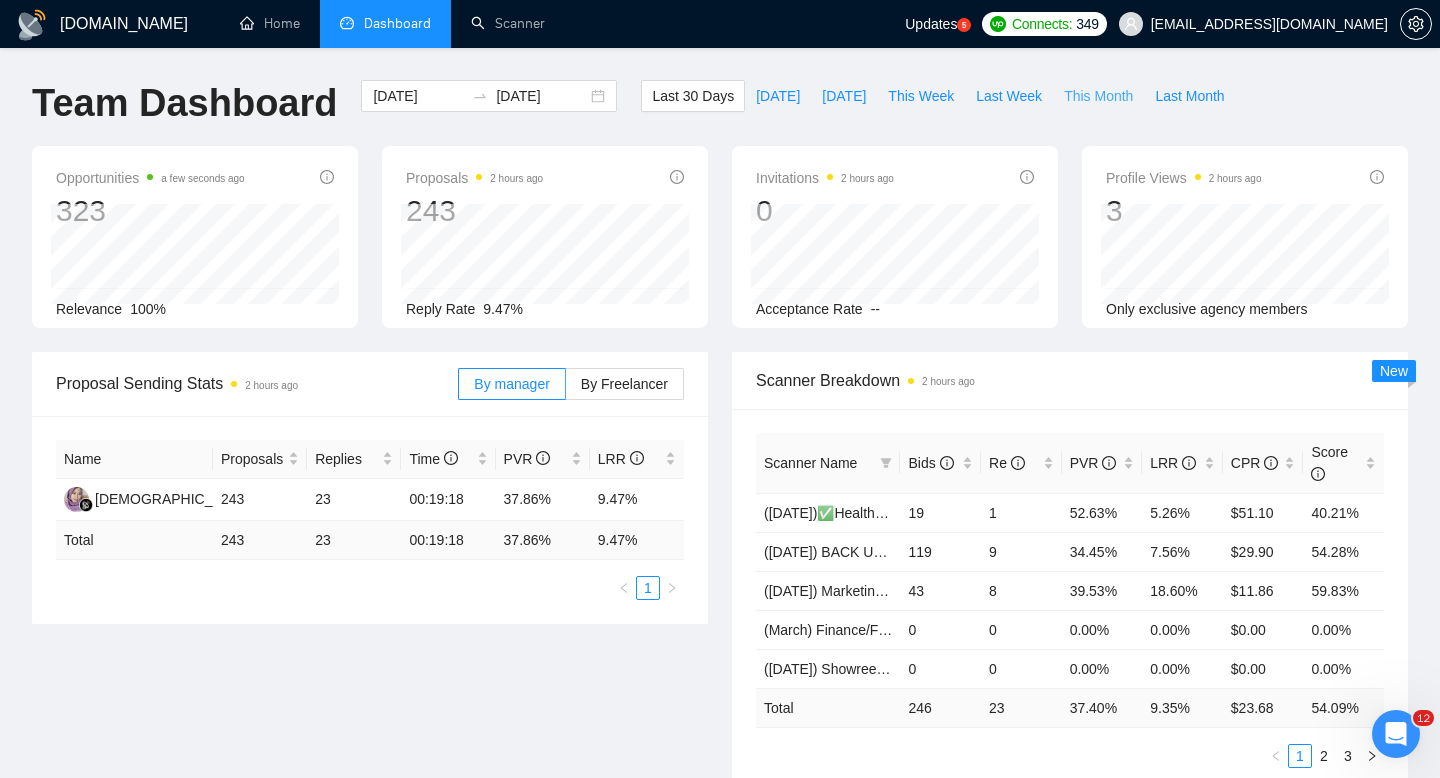 click on "This Month" at bounding box center [1098, 96] 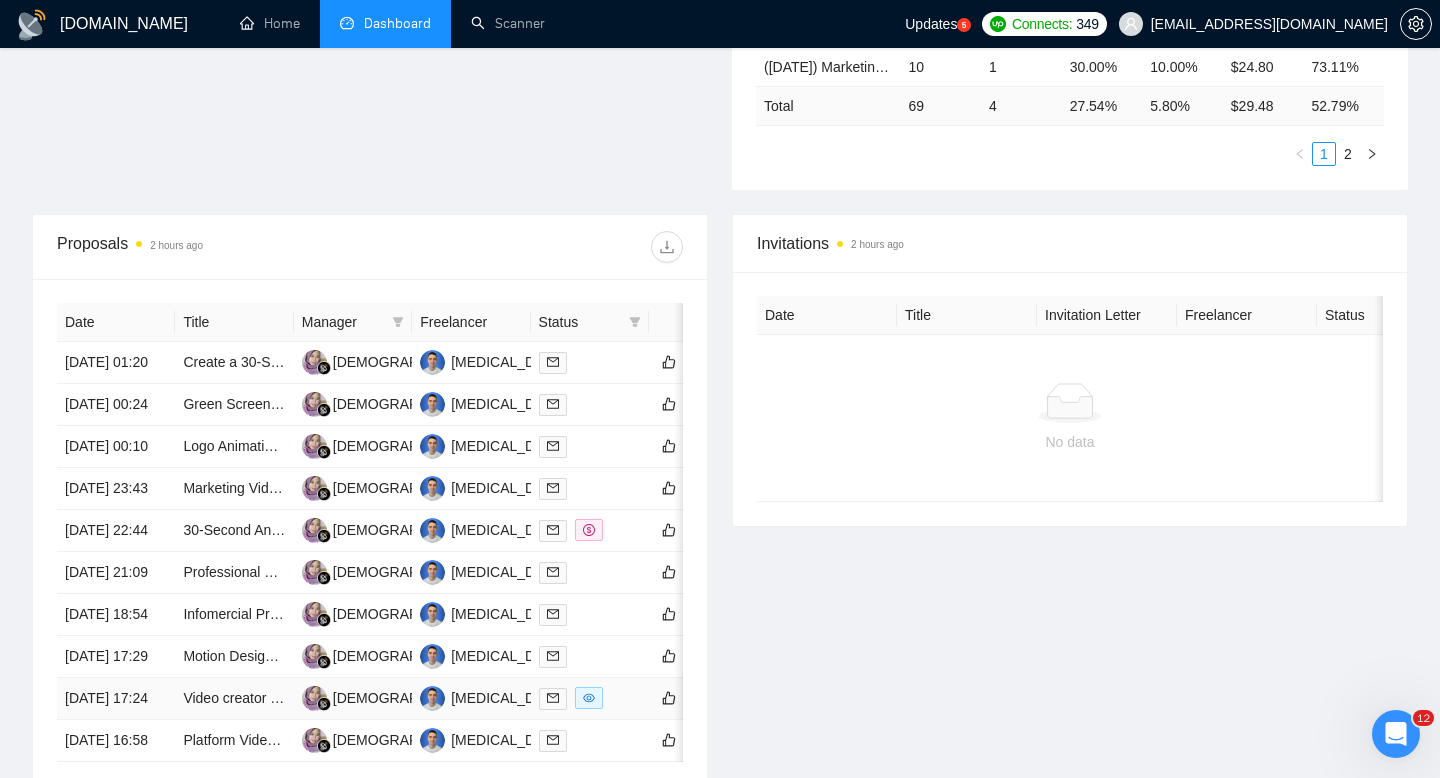 scroll, scrollTop: 0, scrollLeft: 0, axis: both 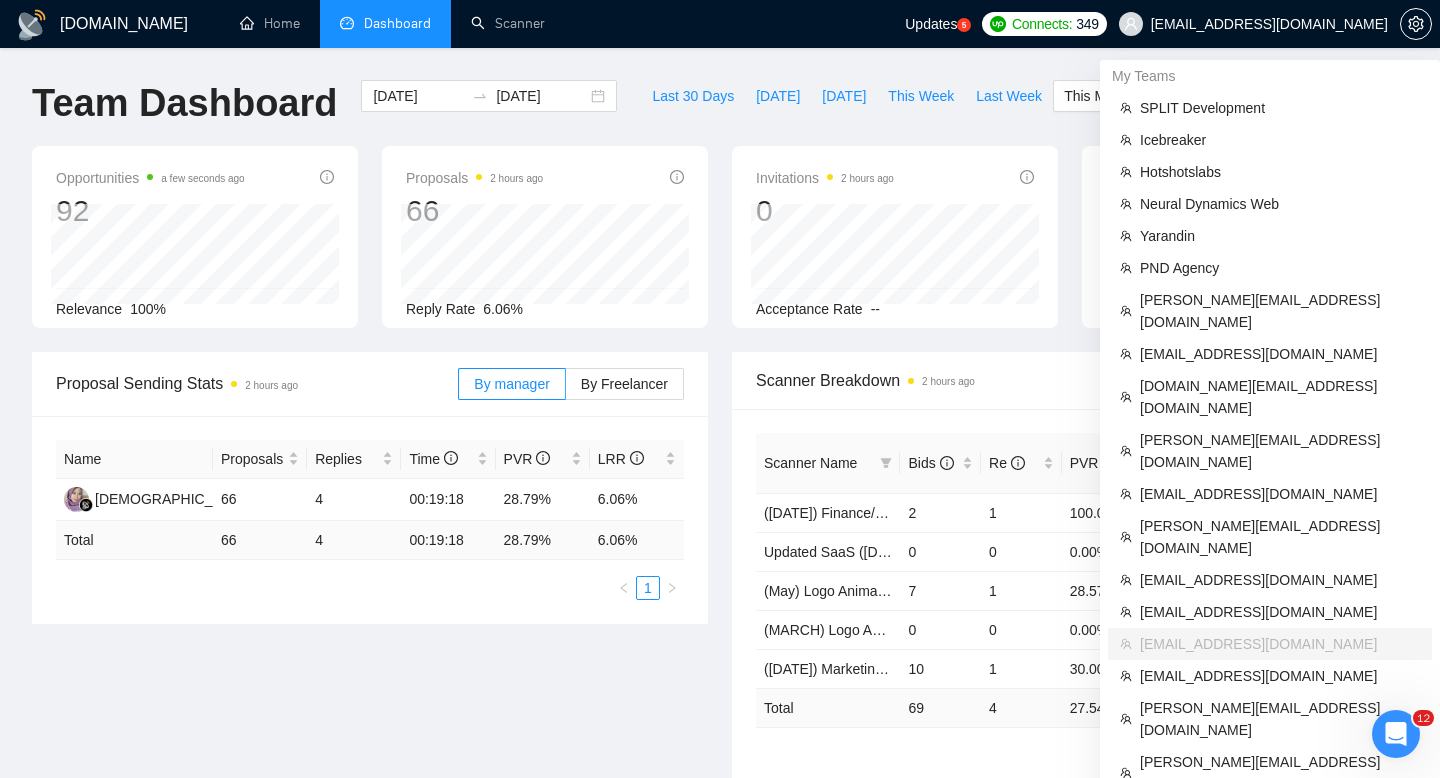 click on "skopich024@gmail.com" at bounding box center [1269, 24] 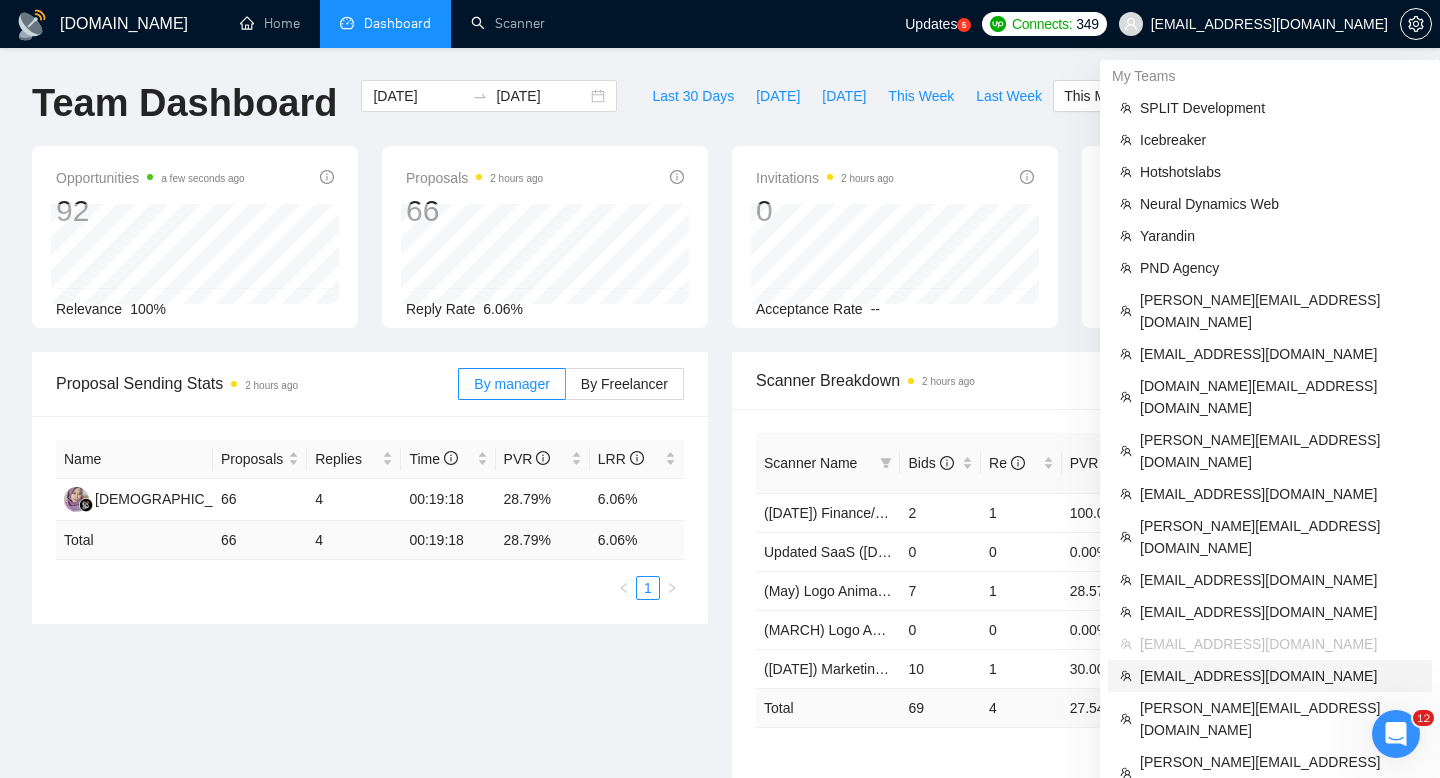 click on "grantkuroyan@gmail.com" at bounding box center (1280, 676) 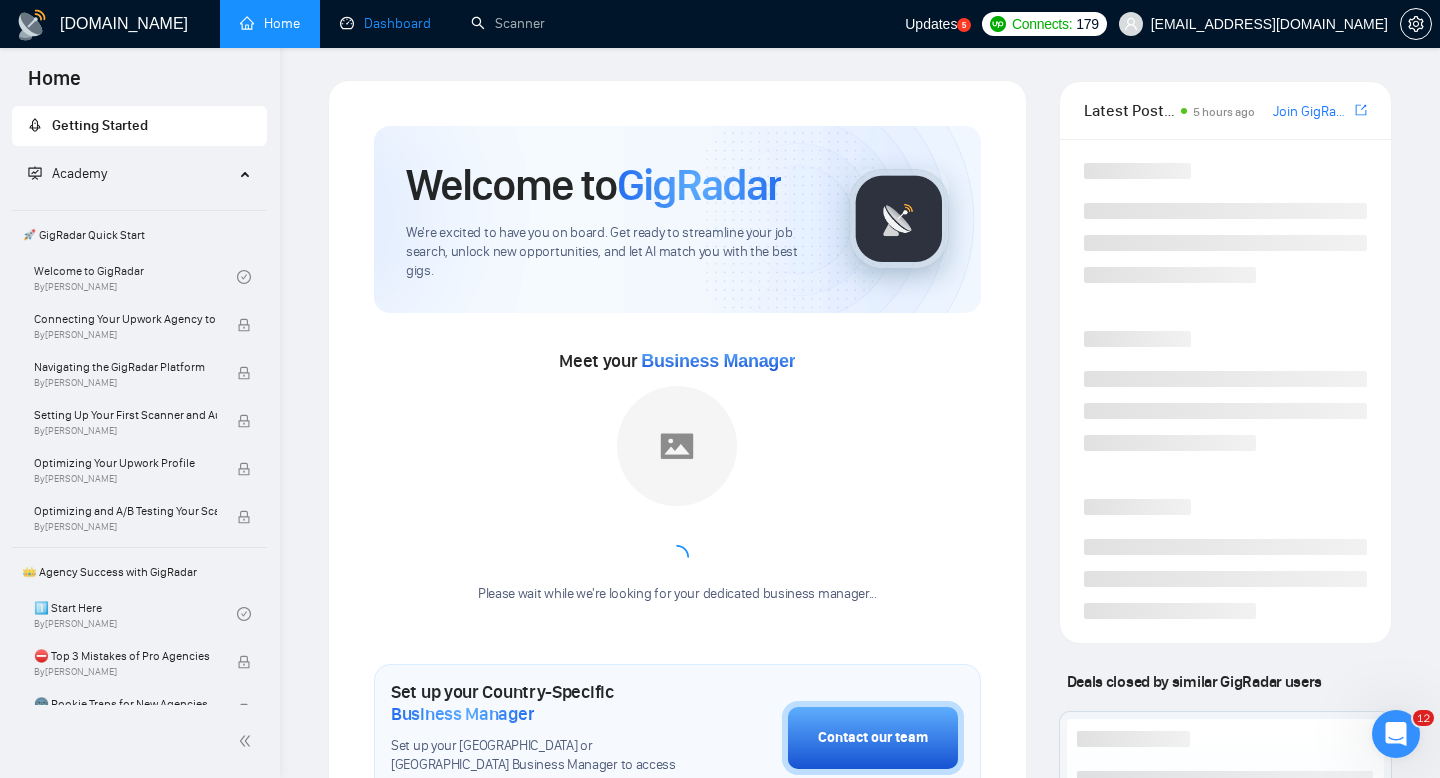 click on "Dashboard" at bounding box center (385, 23) 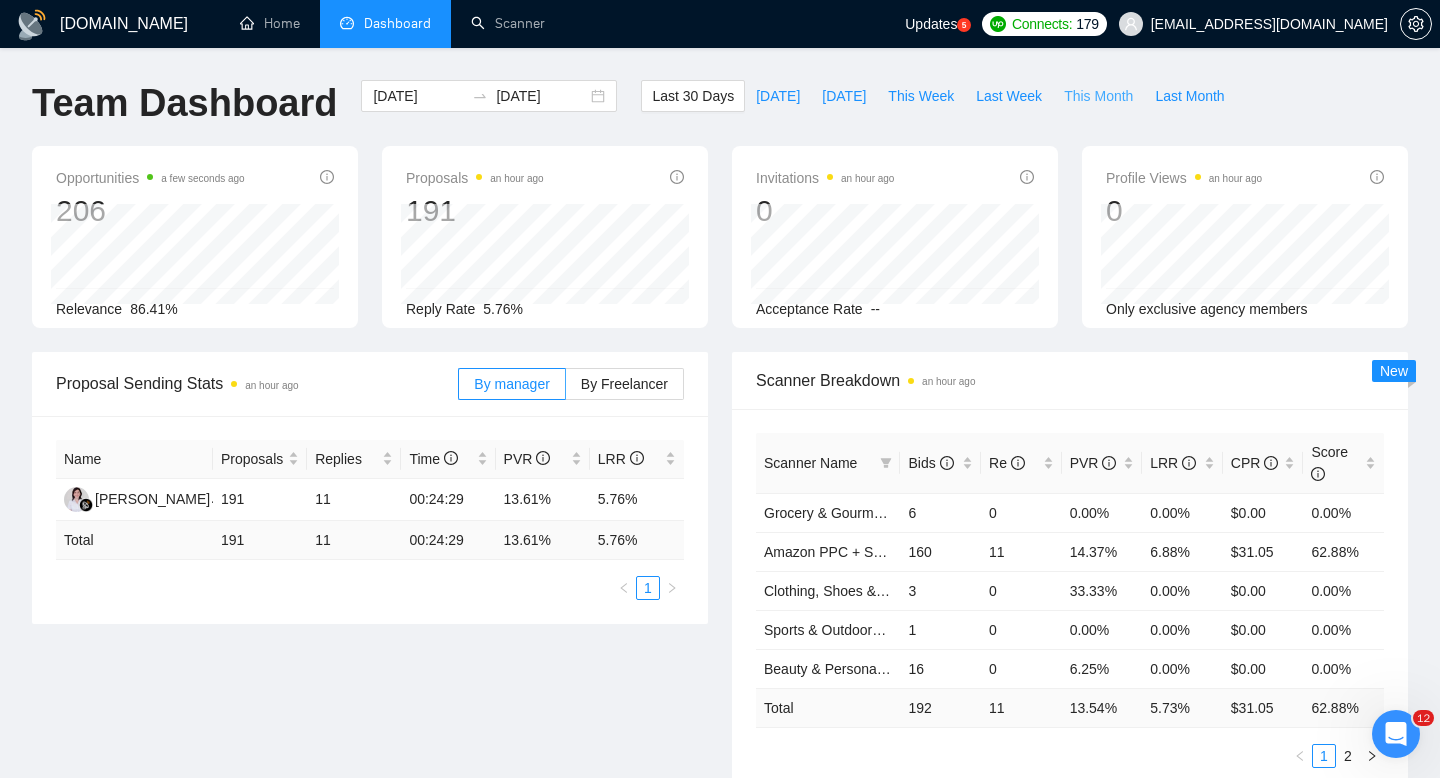 click on "This Month" at bounding box center (1098, 96) 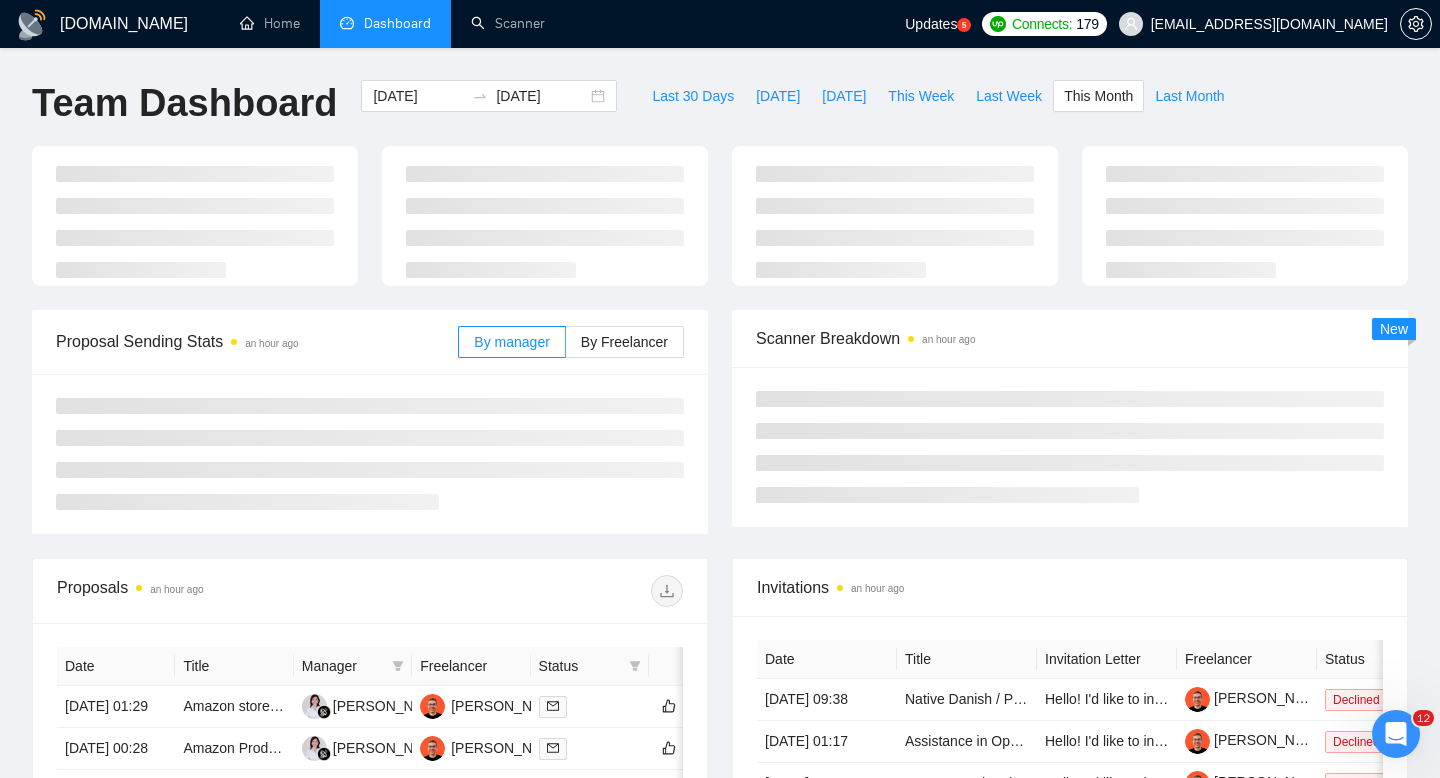 type on "2025-07-01" 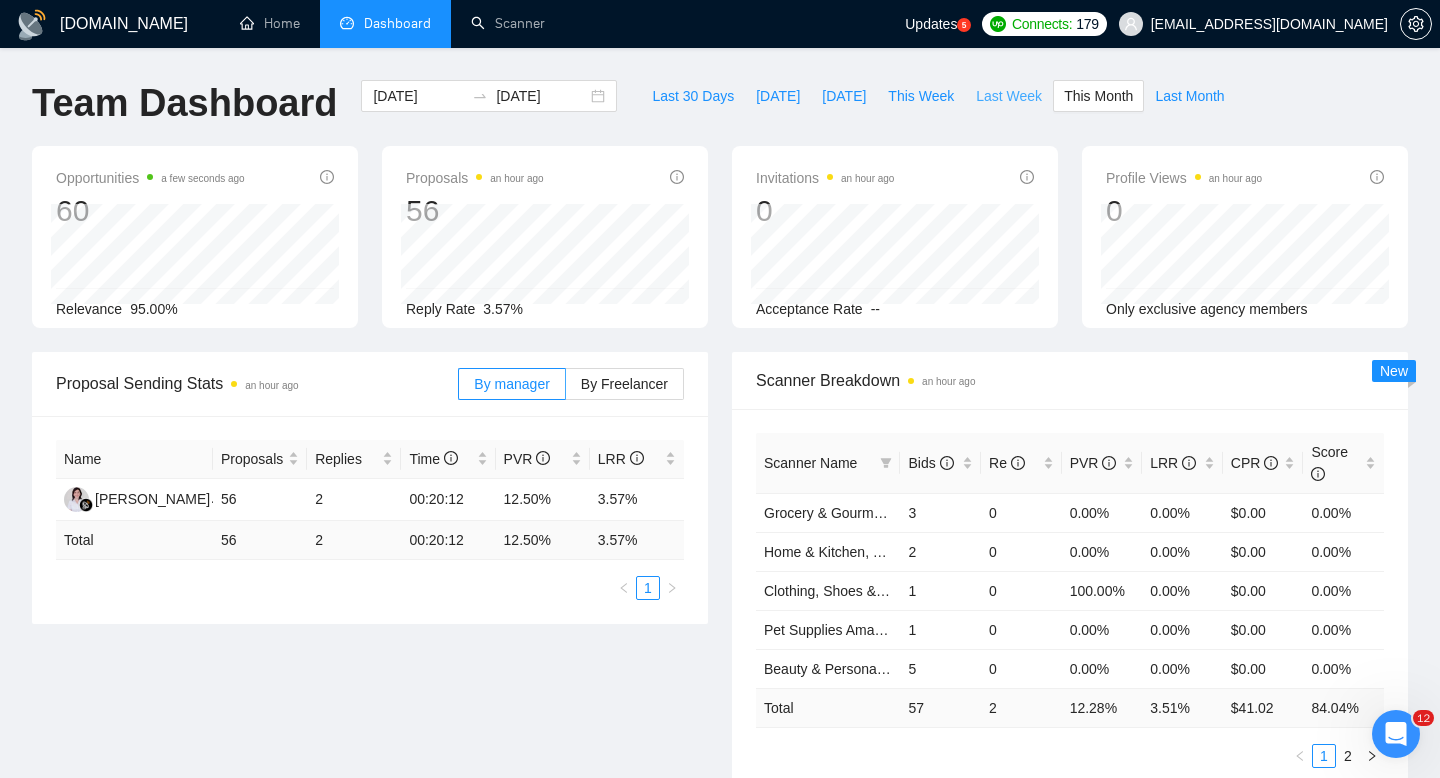 click on "Last Week" at bounding box center (1009, 96) 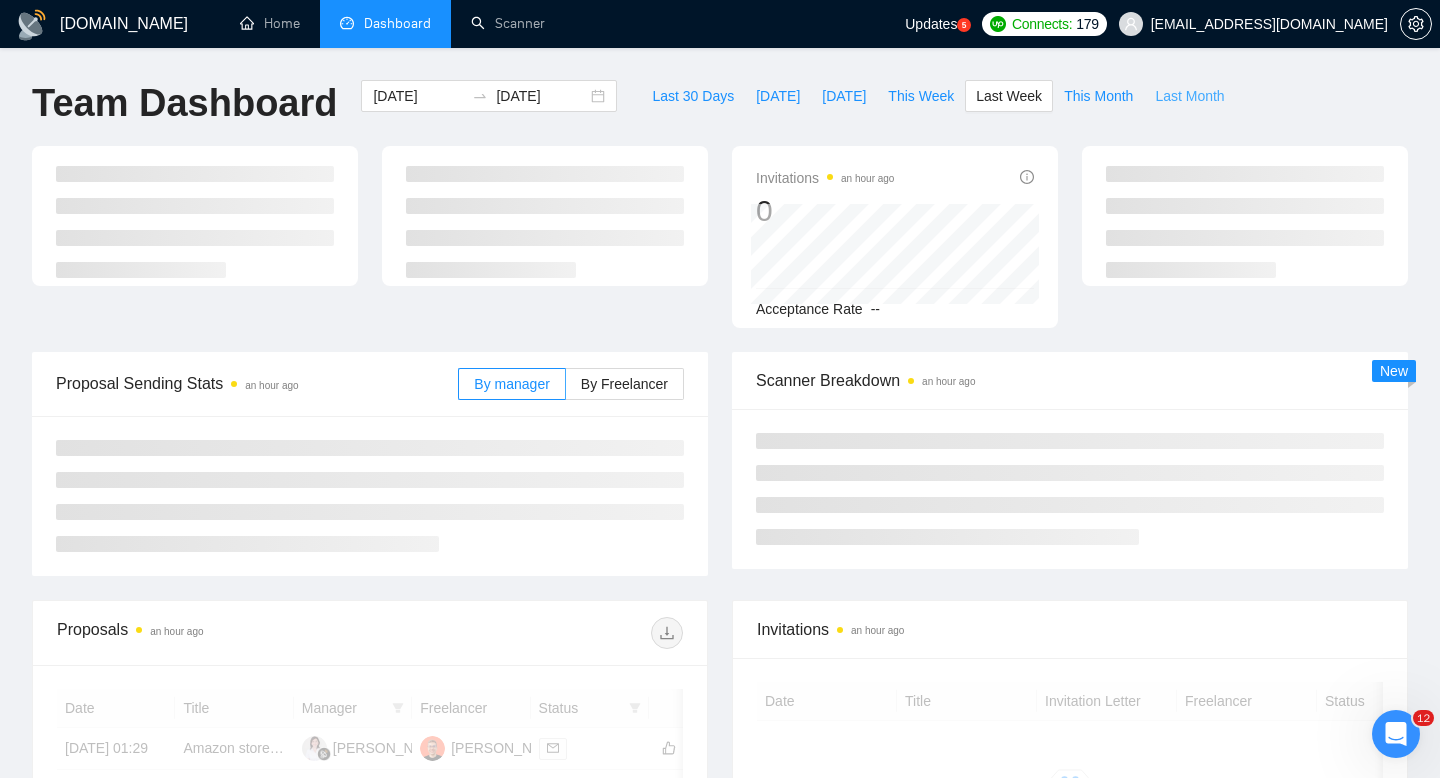 click on "Last Month" at bounding box center (1189, 96) 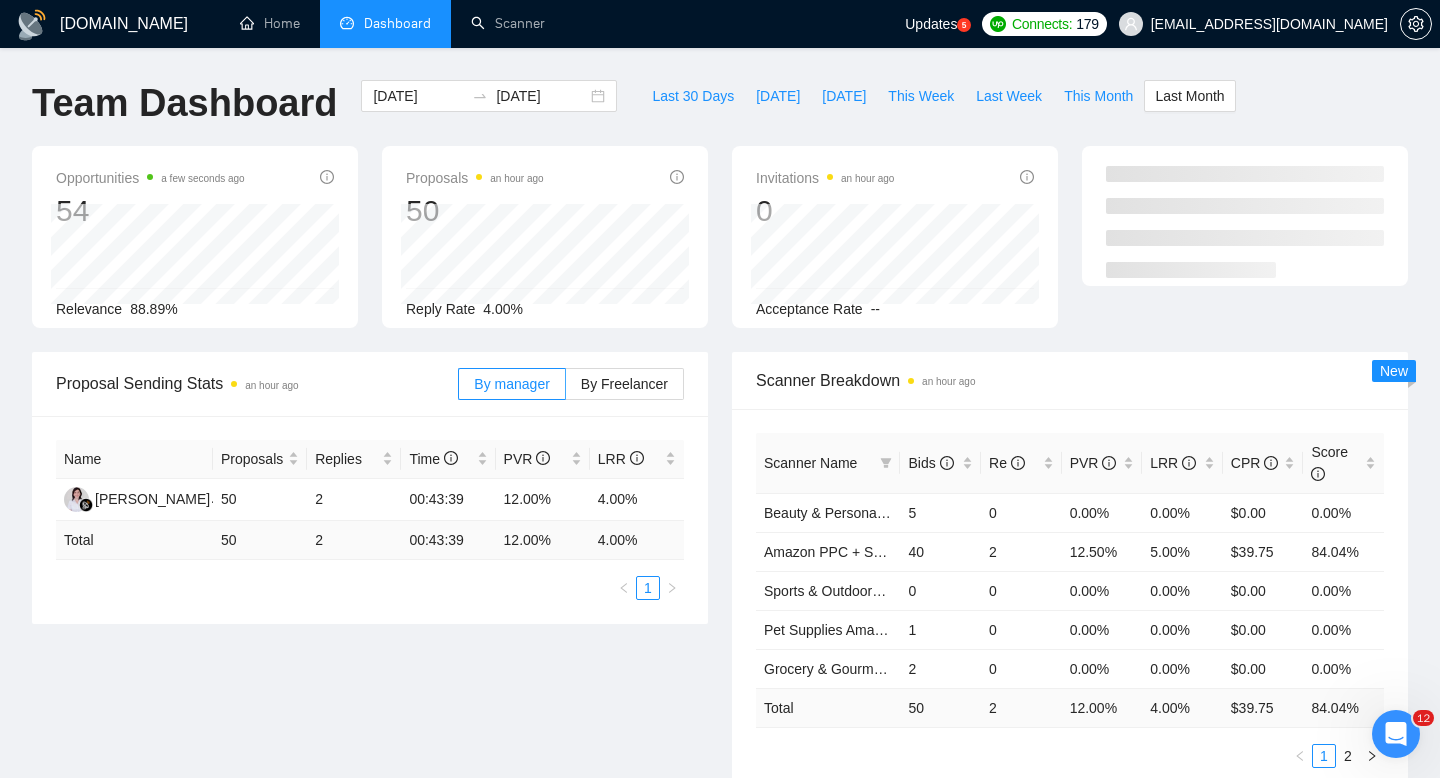 type on "2025-06-01" 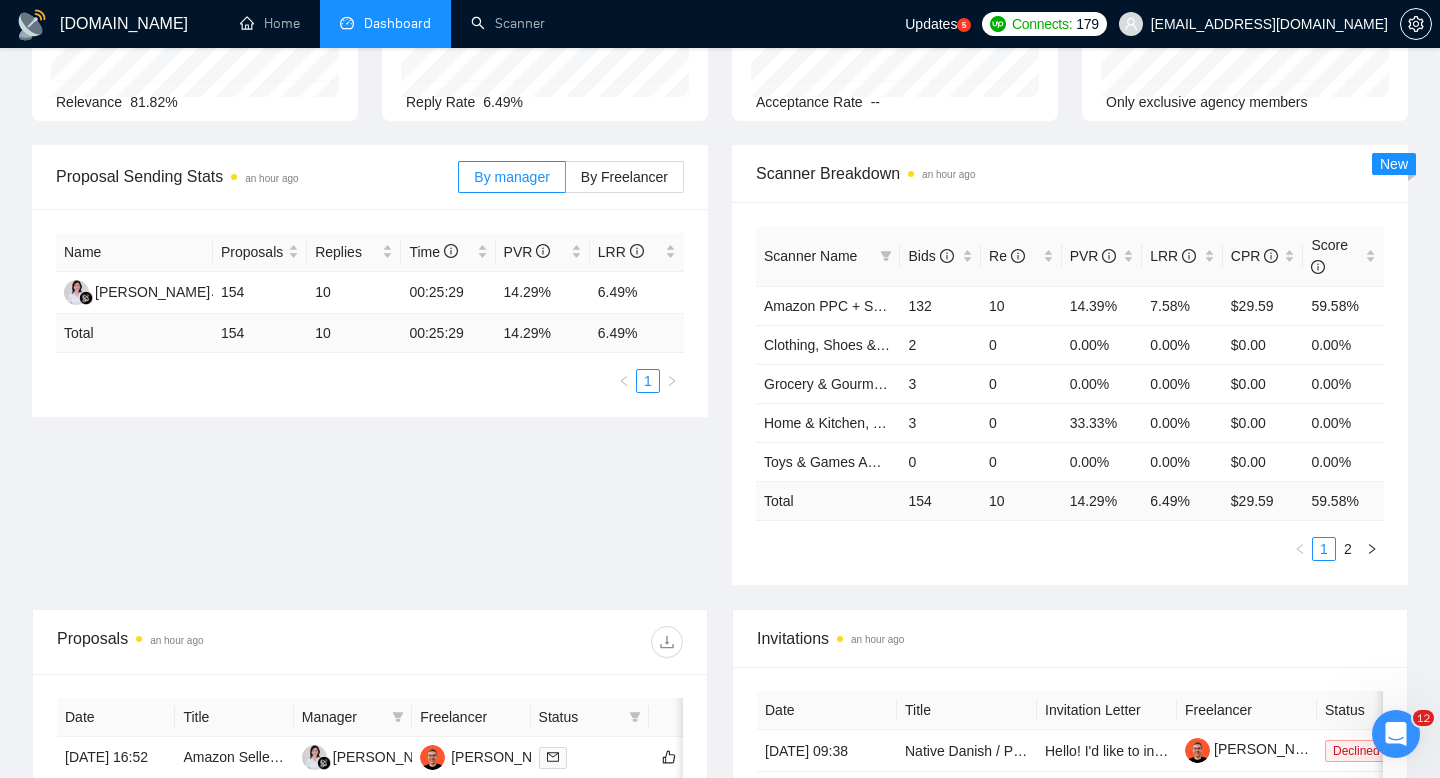 scroll, scrollTop: 0, scrollLeft: 0, axis: both 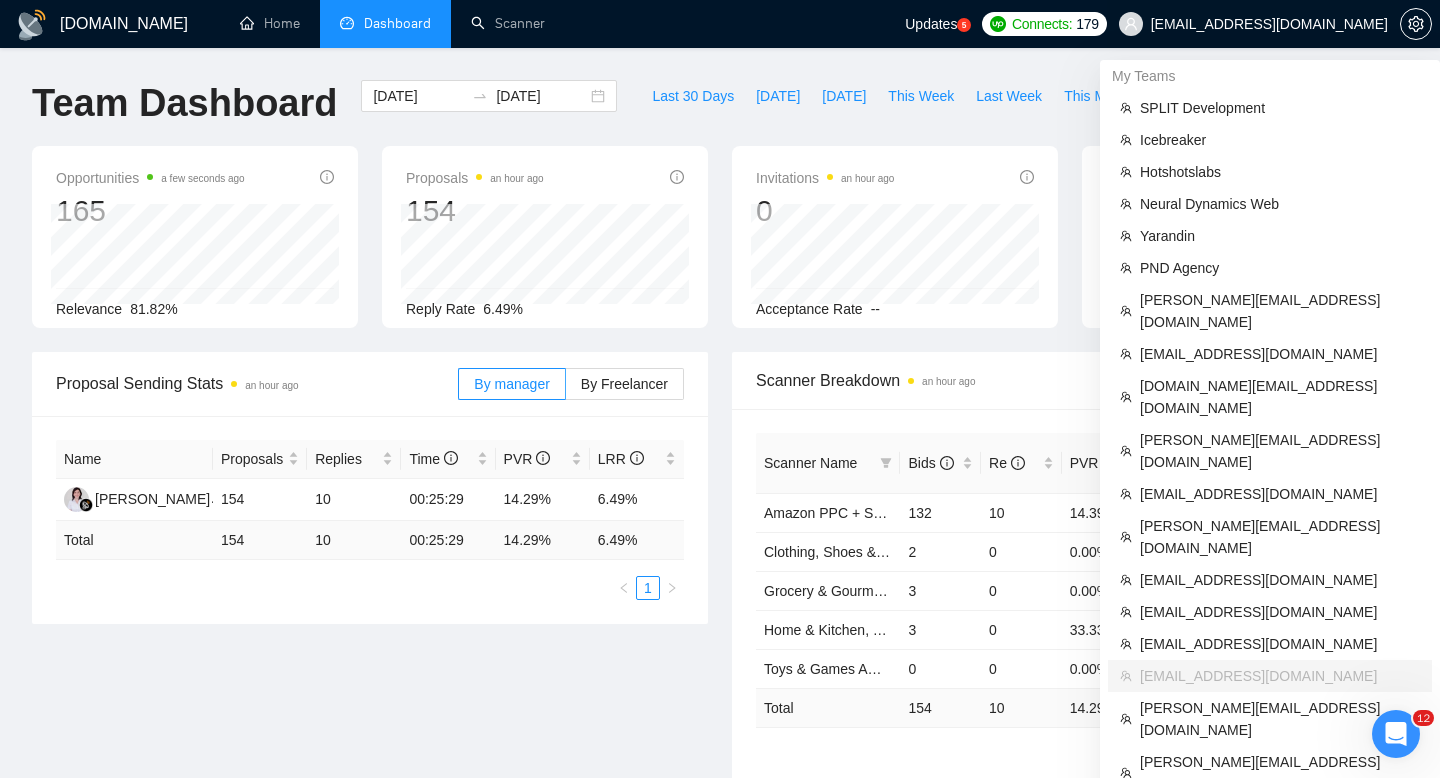 click on "grantkuroyan@gmail.com" at bounding box center (1269, 24) 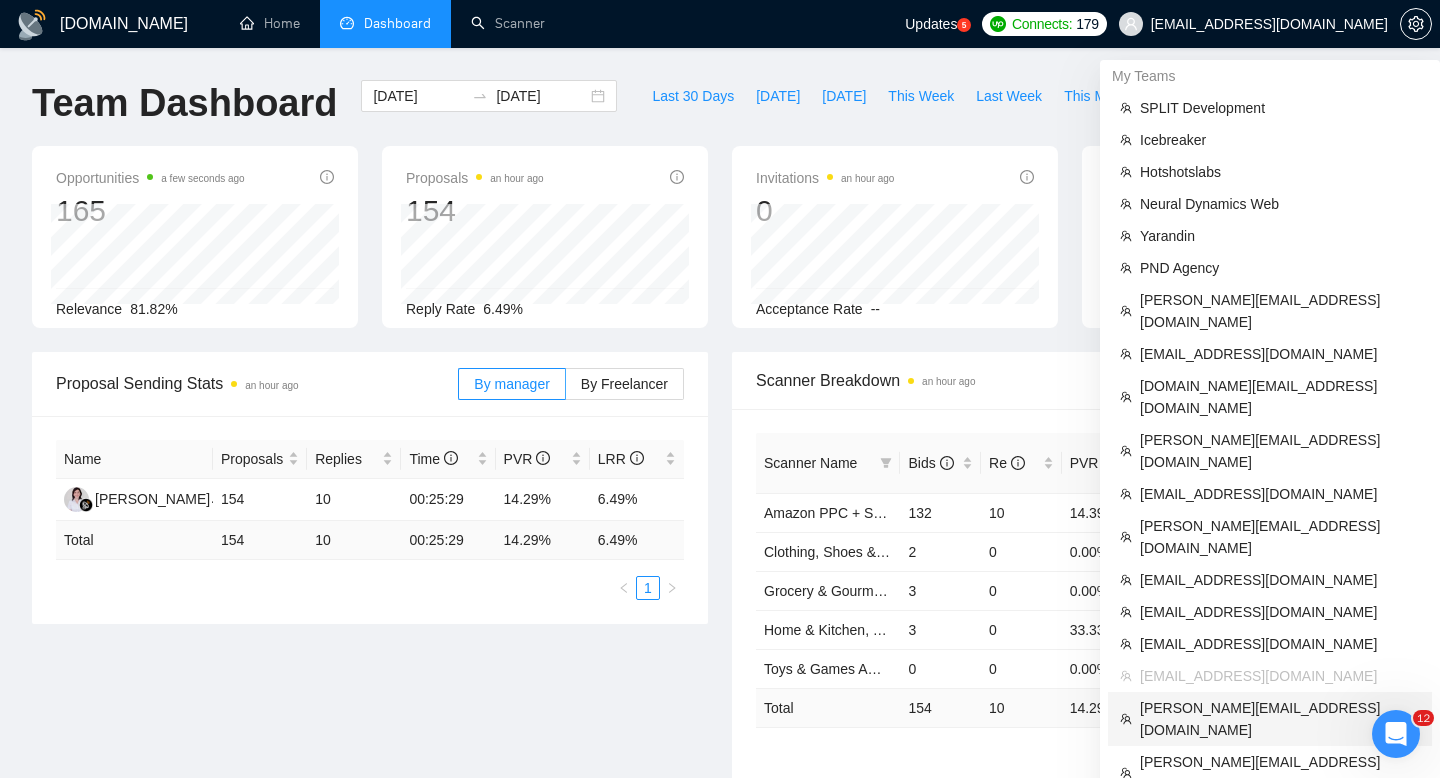 click on "vladislav.usichenko@gmail.com" at bounding box center [1280, 719] 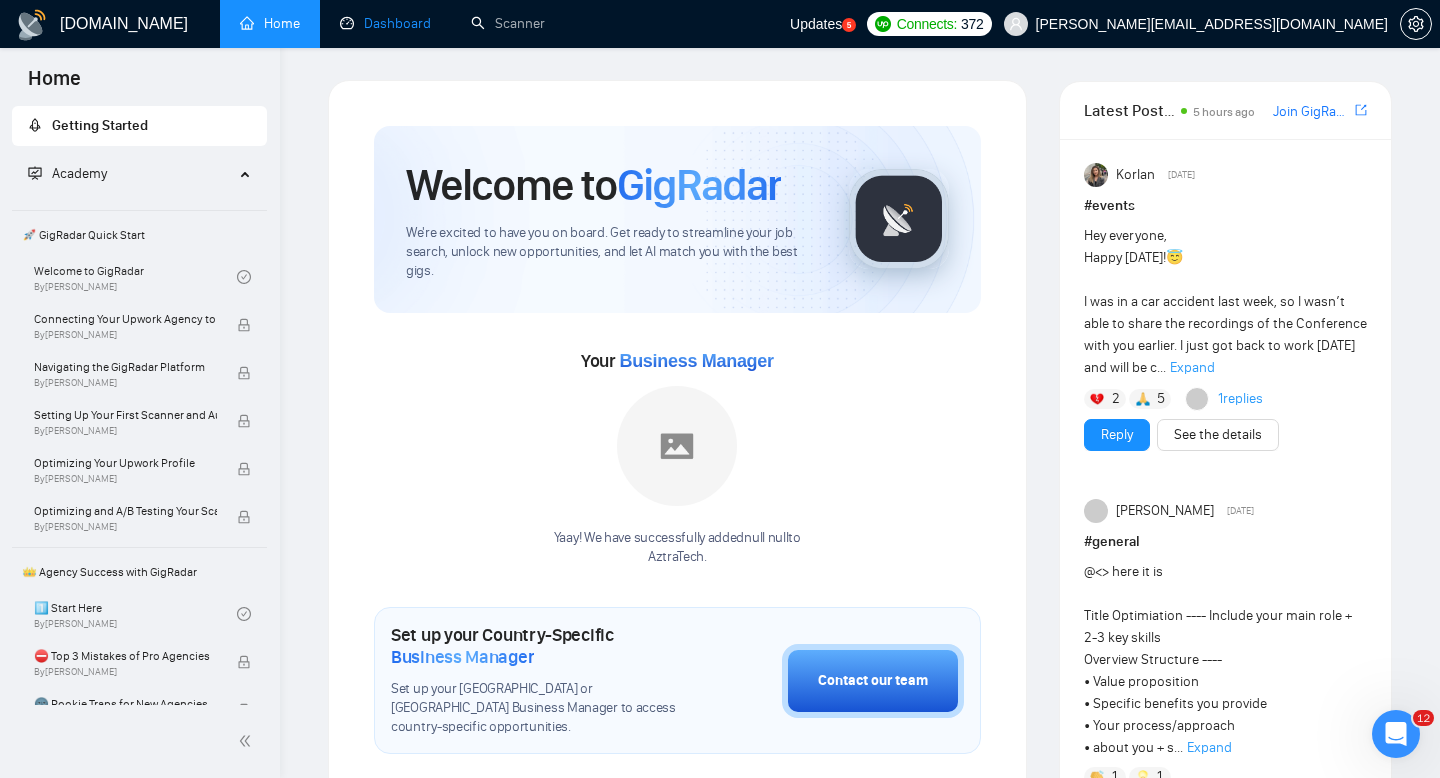 click on "Dashboard" at bounding box center [385, 23] 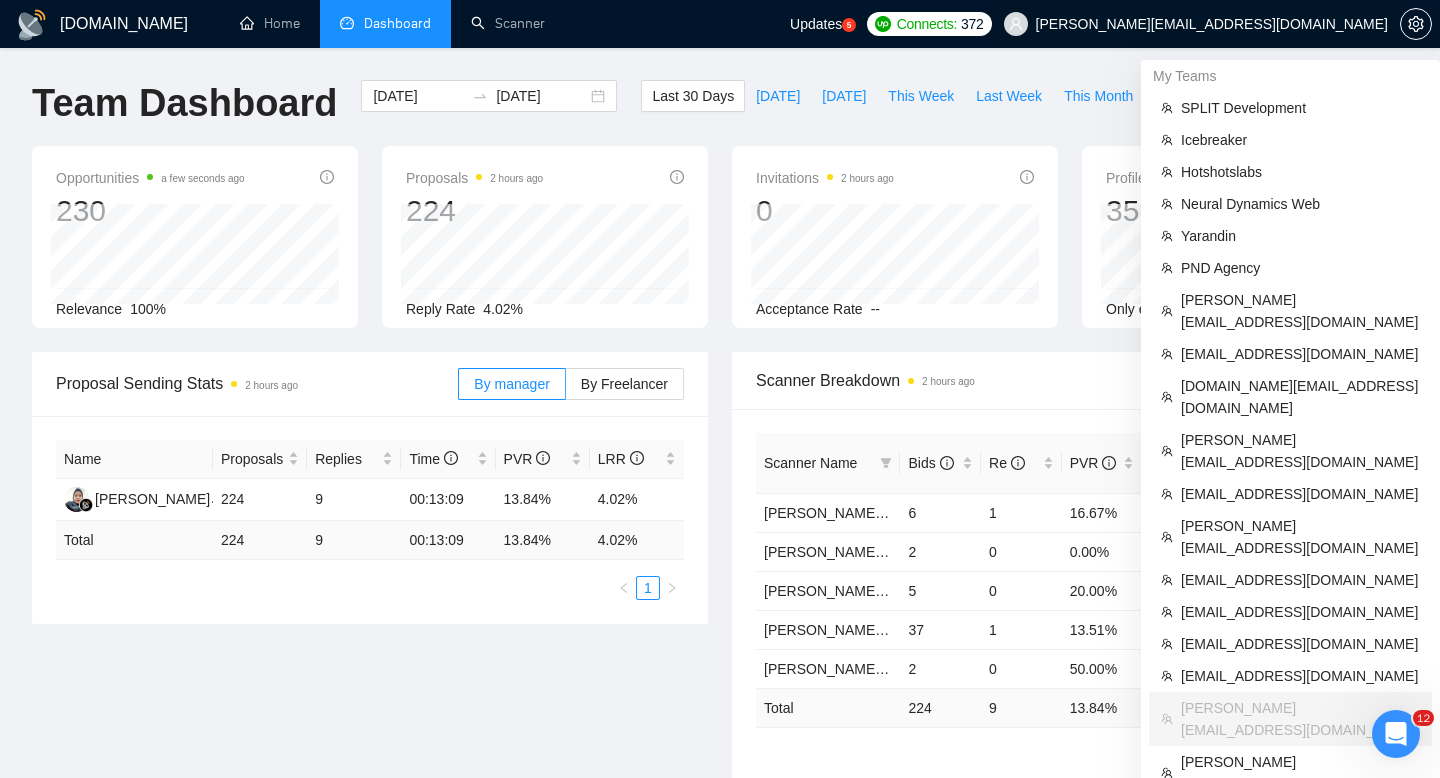 click on "vladislav.usichenko@gmail.com" at bounding box center (1212, 24) 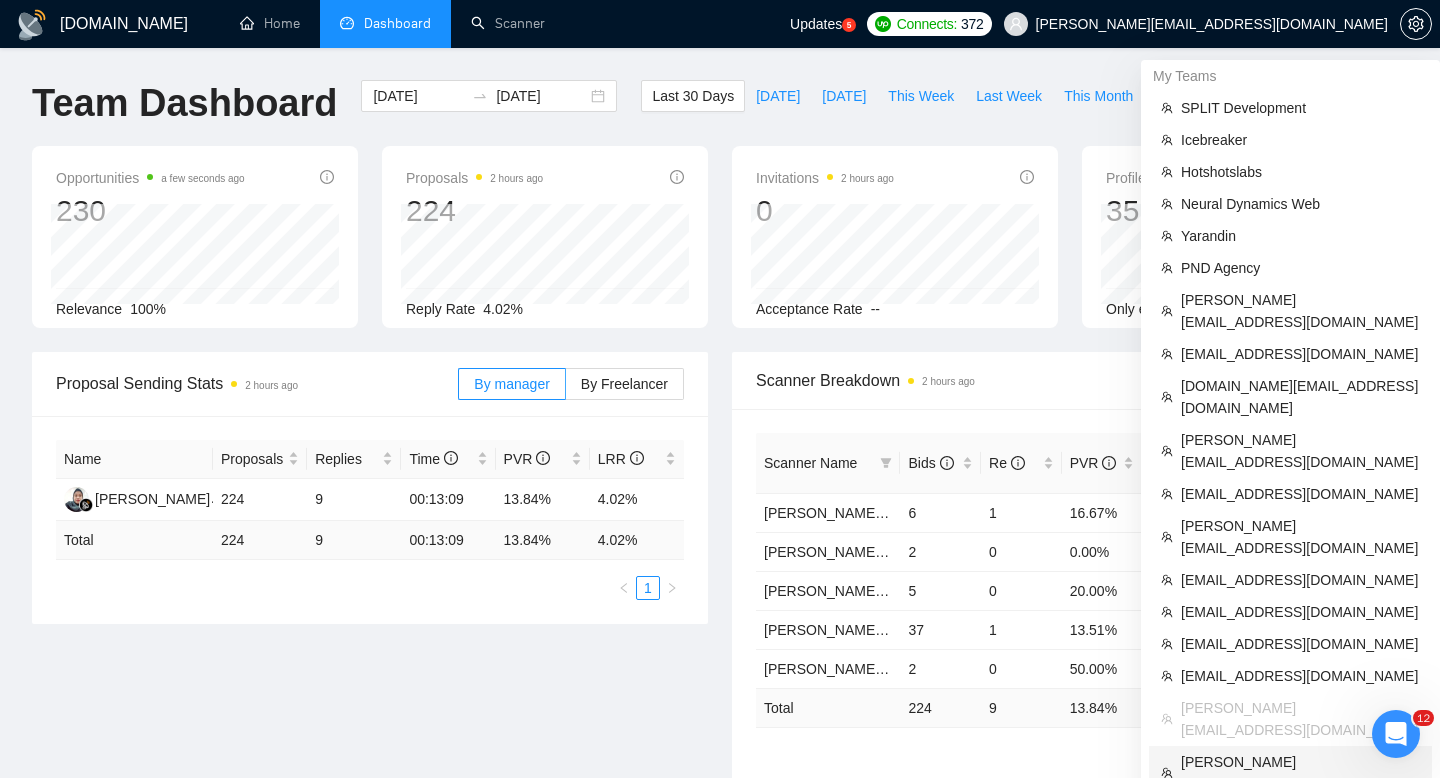 click on "vladyslav.tamashchuk@valsydev.com" at bounding box center (1300, 773) 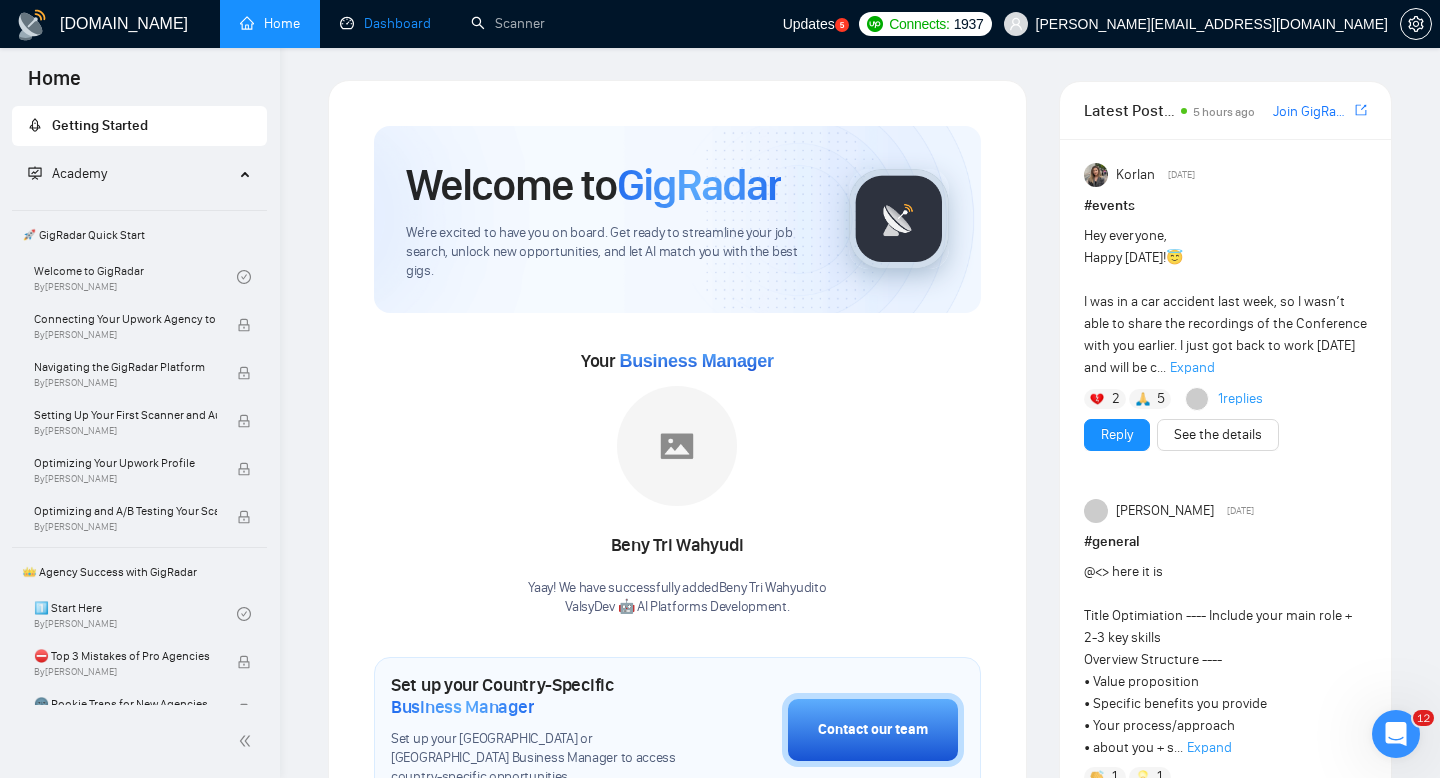click on "Dashboard" at bounding box center [385, 23] 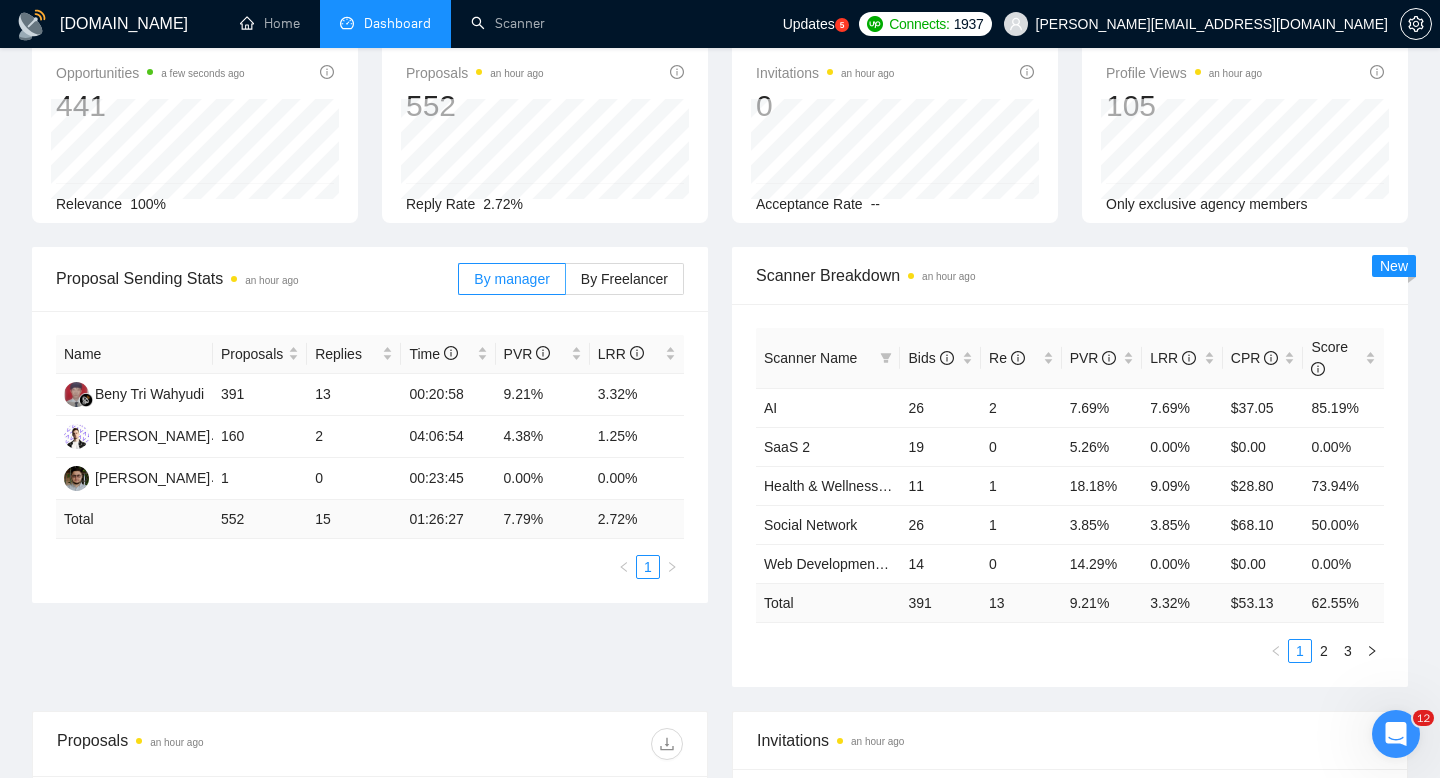 scroll, scrollTop: 0, scrollLeft: 0, axis: both 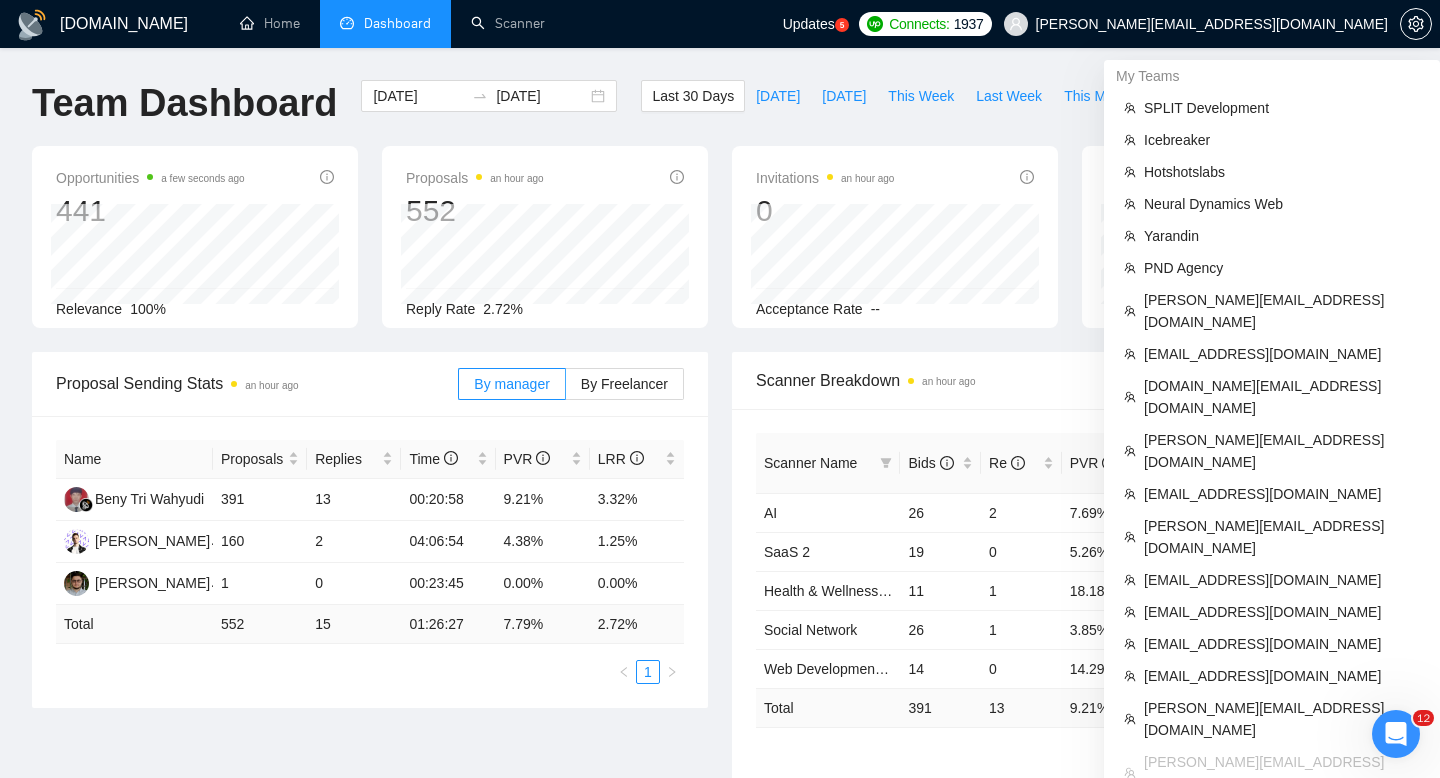 click on "zholob.design@gmail.com" at bounding box center (1282, 827) 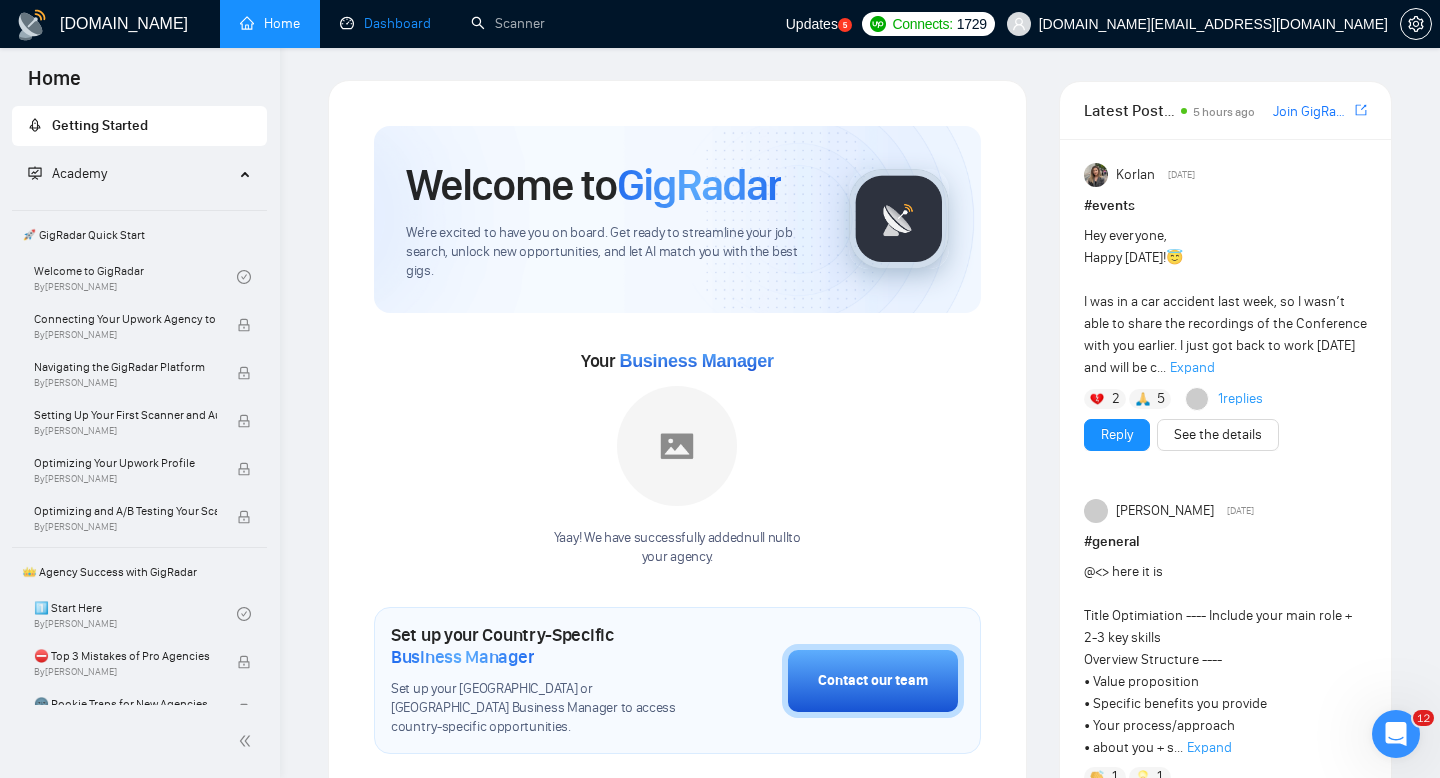 click on "Dashboard" at bounding box center (385, 23) 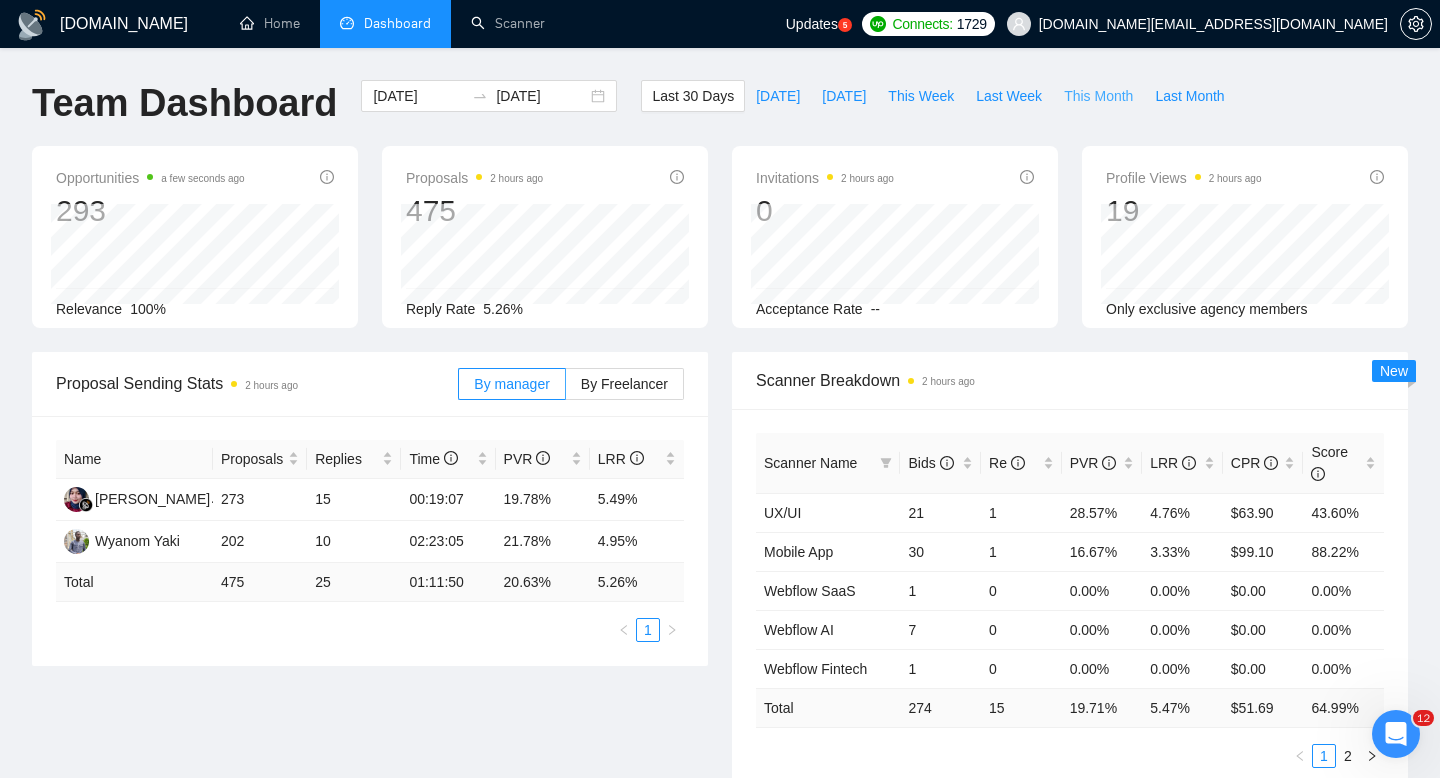 click on "This Month" at bounding box center [1098, 96] 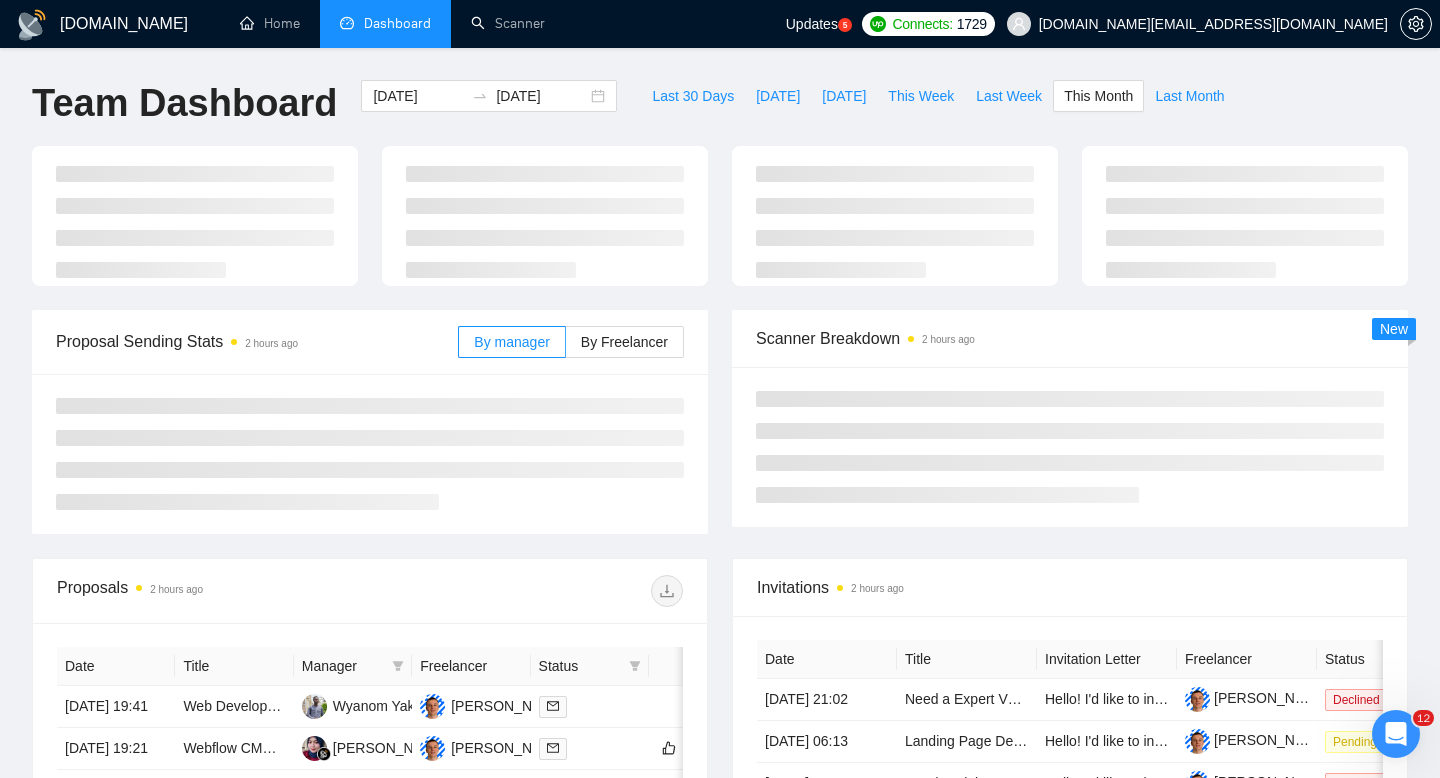 type on "2025-07-01" 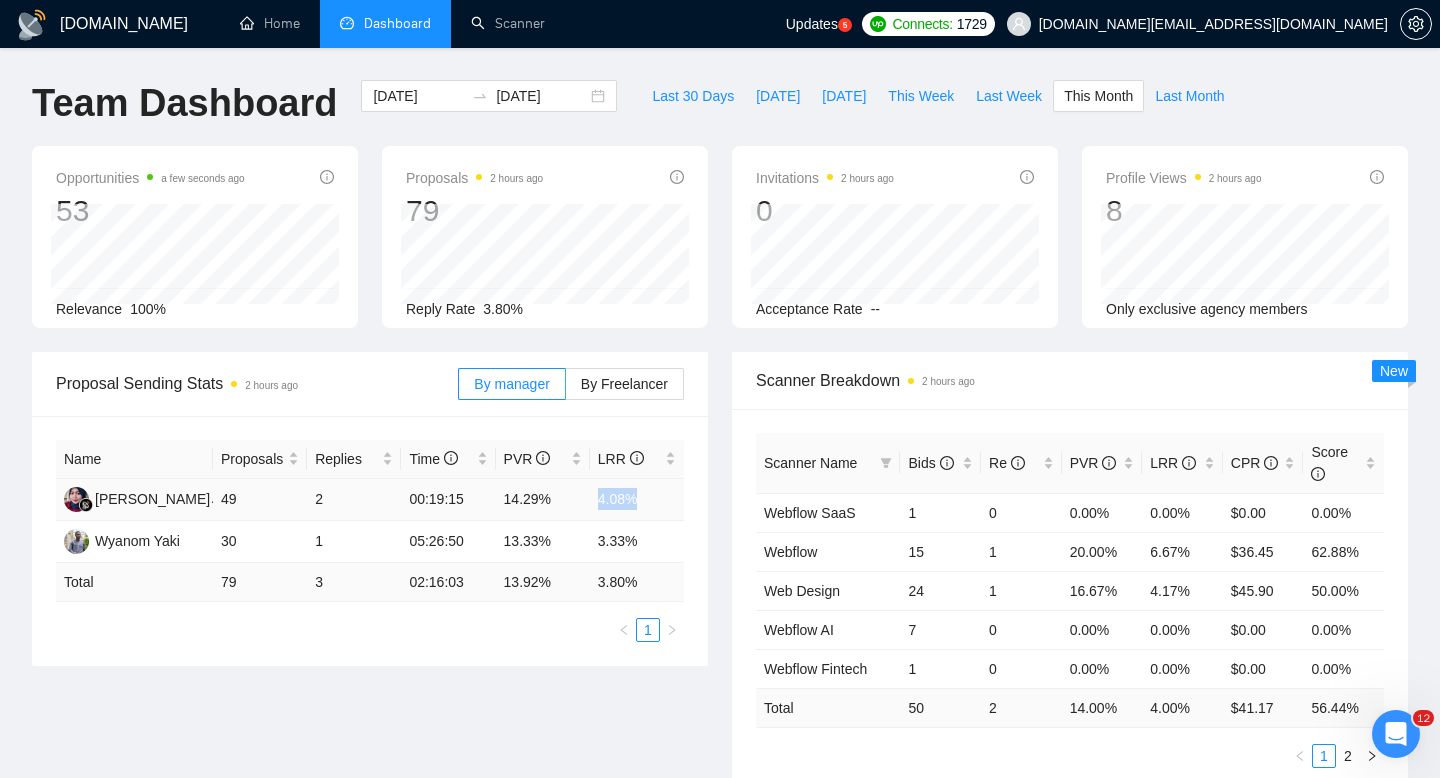 drag, startPoint x: 592, startPoint y: 498, endPoint x: 654, endPoint y: 498, distance: 62 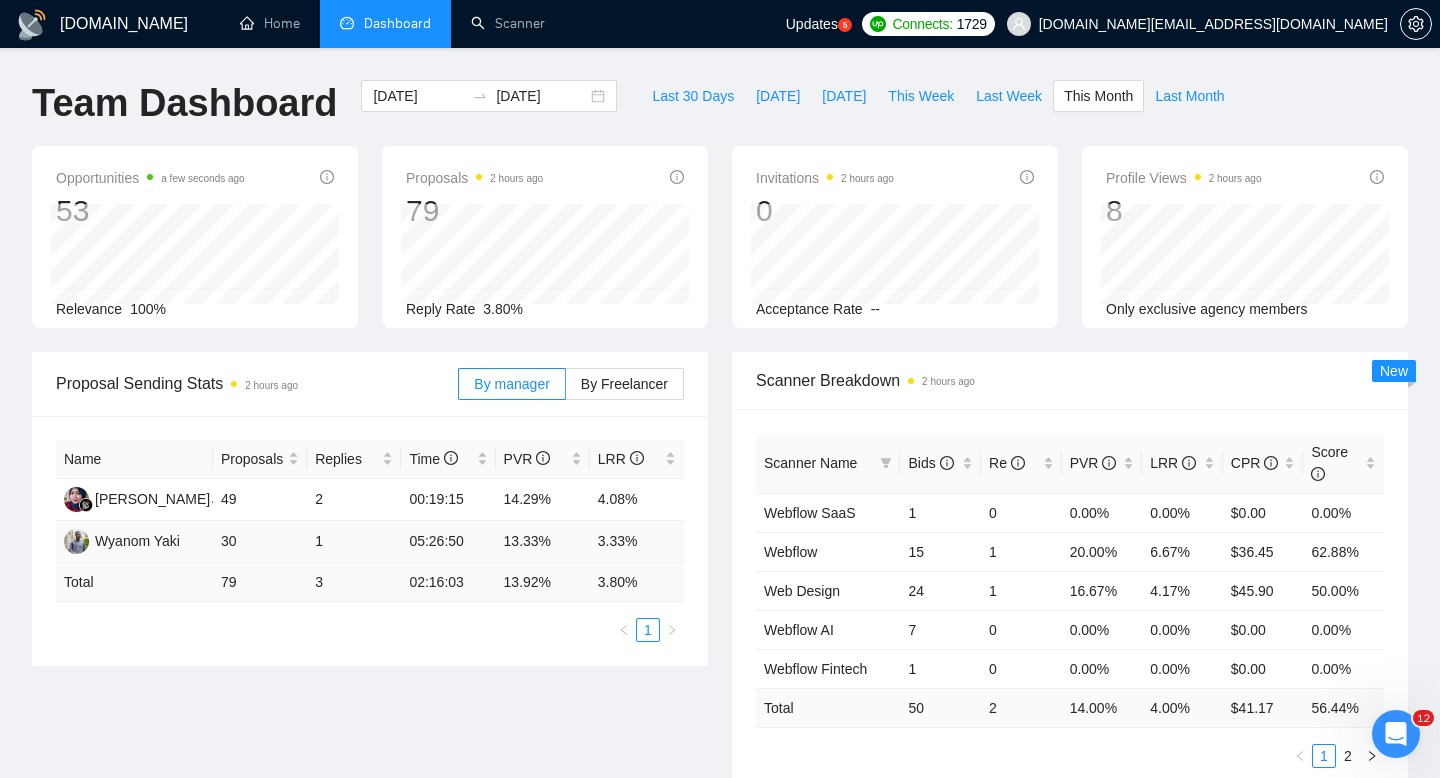 click on "3.33%" at bounding box center (637, 542) 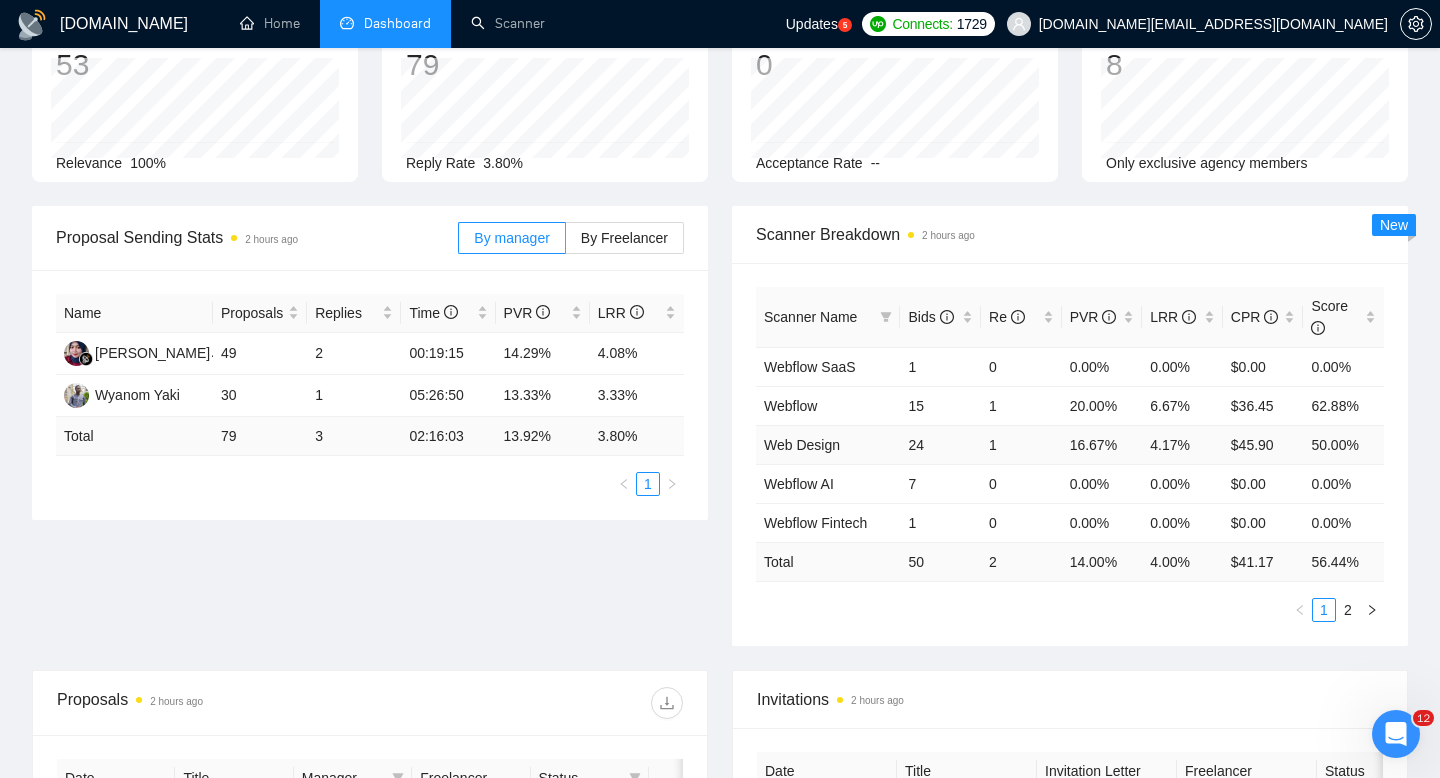 scroll, scrollTop: 0, scrollLeft: 0, axis: both 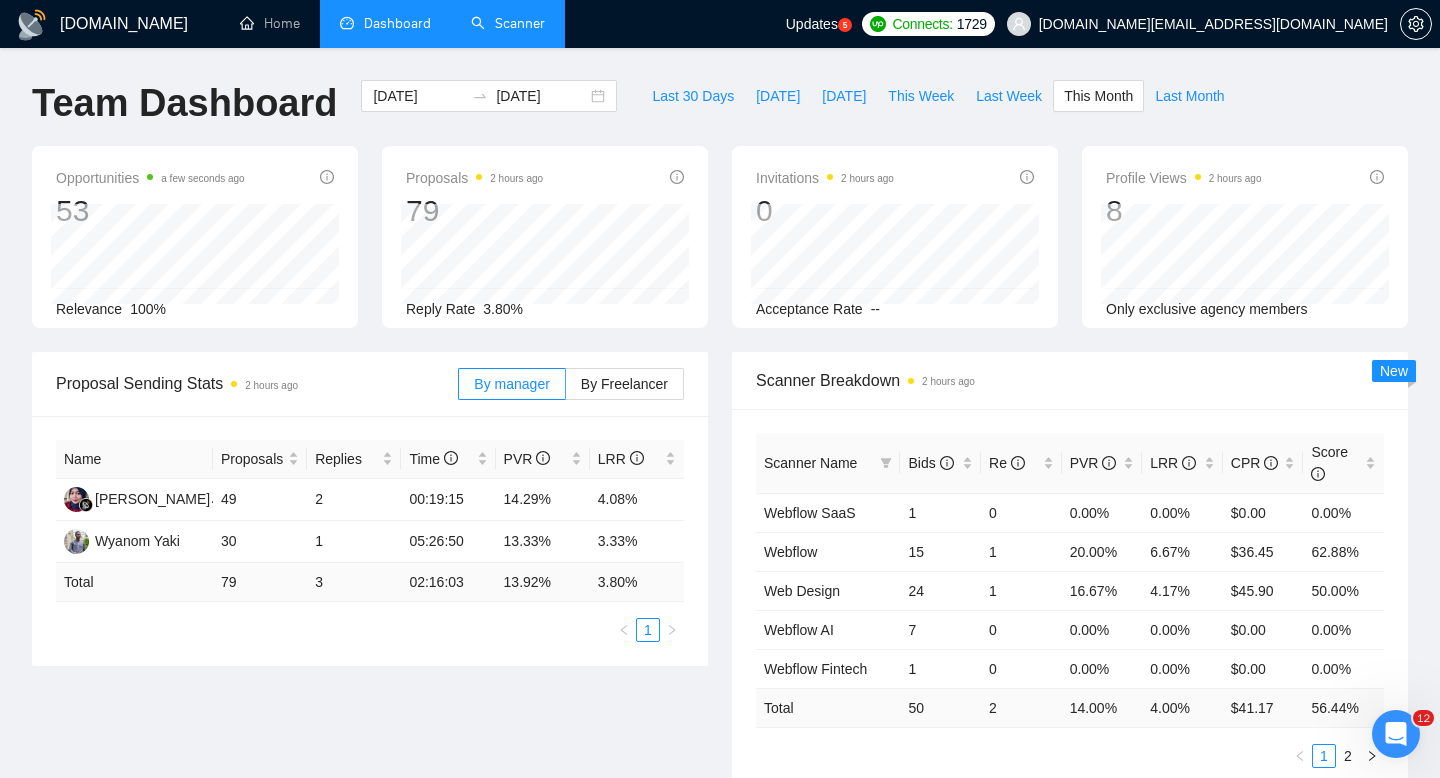 click on "Scanner" at bounding box center [508, 23] 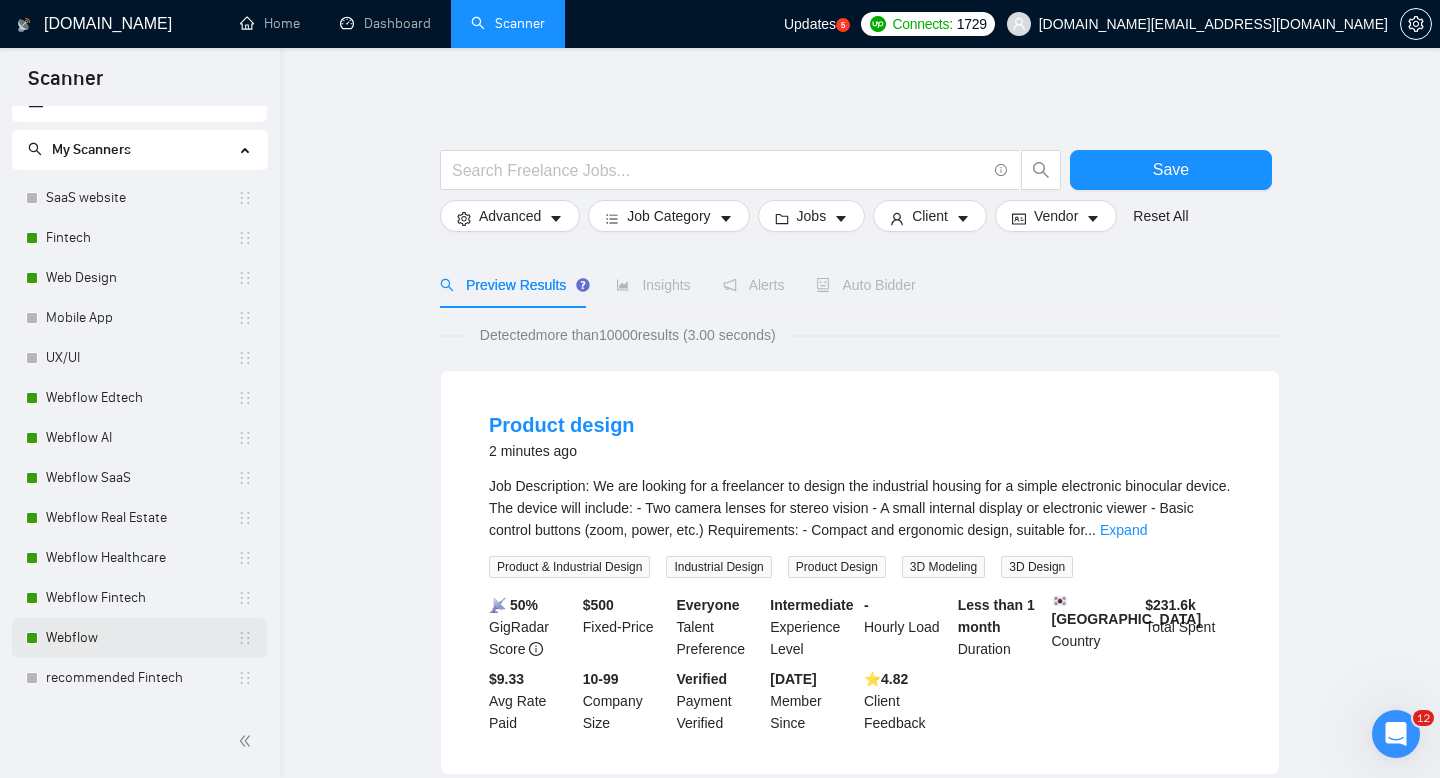 scroll, scrollTop: 3, scrollLeft: 0, axis: vertical 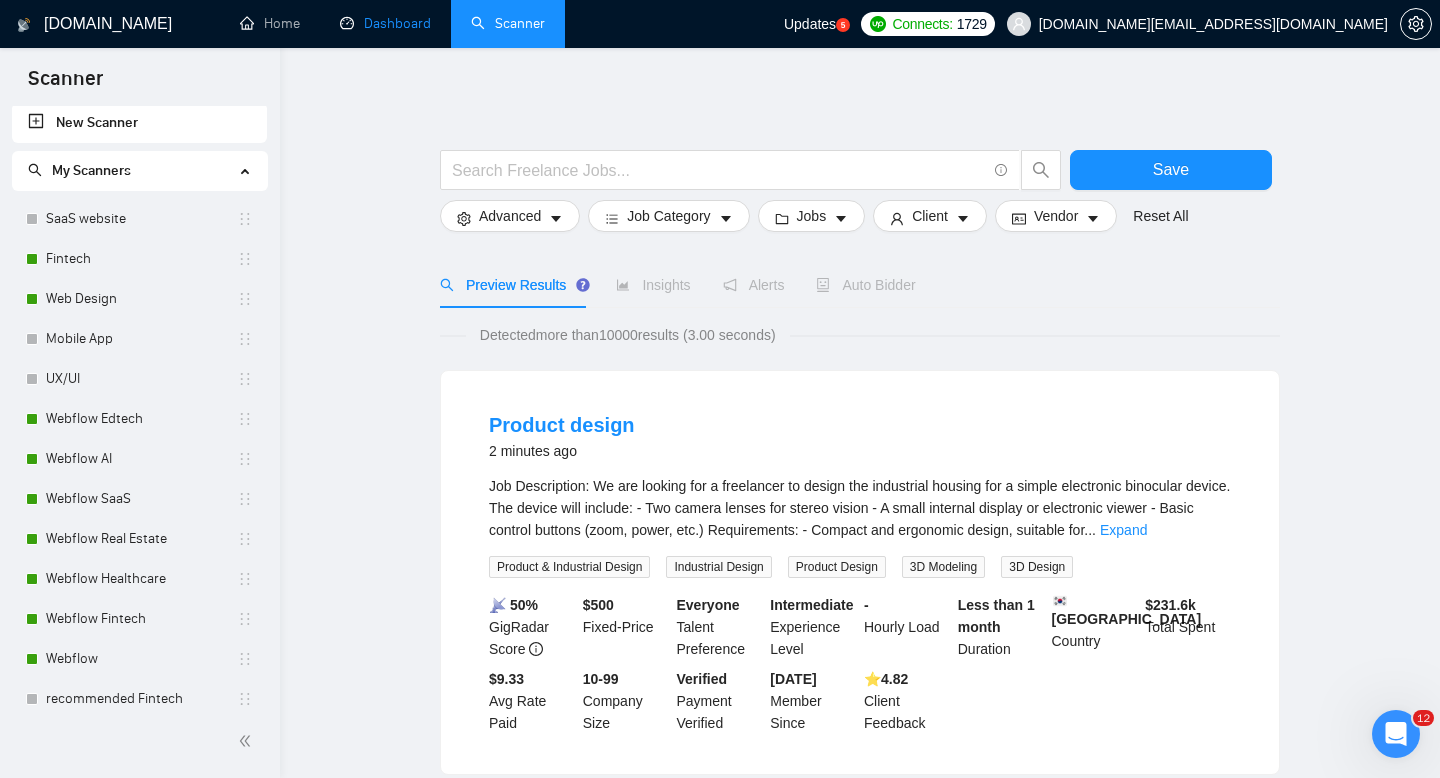 click on "Dashboard" at bounding box center (385, 23) 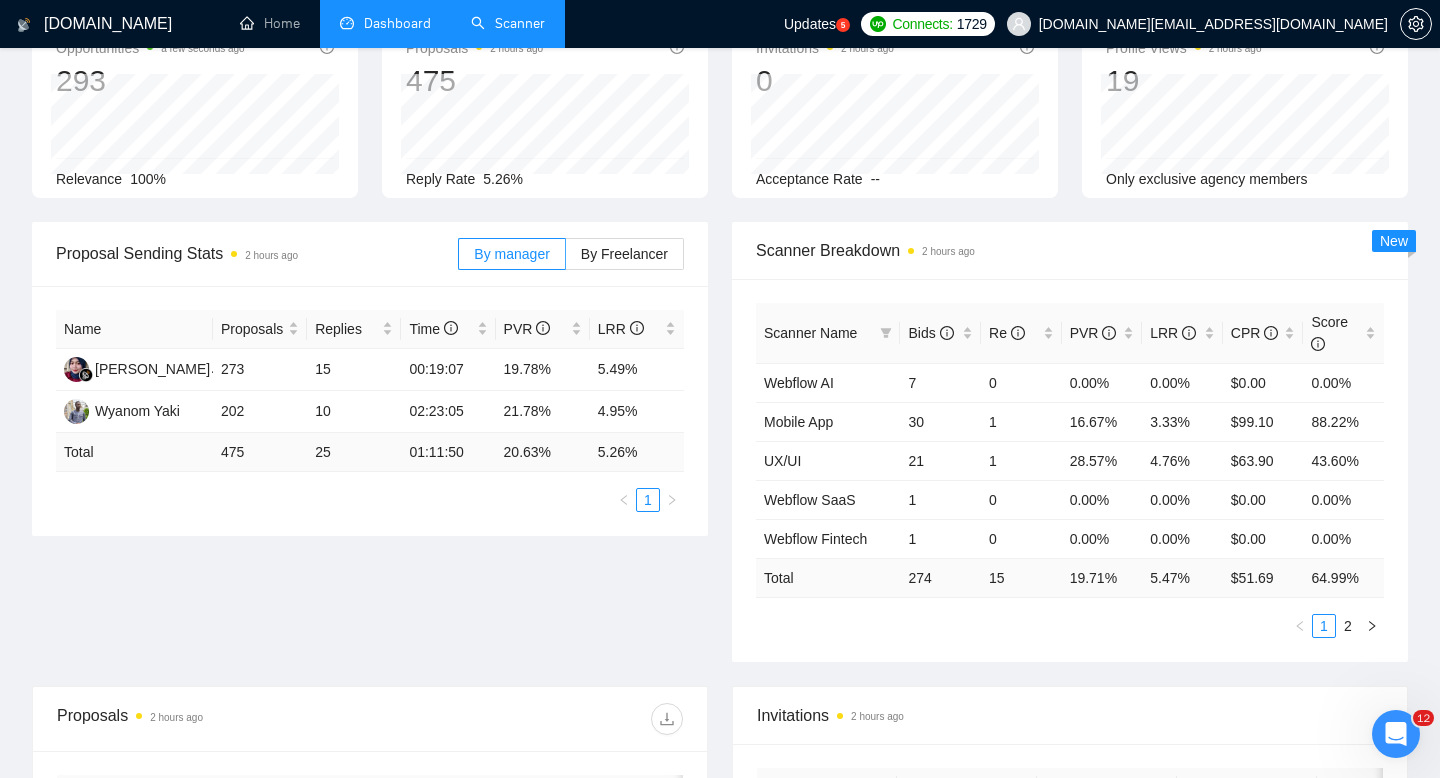 scroll, scrollTop: 69, scrollLeft: 0, axis: vertical 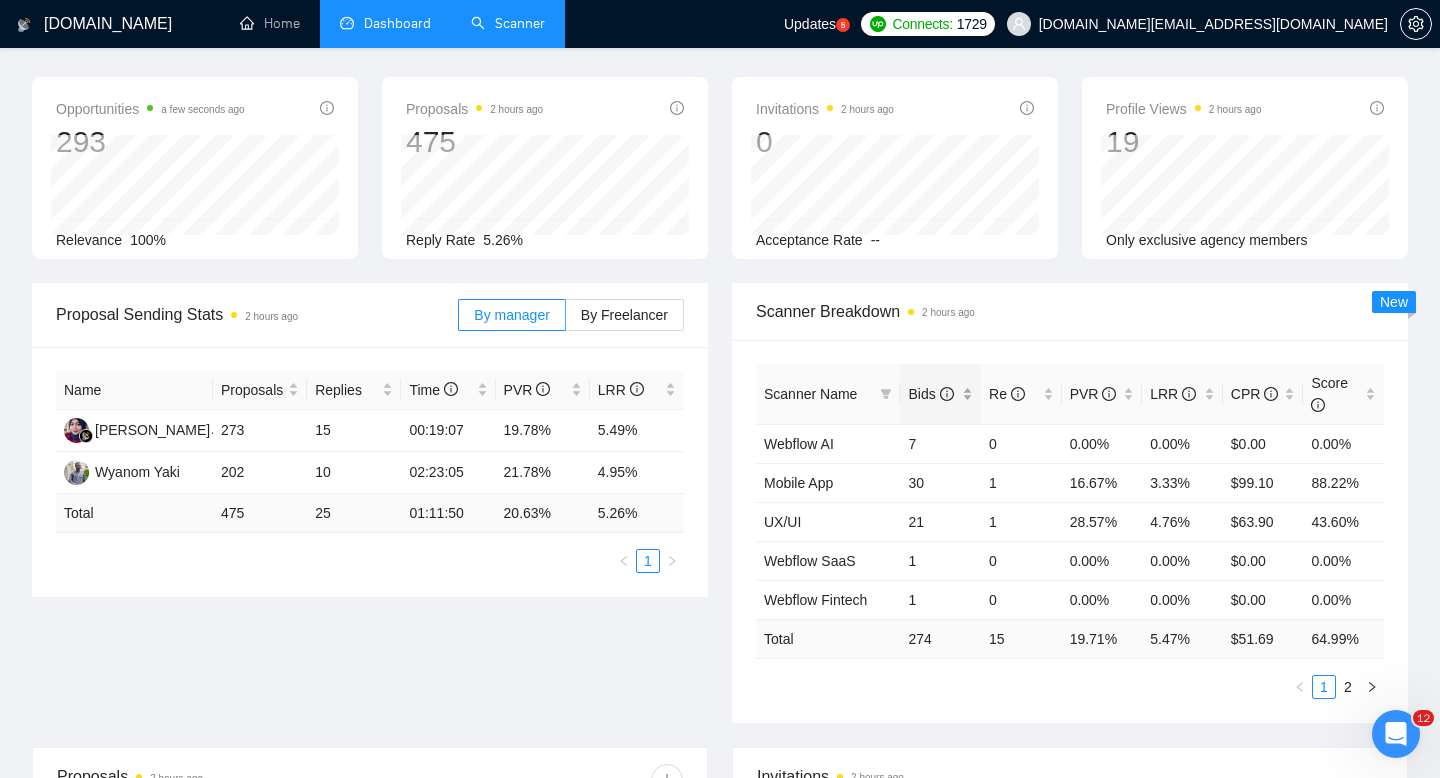 click on "Bids" at bounding box center [940, 394] 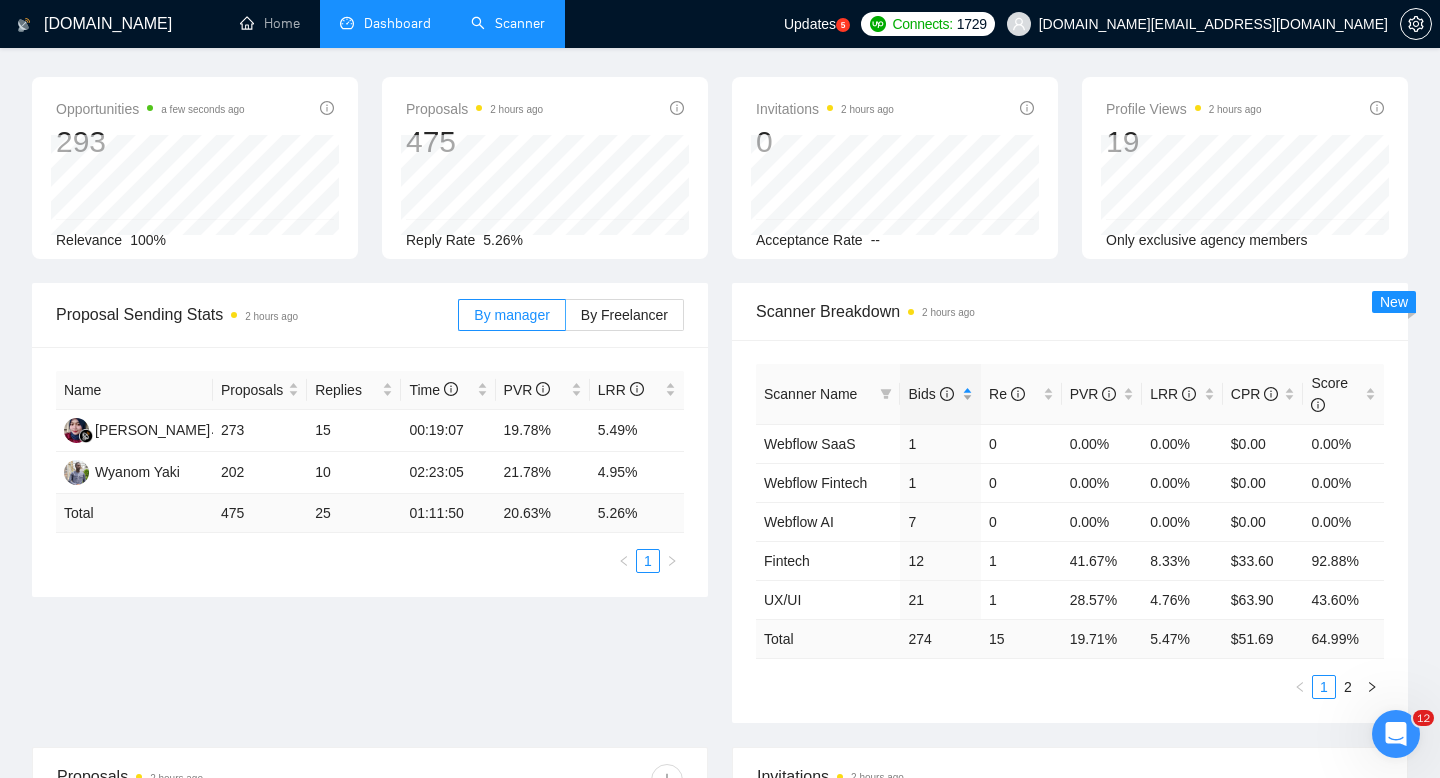 click on "Bids" at bounding box center (940, 394) 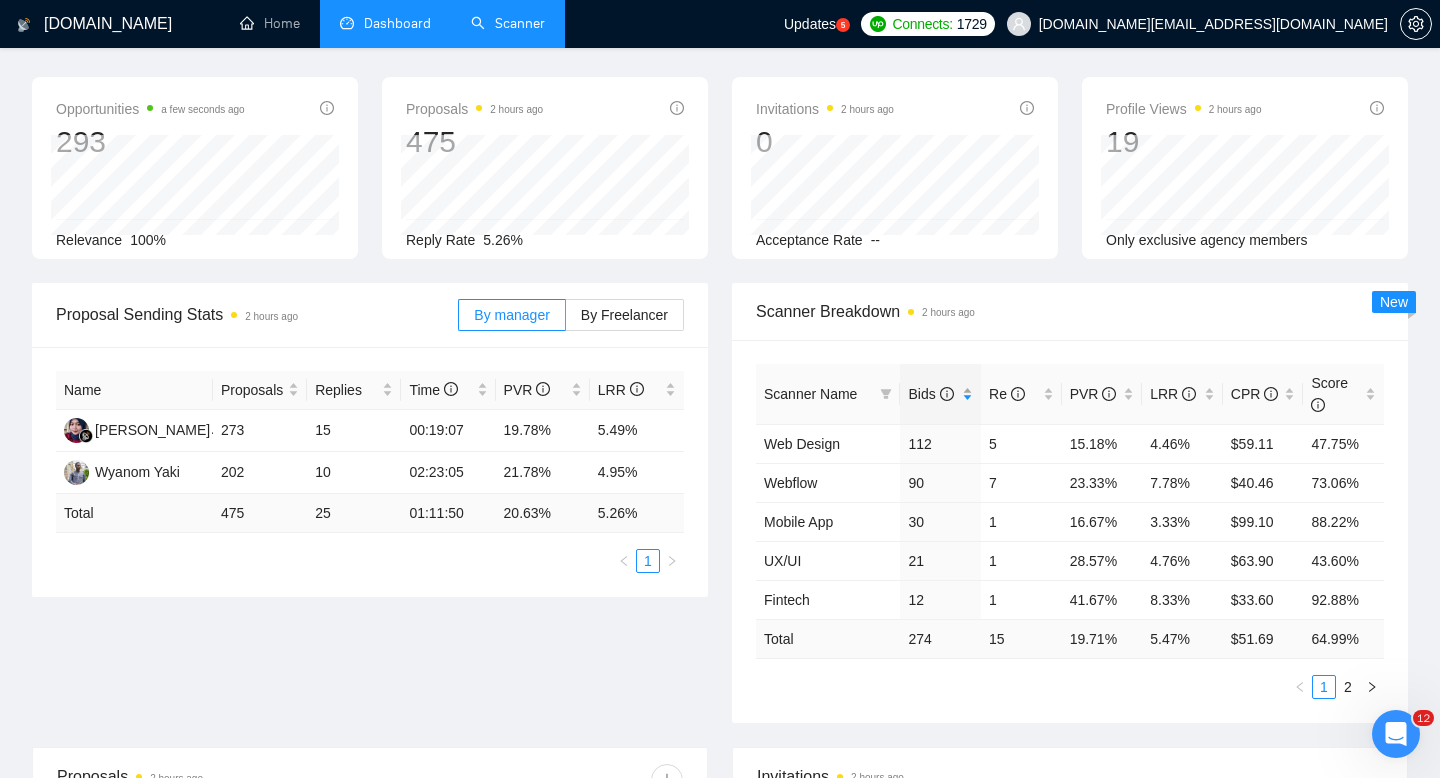 click on "Bids" at bounding box center (940, 394) 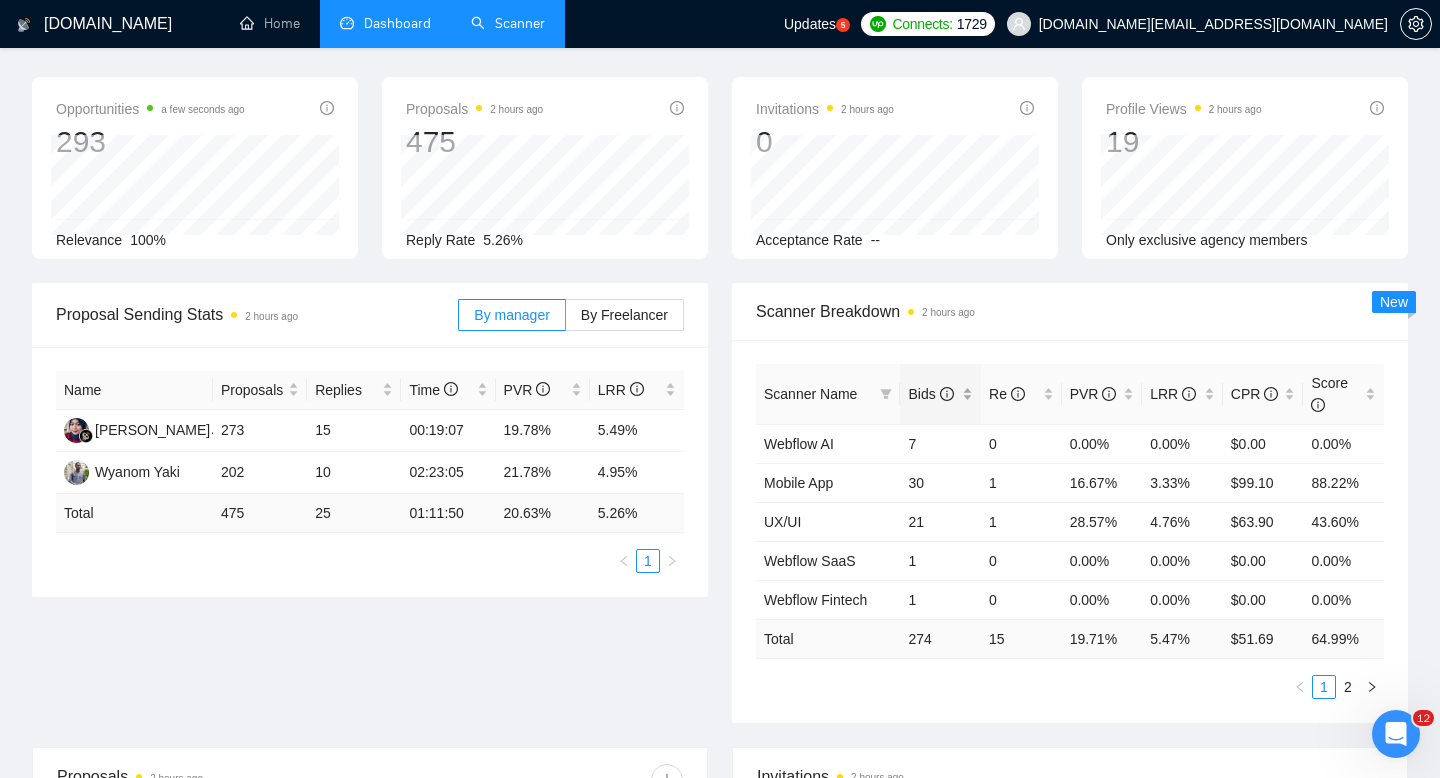 click on "Bids" at bounding box center [940, 394] 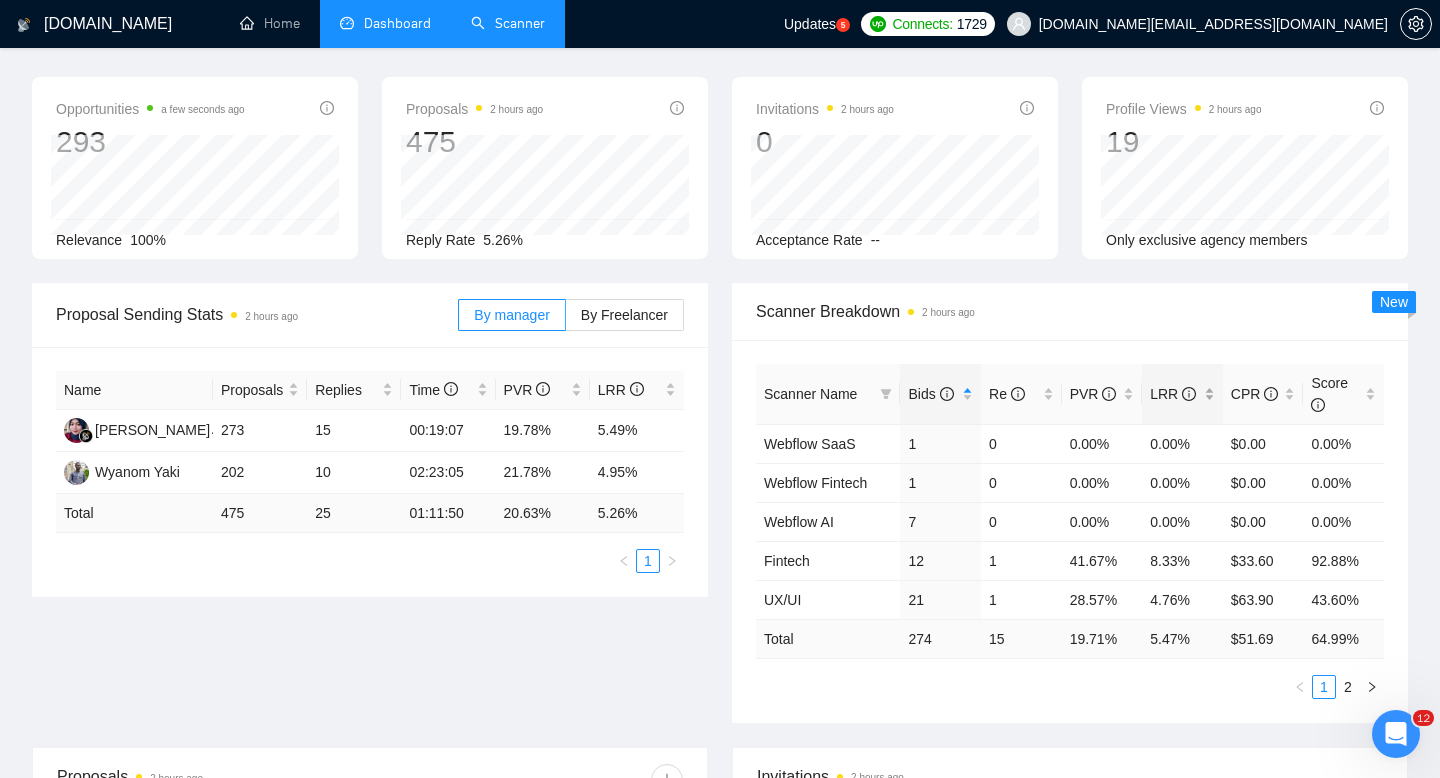 click on "LRR" at bounding box center (1182, 394) 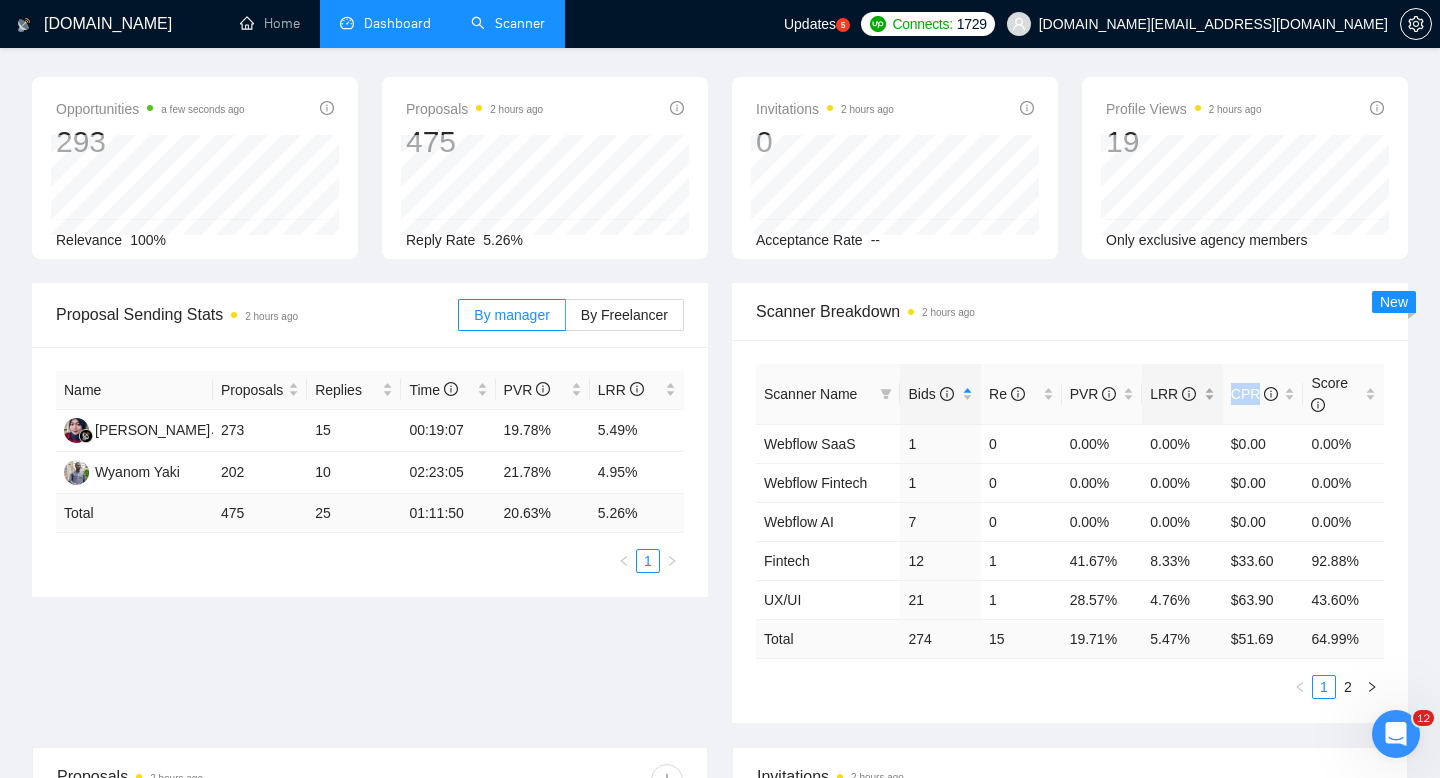click on "LRR" at bounding box center (1182, 394) 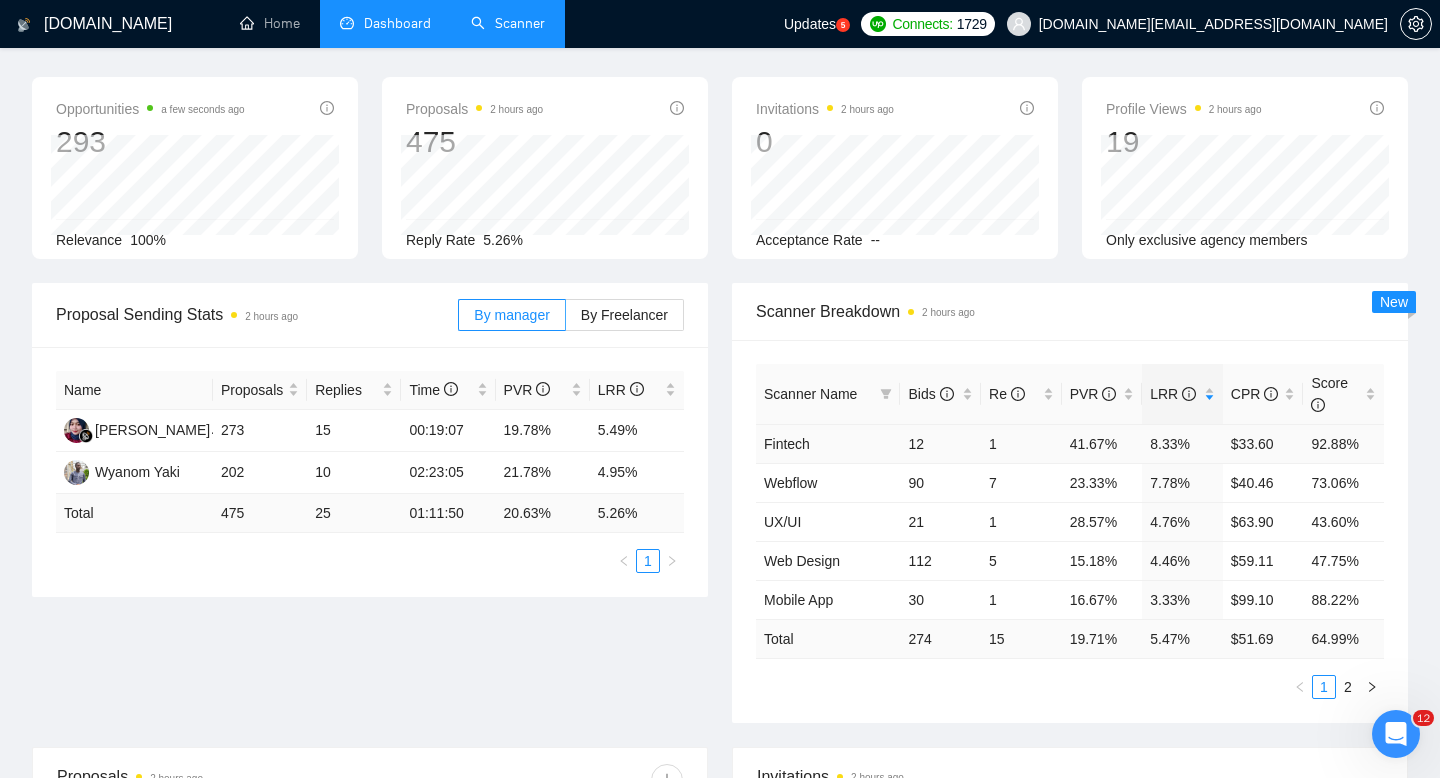 click on "8.33%" at bounding box center [1182, 443] 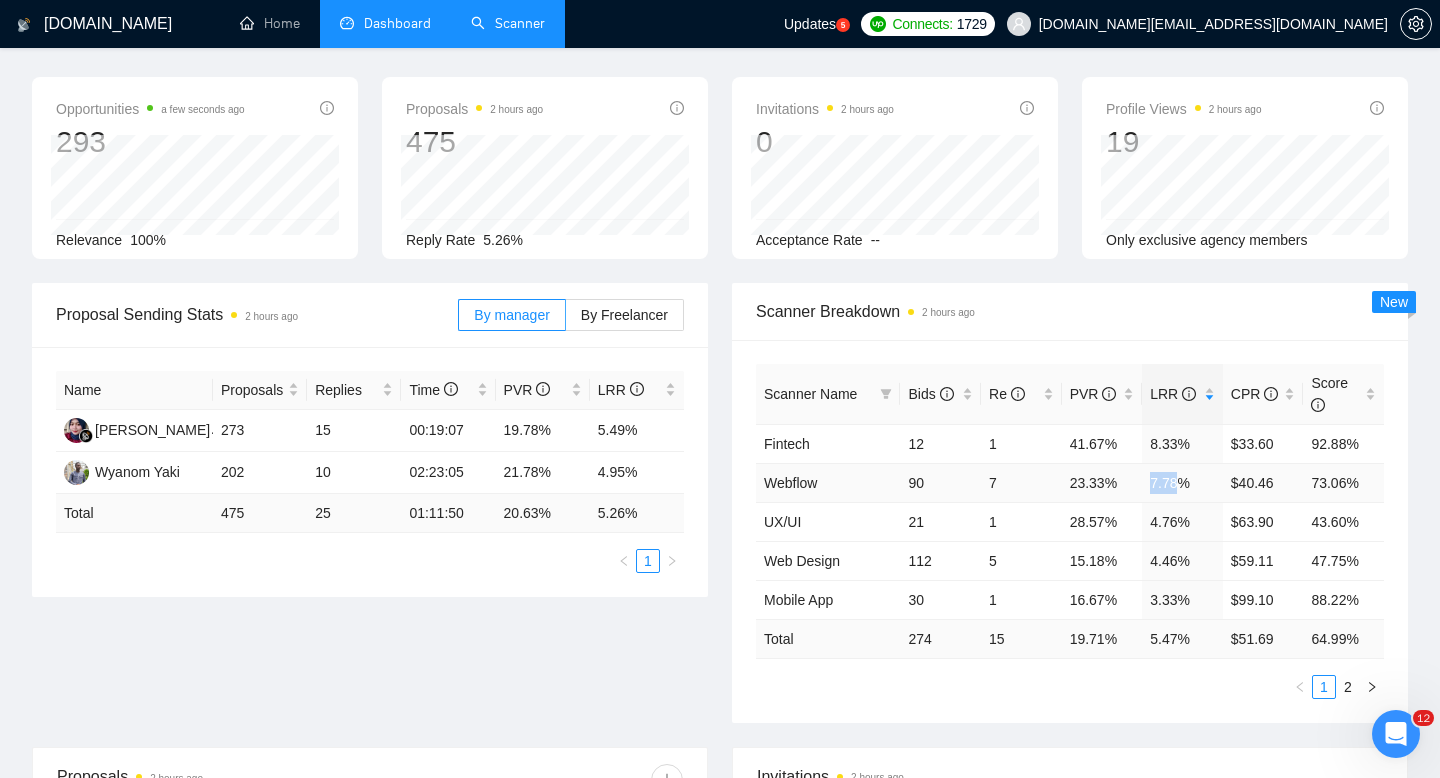 drag, startPoint x: 1145, startPoint y: 482, endPoint x: 1178, endPoint y: 482, distance: 33 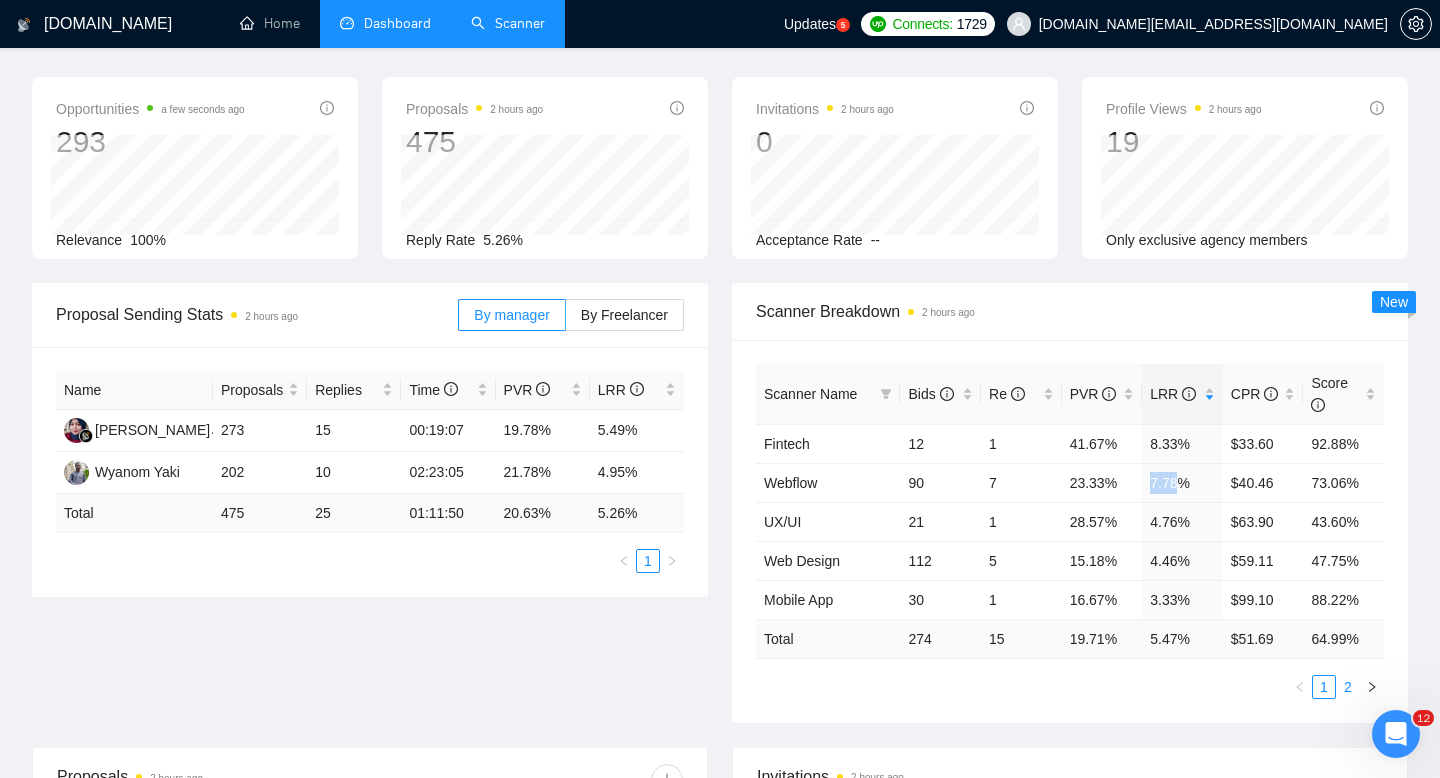 click on "2" at bounding box center (1348, 687) 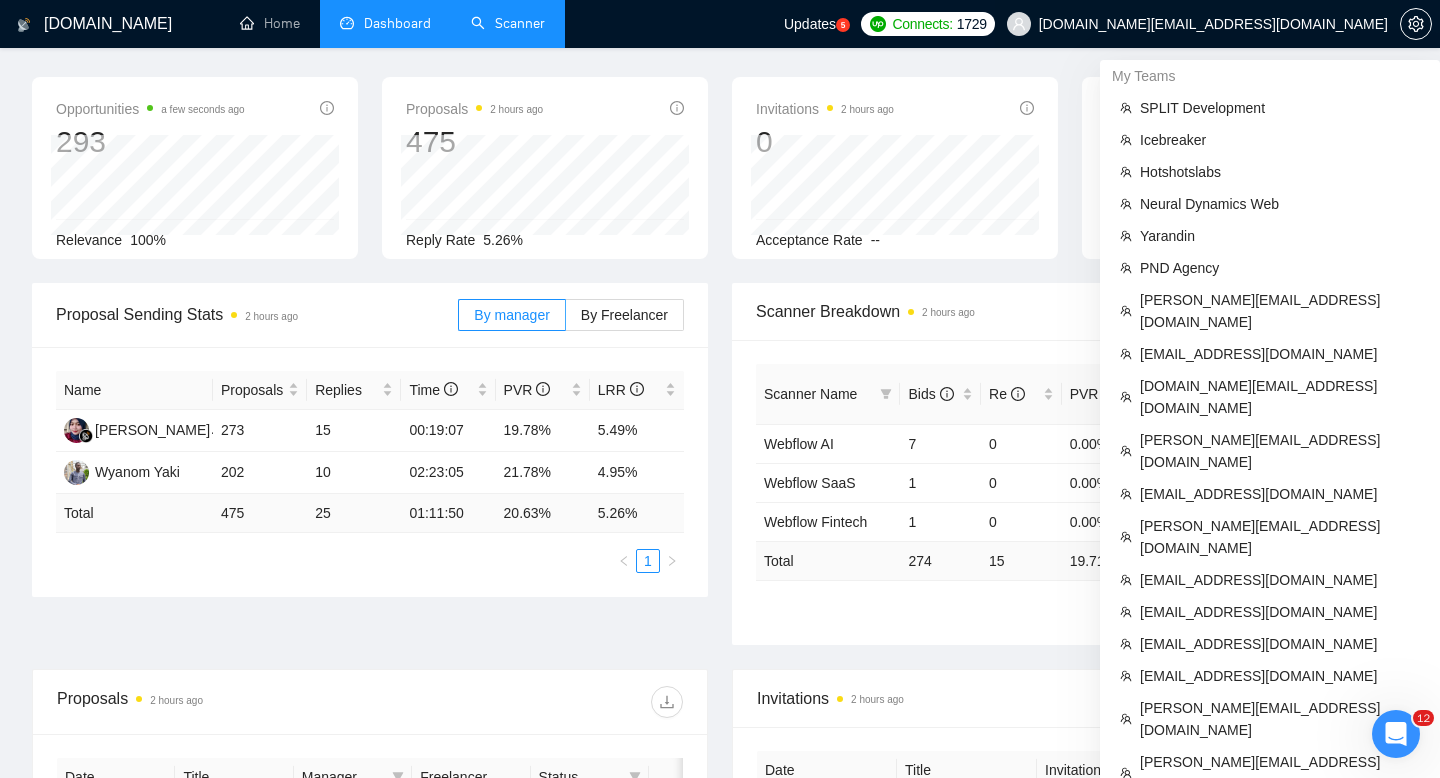 click on "zholob.design@gmail.com" at bounding box center (1213, 24) 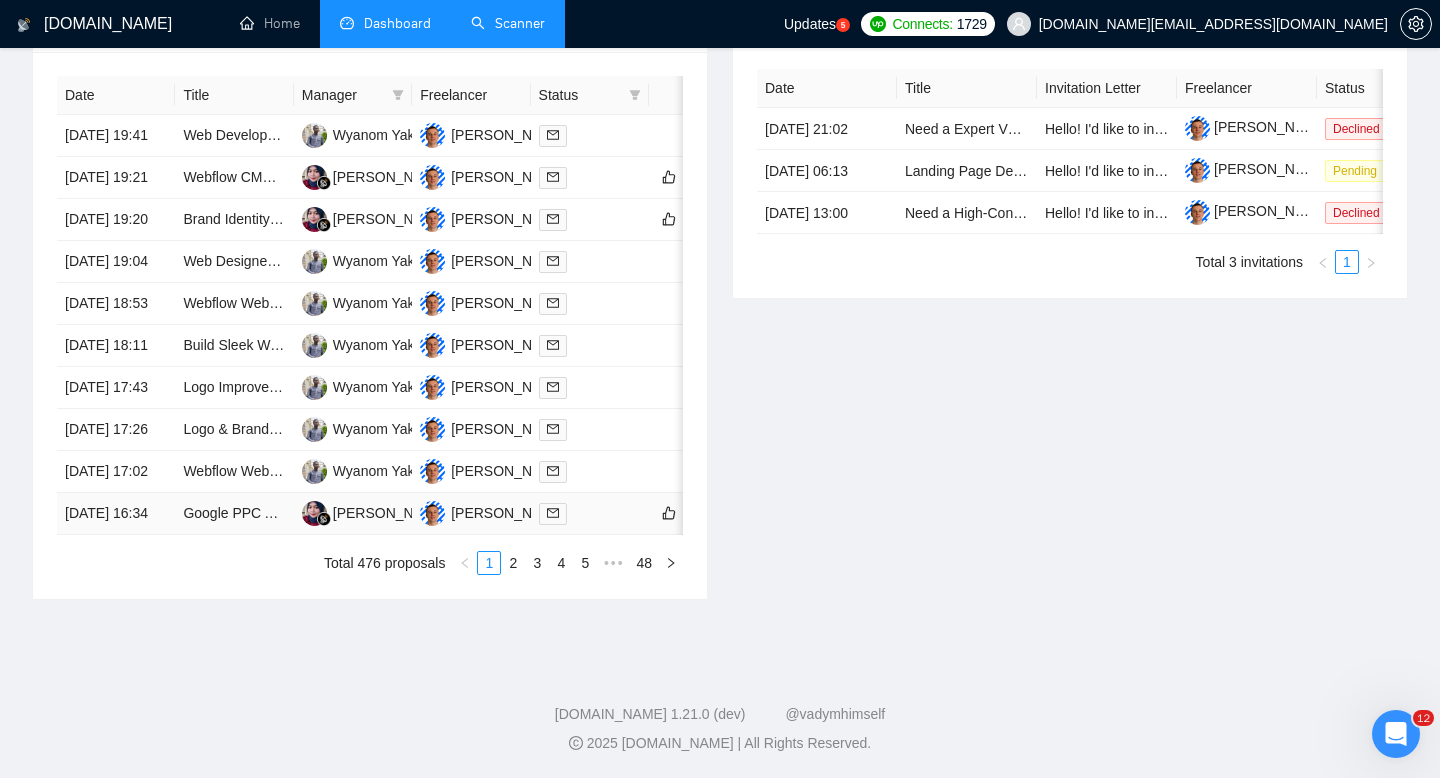 scroll, scrollTop: 0, scrollLeft: 0, axis: both 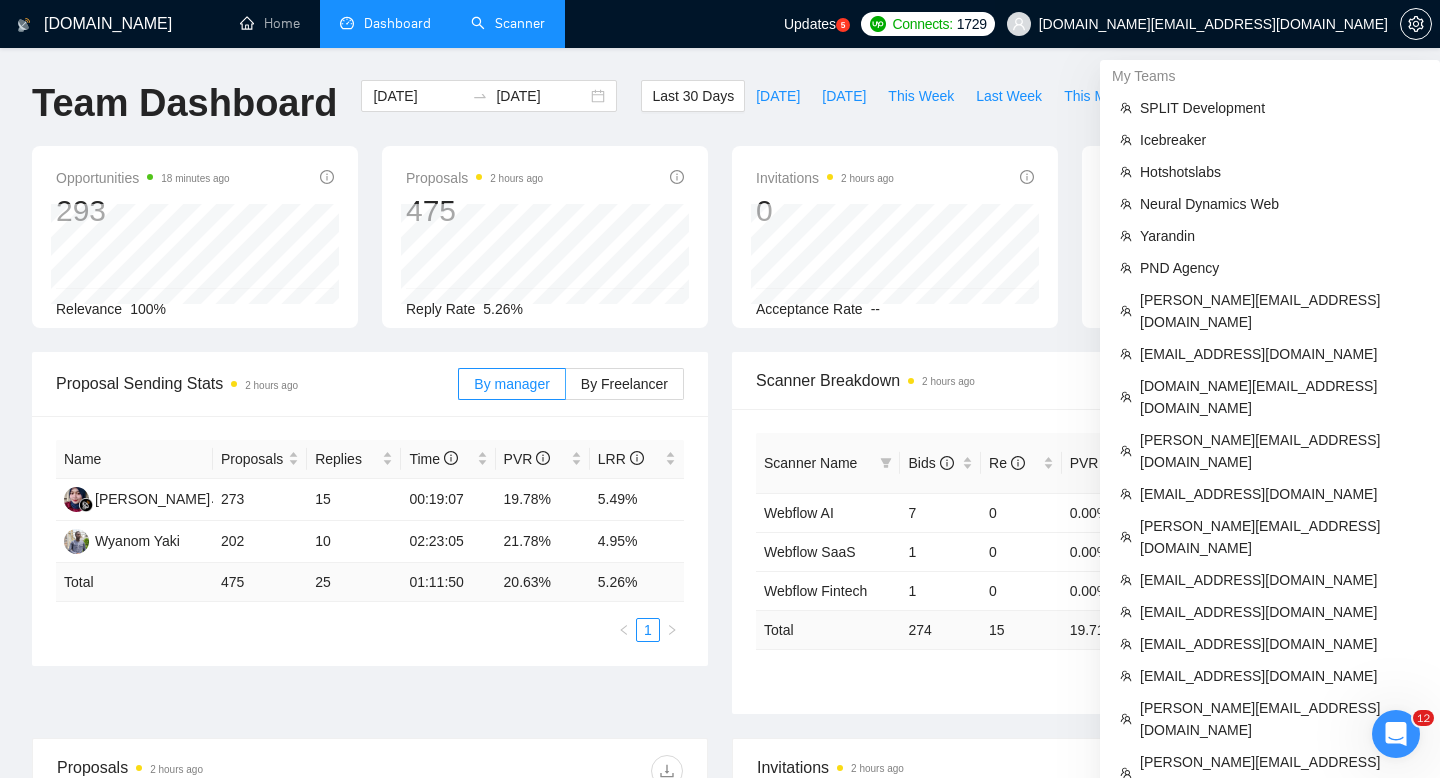 click on "zholob.design@gmail.com" at bounding box center [1213, 24] 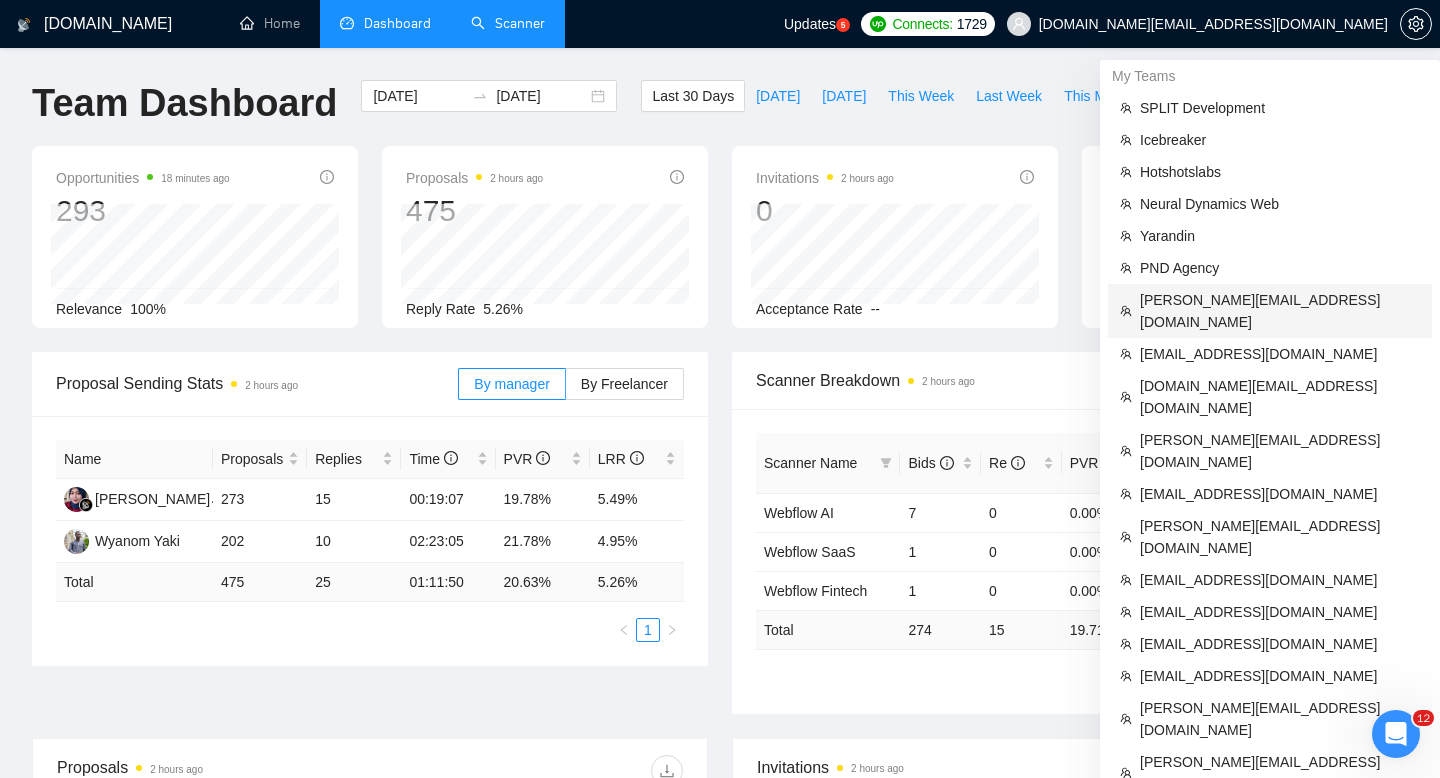 click on "mike@onyxerdigital.com" at bounding box center [1280, 311] 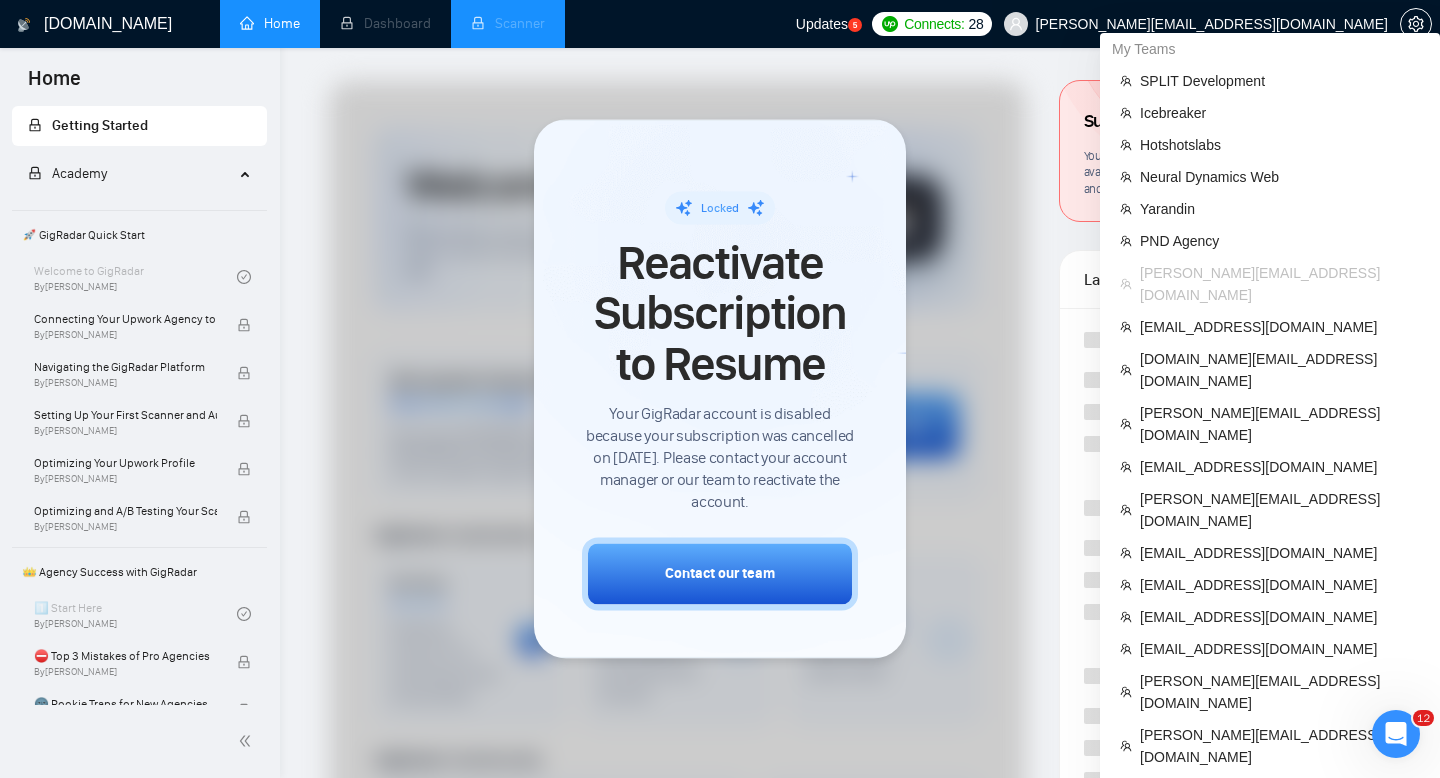 click on "mike@onyxerdigital.com" at bounding box center (1196, 24) 